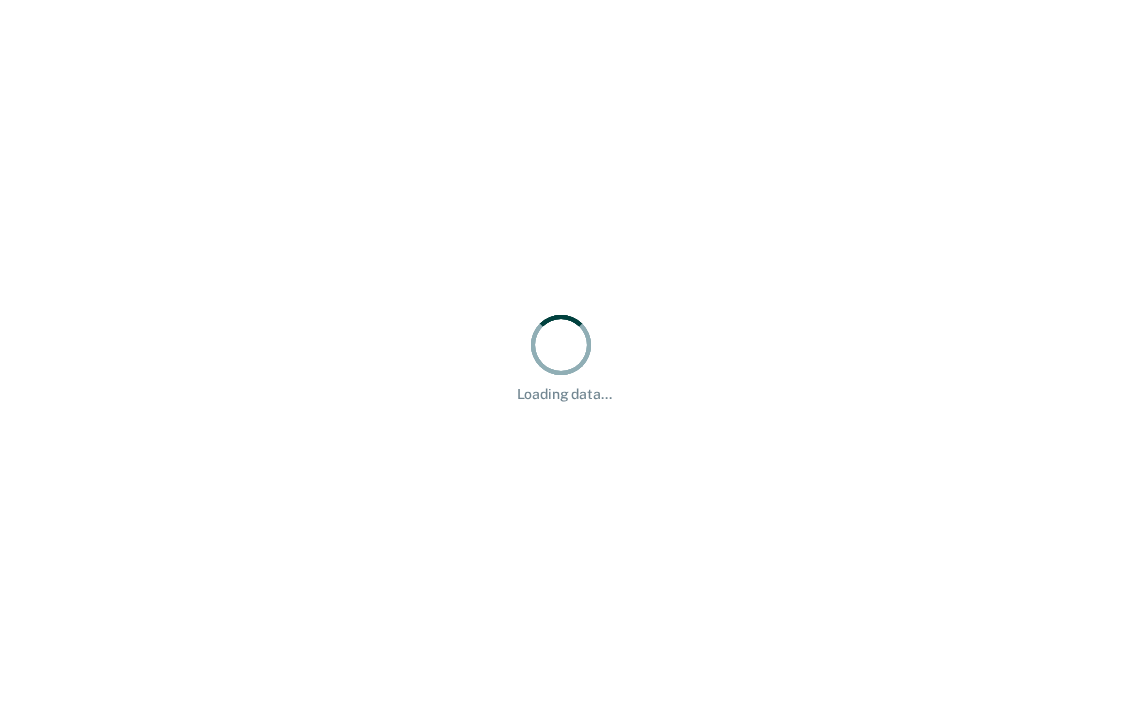 scroll, scrollTop: 0, scrollLeft: 0, axis: both 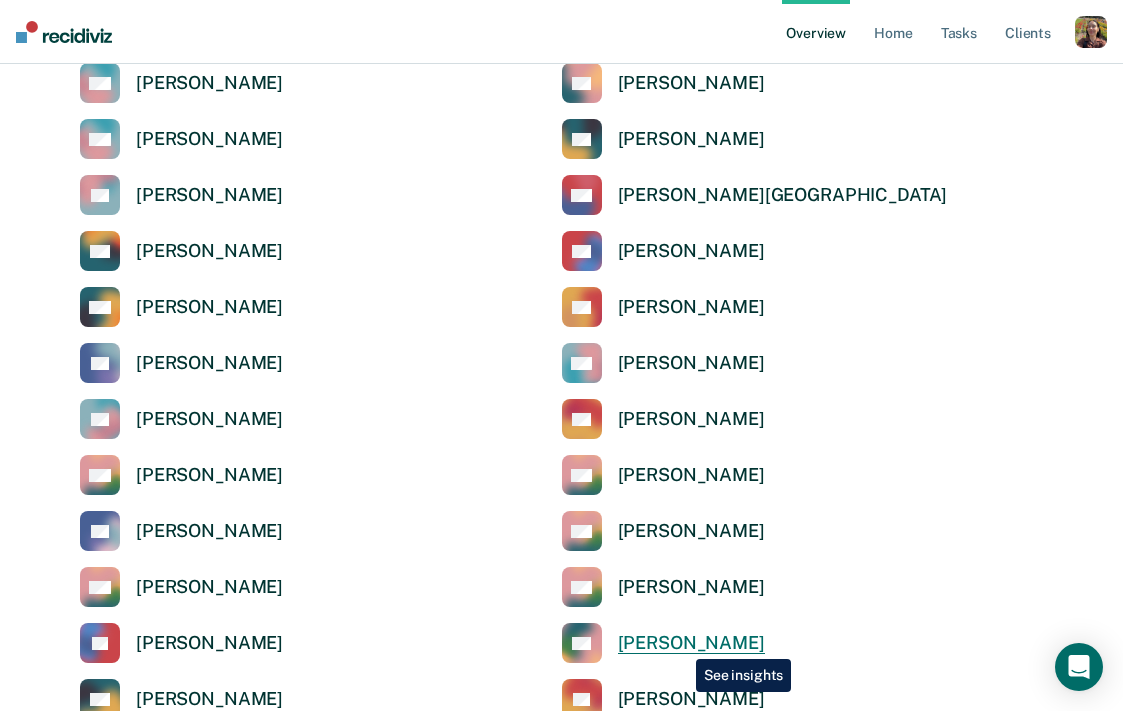 click on "[PERSON_NAME]" at bounding box center (691, 643) 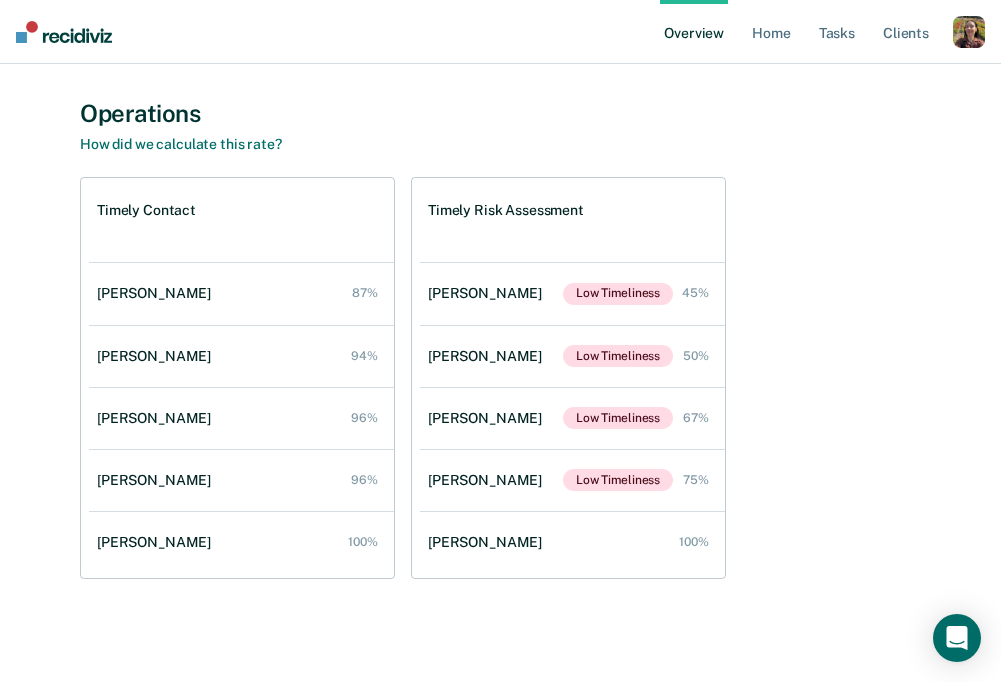 scroll, scrollTop: 686, scrollLeft: 0, axis: vertical 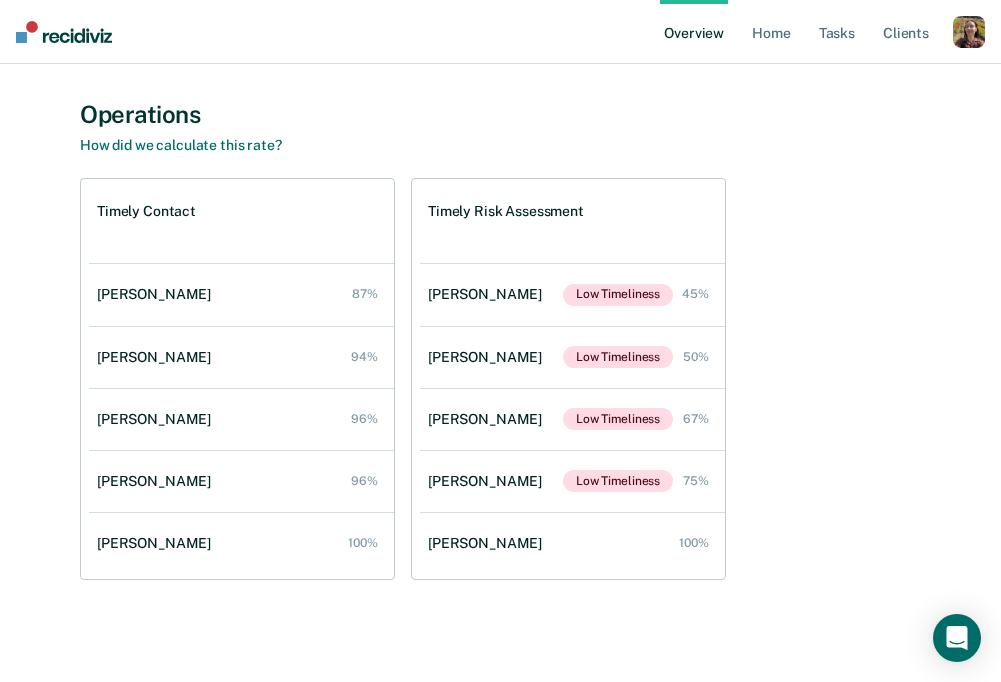 click on "Operations   How did we calculate this rate? Timely Contact Harry Agyapong   87% Adam Wood   94% Nathalie Bujold   96% Elizabeth Odukogbe   96% Jomika Hooper   100% Timely Risk Assessment Elizabeth Odukogbe Low Timeliness   45% Jomika Hooper Low Timeliness   50% Nathalie Bujold Low Timeliness   67% Harry Agyapong Low Timeliness   75% Adam Wood   100%" at bounding box center [500, 340] 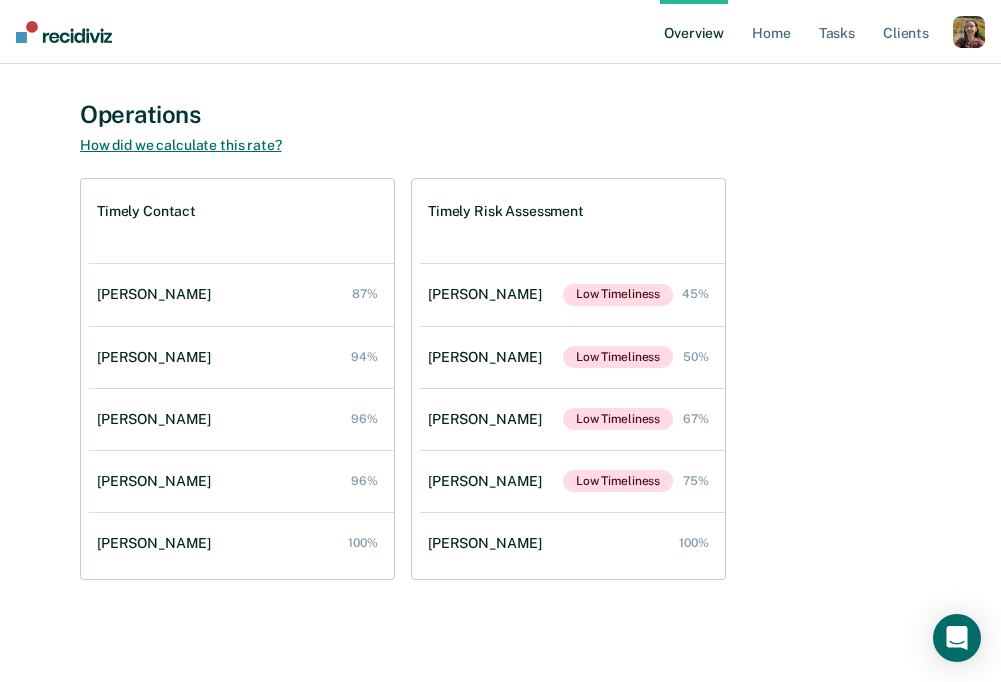 click on "How did we calculate this rate?" at bounding box center (181, 145) 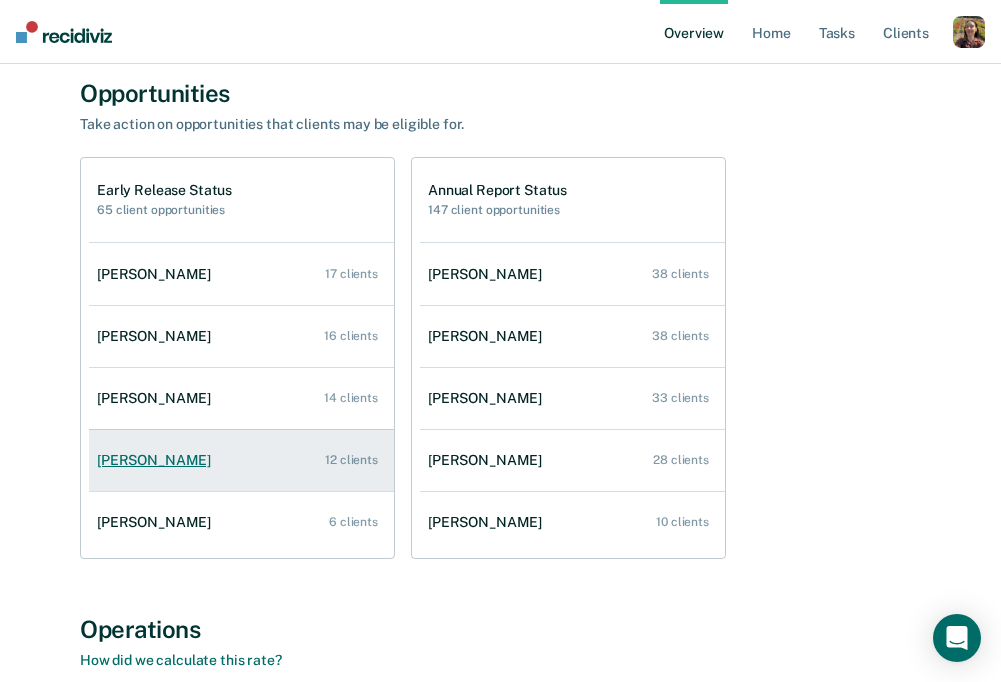 scroll, scrollTop: 169, scrollLeft: 0, axis: vertical 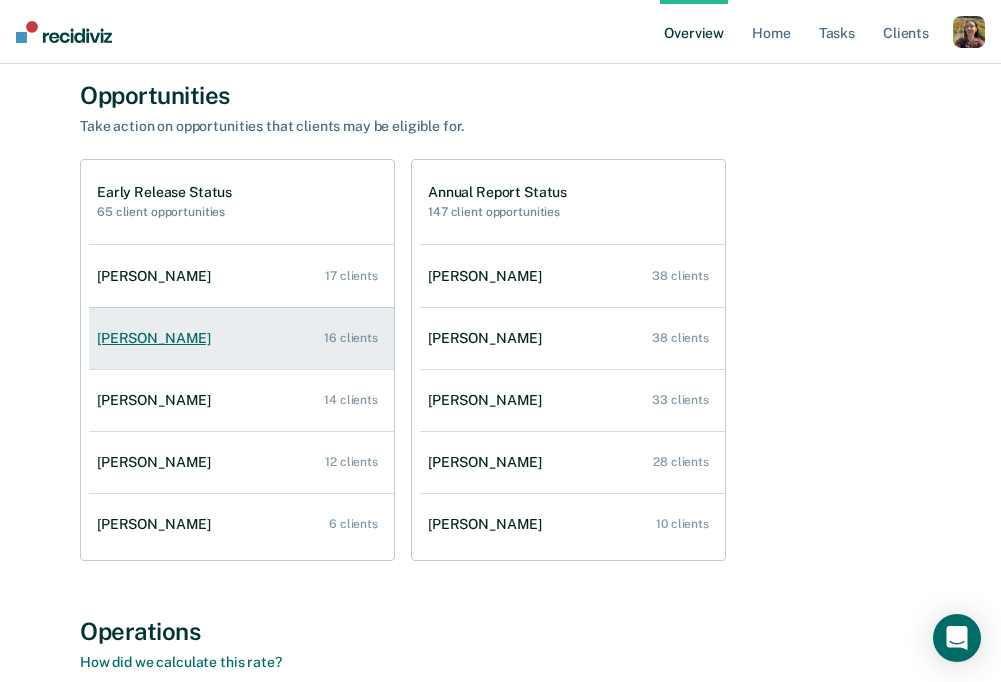 click on "Adam Wood" at bounding box center (158, 338) 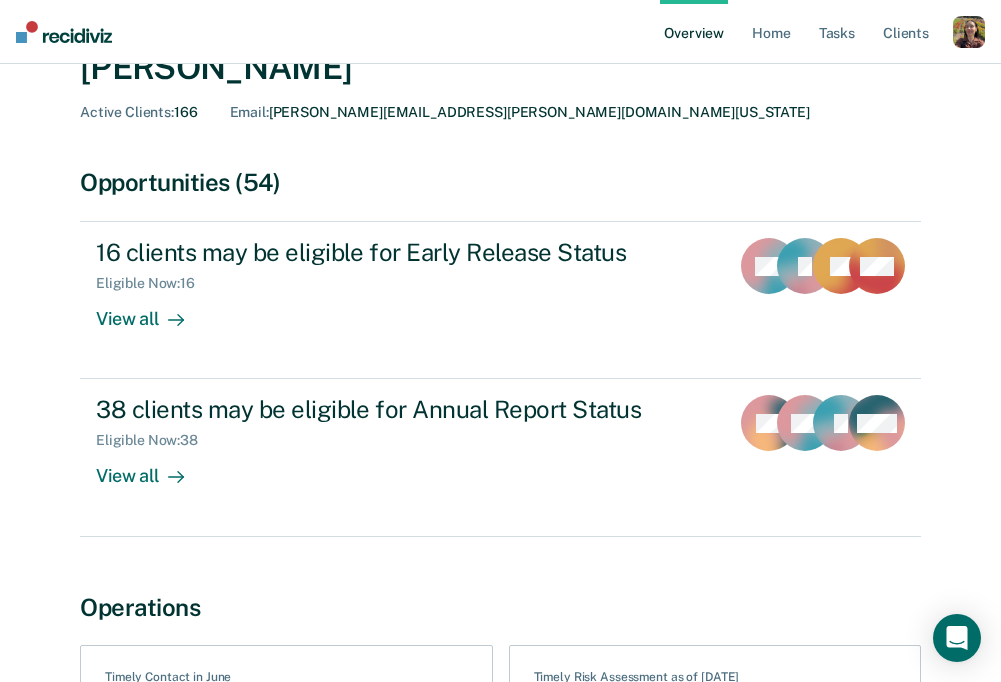 scroll, scrollTop: 111, scrollLeft: 0, axis: vertical 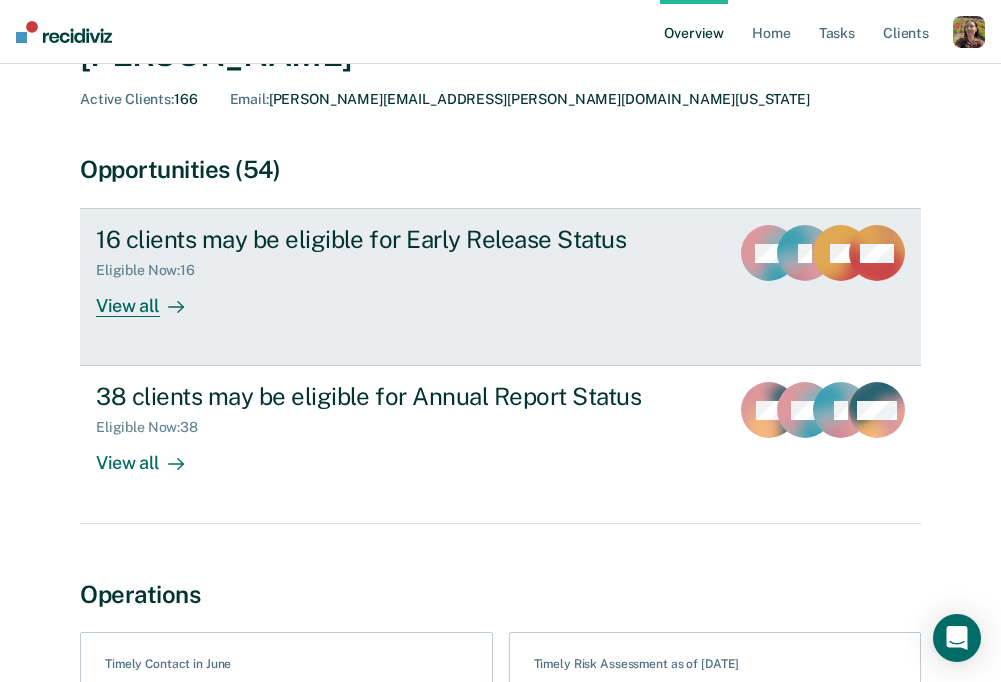 click on "View all" at bounding box center (152, 298) 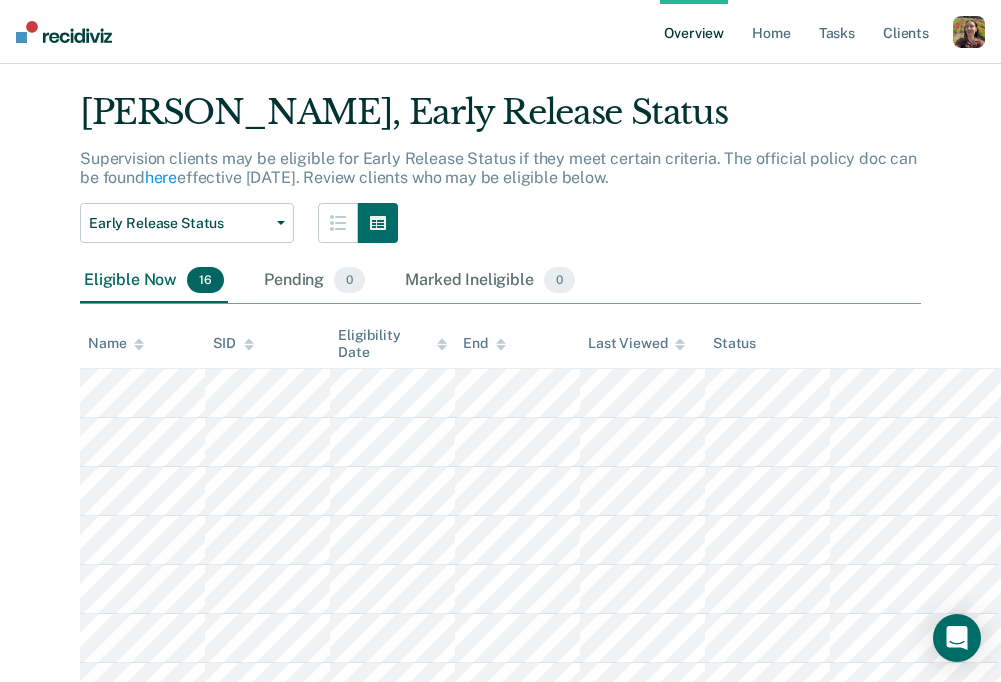 scroll, scrollTop: 41, scrollLeft: 0, axis: vertical 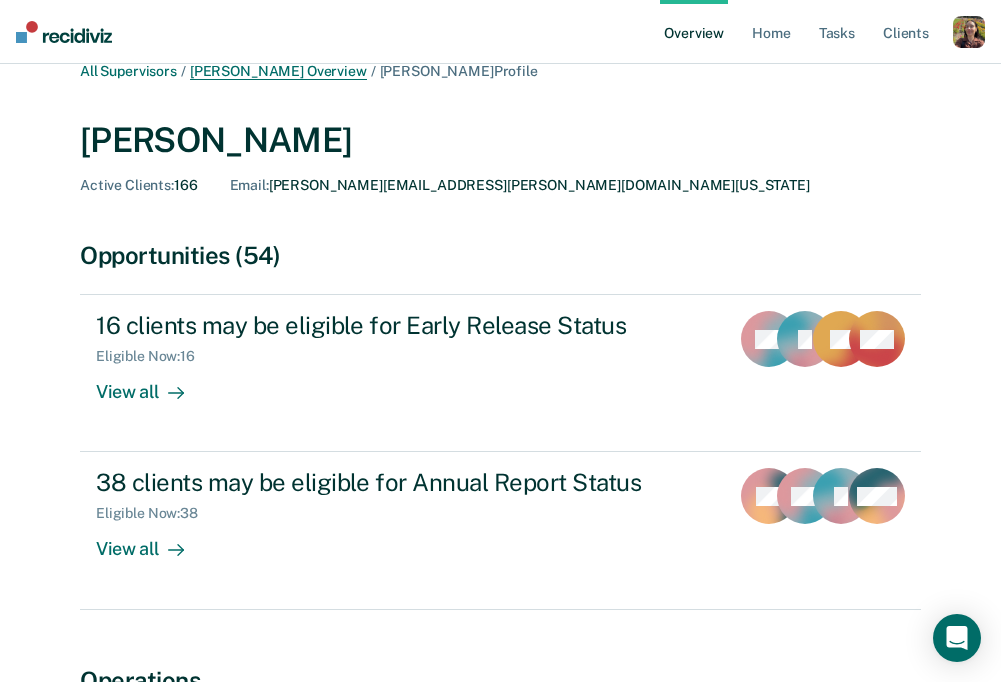 click on "Gordon Brown Overview" at bounding box center (278, 71) 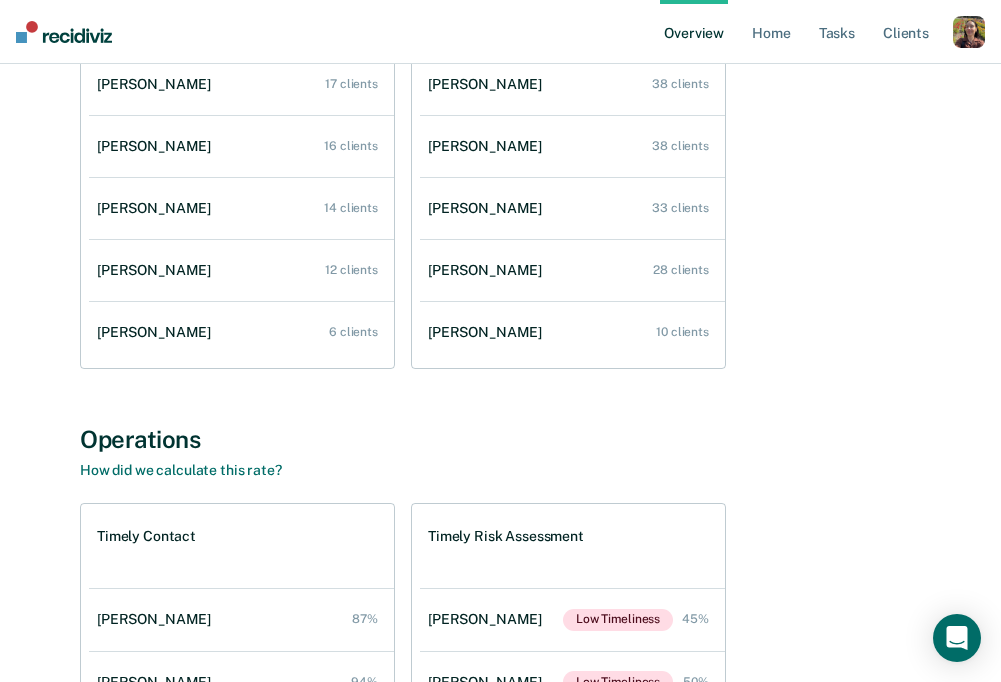 scroll, scrollTop: 360, scrollLeft: 0, axis: vertical 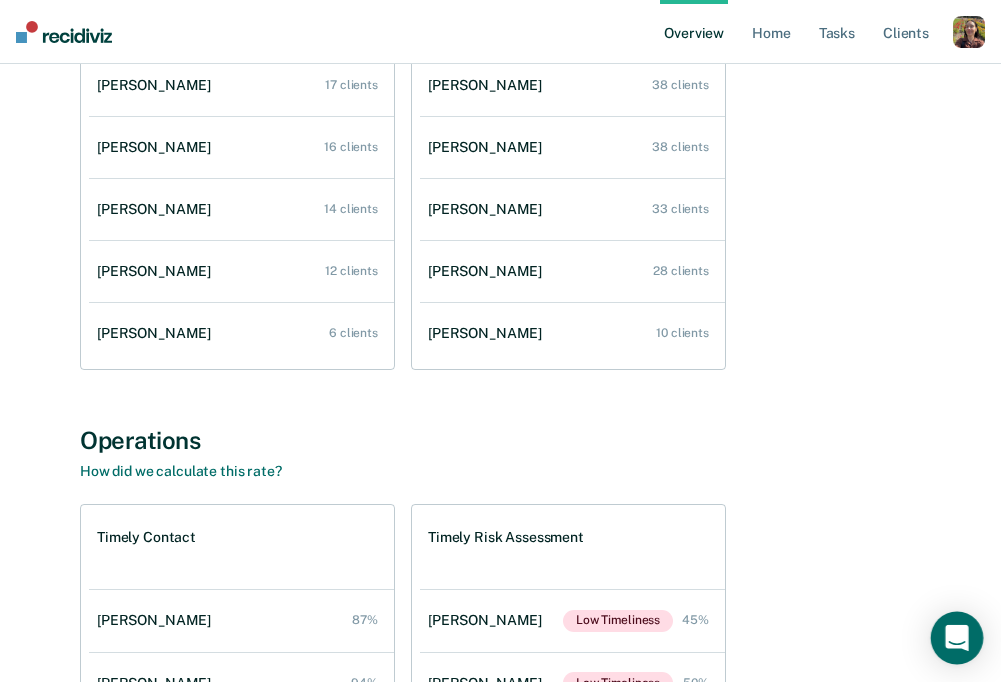click 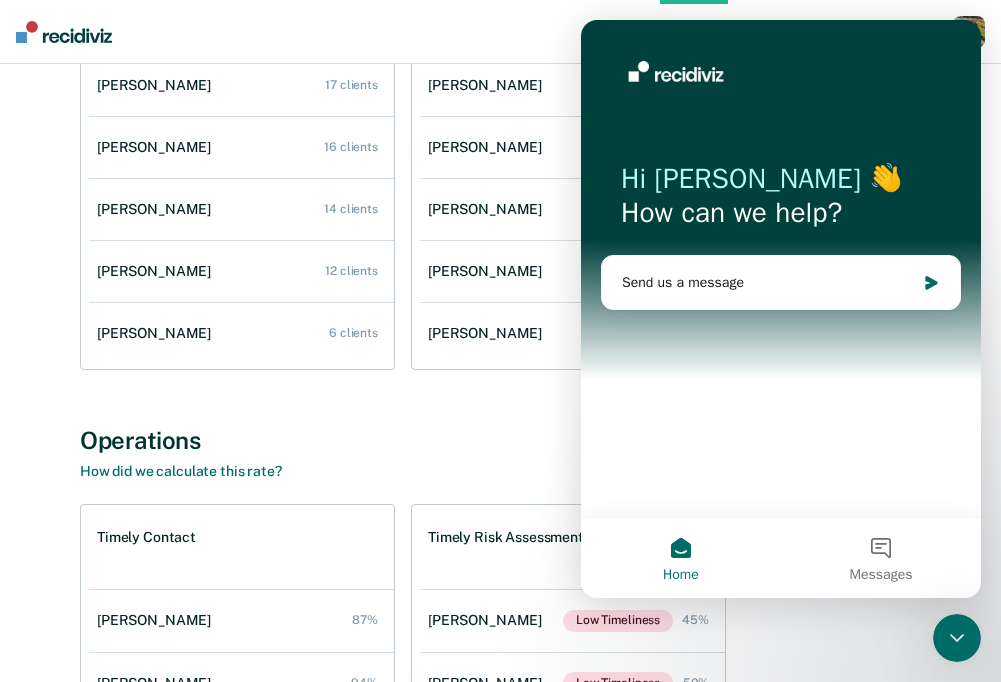 scroll, scrollTop: 0, scrollLeft: 0, axis: both 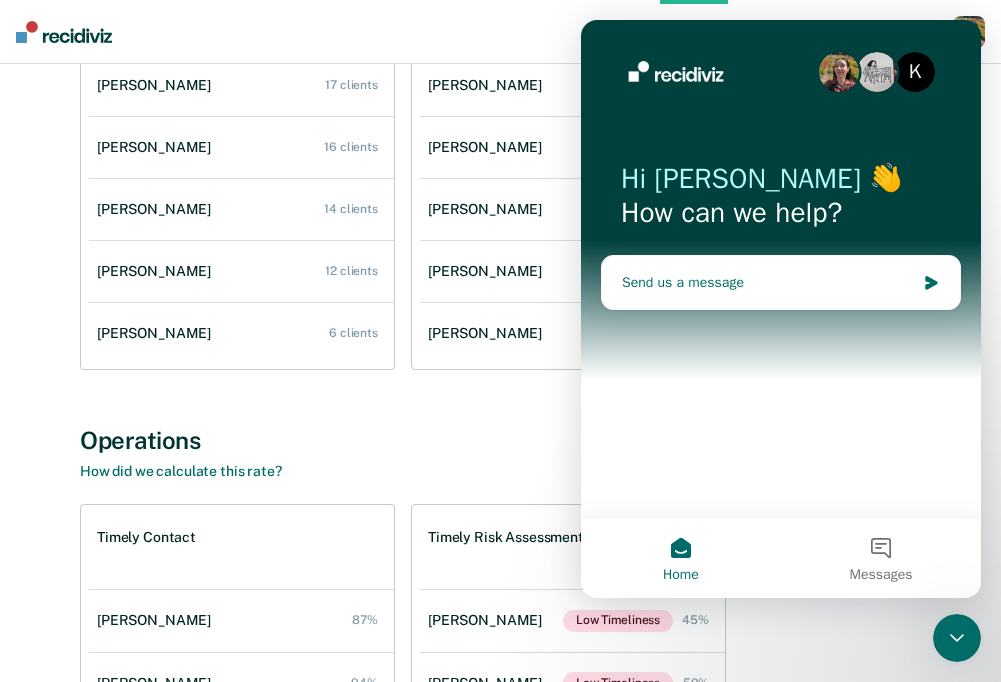 click on "Send us a message" at bounding box center (768, 282) 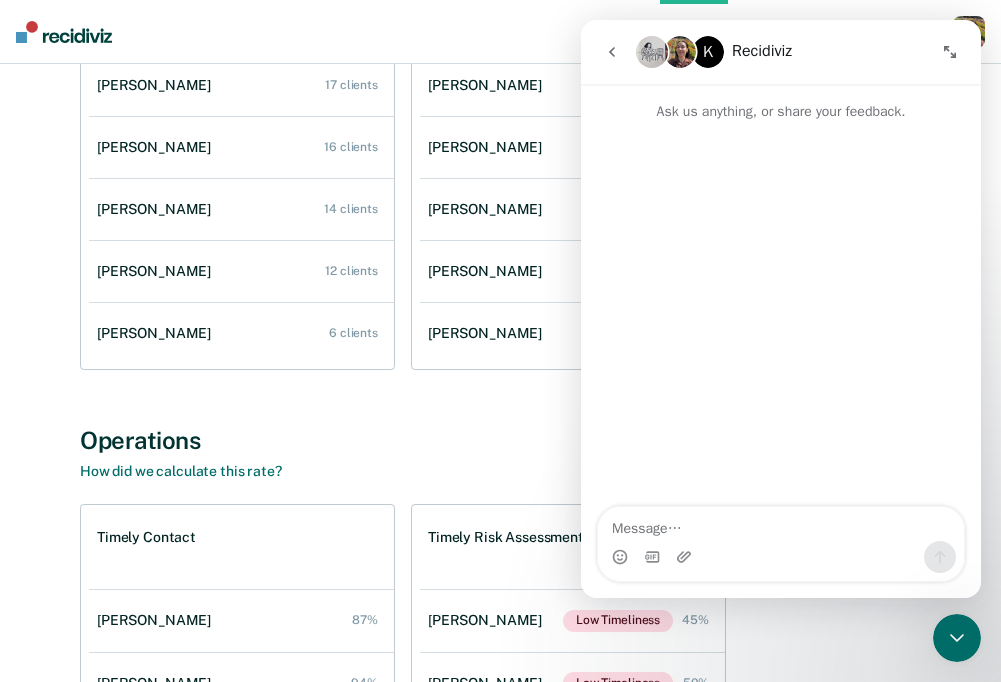 click 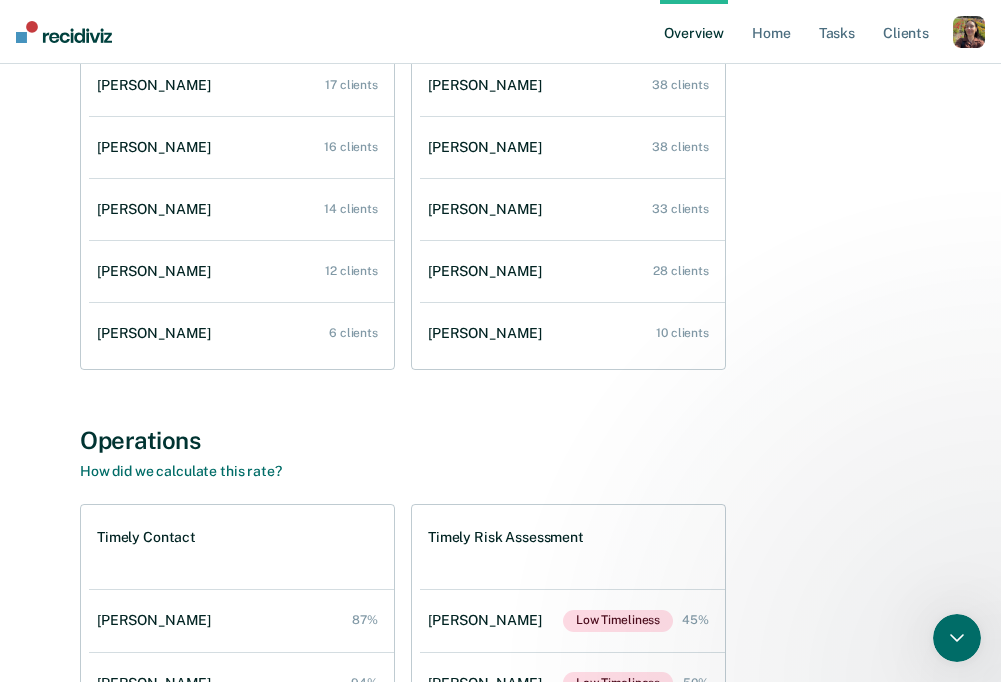 scroll, scrollTop: 0, scrollLeft: 0, axis: both 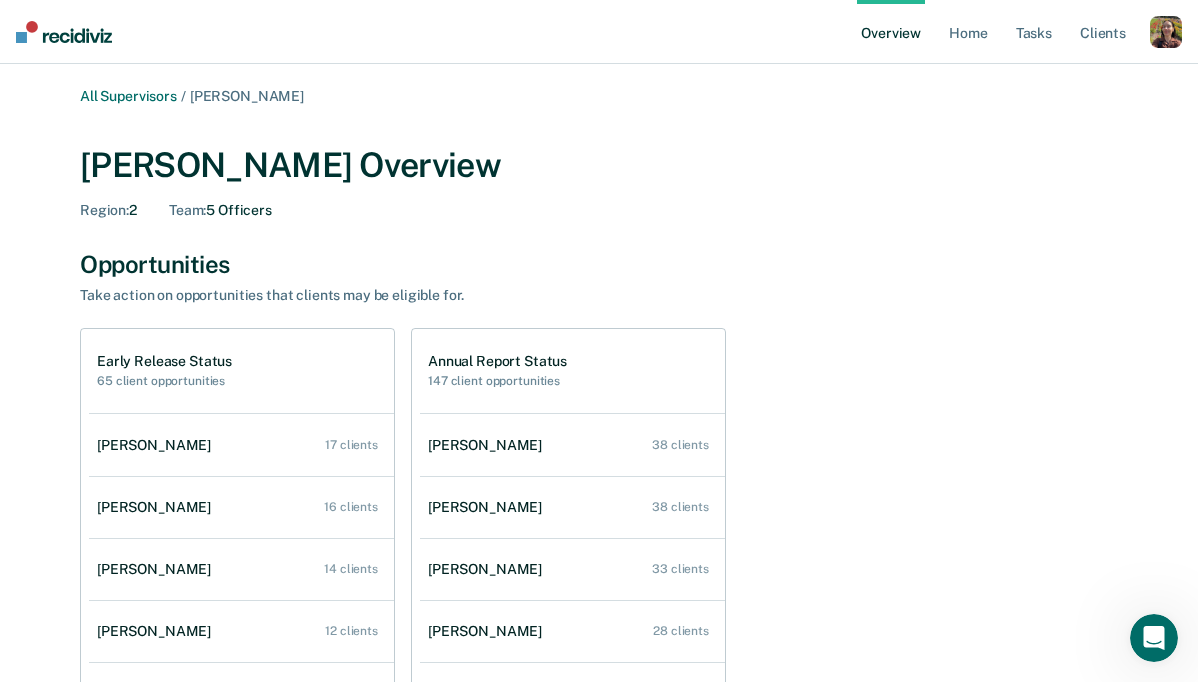 click at bounding box center [1166, 32] 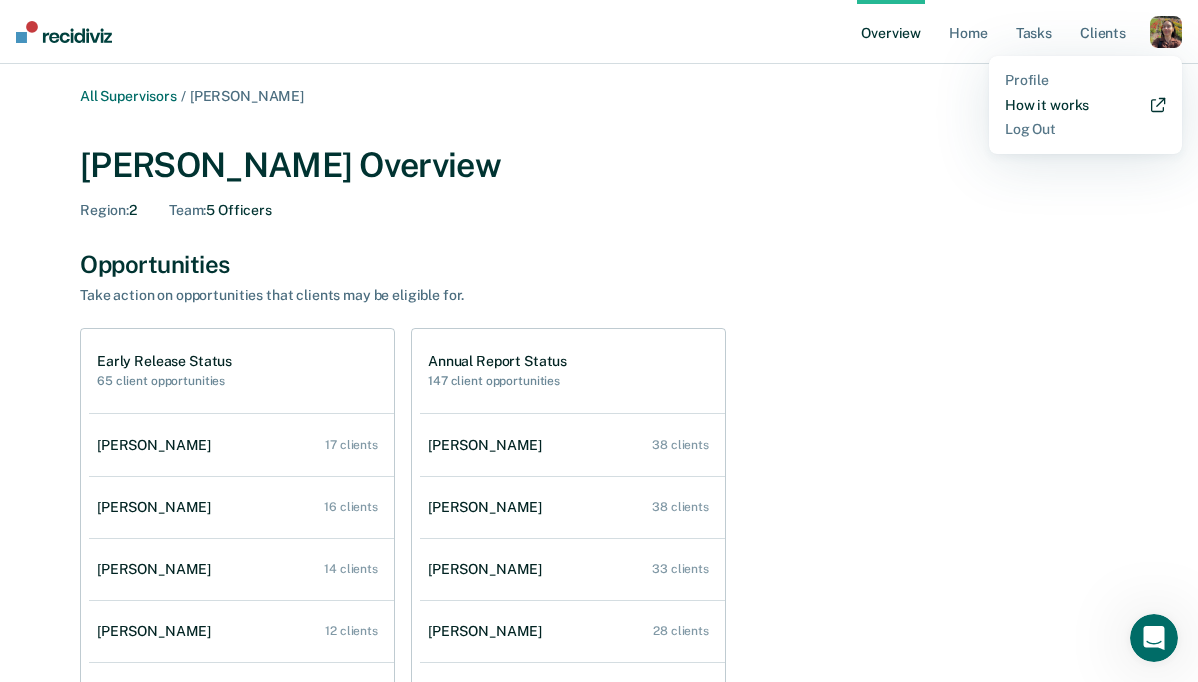 click on "How it works" at bounding box center [1085, 105] 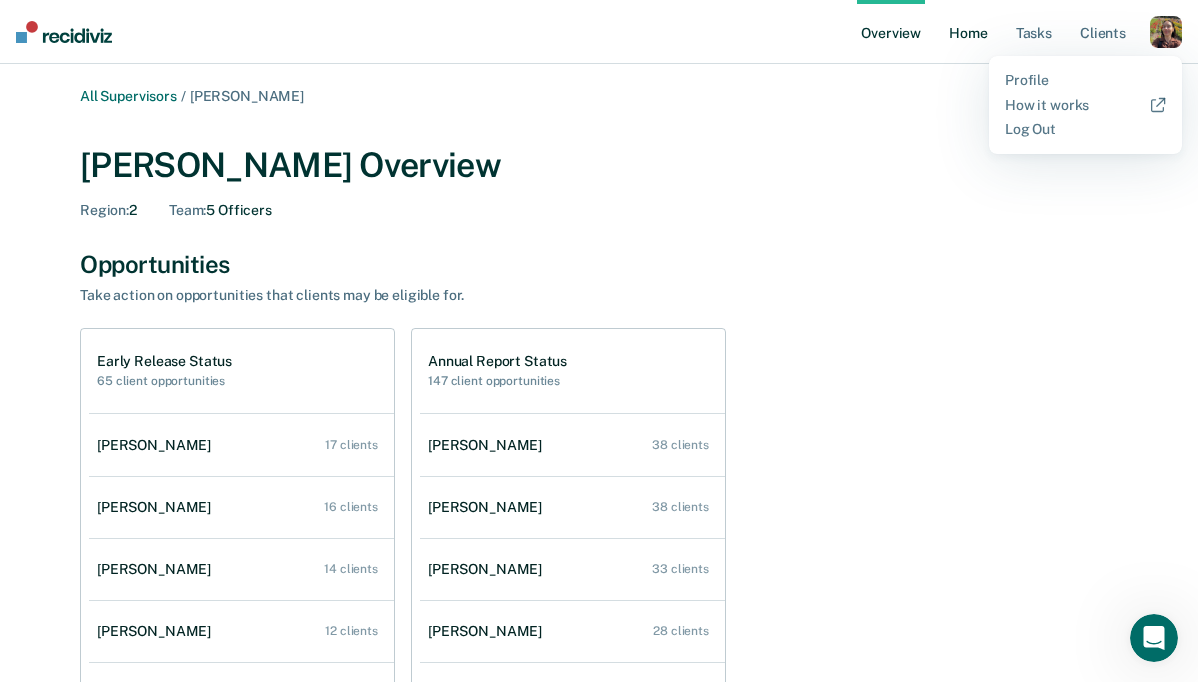 click on "Home" at bounding box center (968, 32) 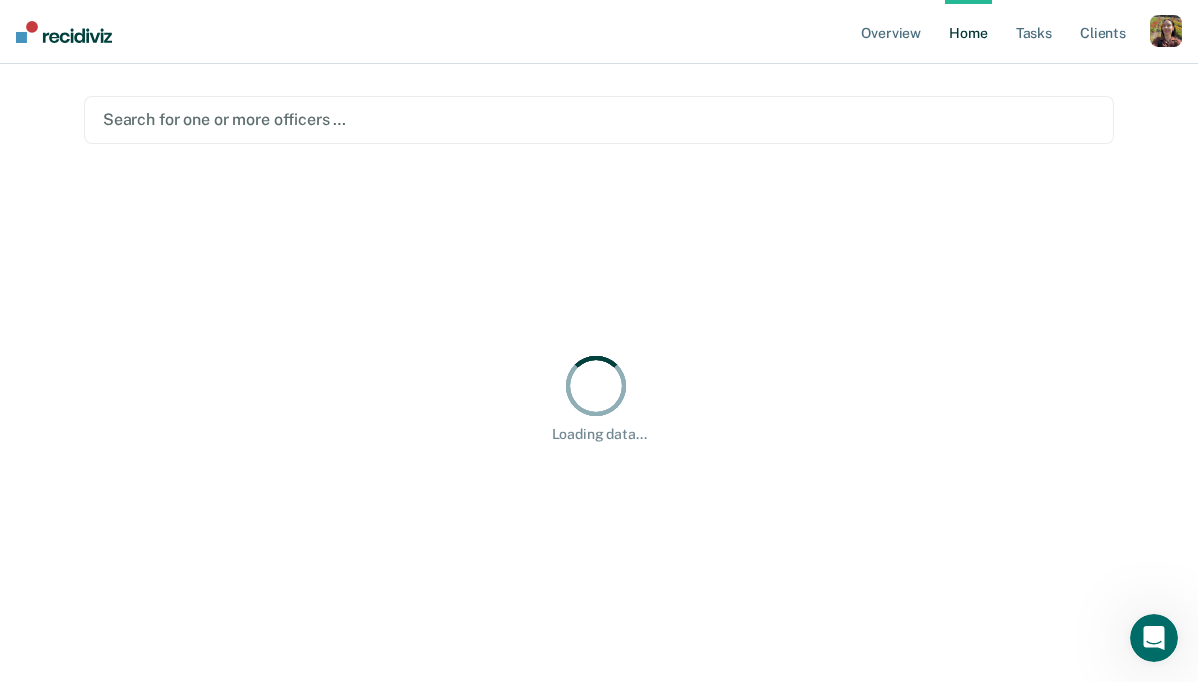 click at bounding box center [1166, 31] 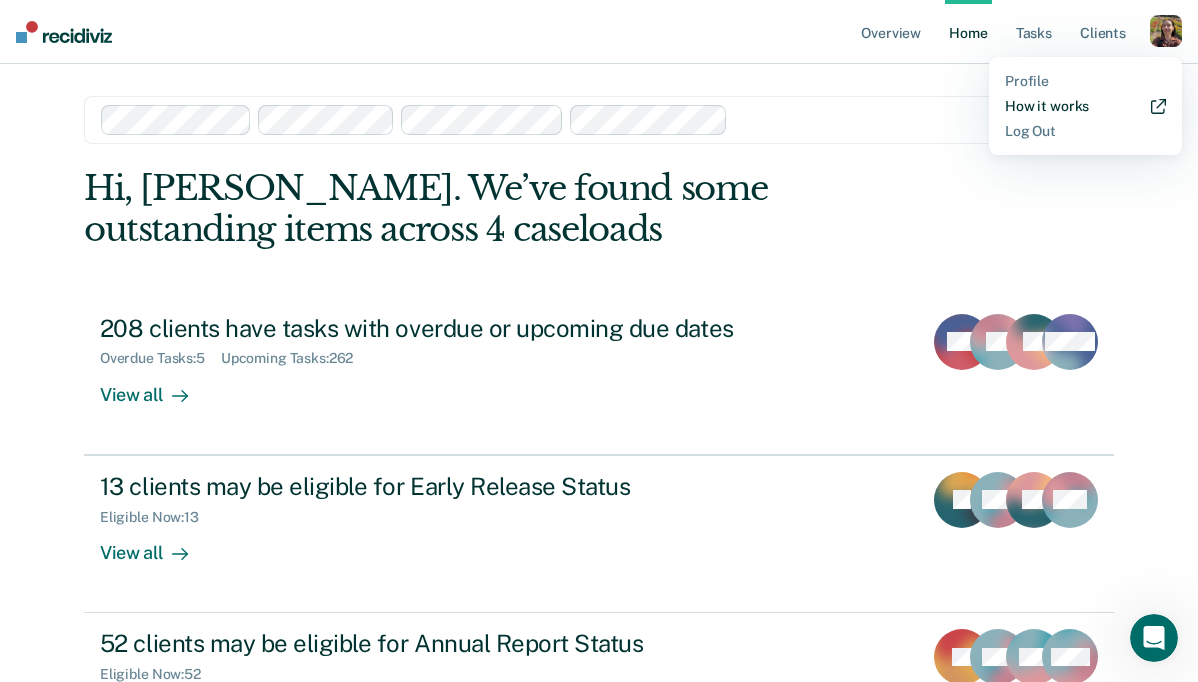 click on "How it works" at bounding box center [1085, 106] 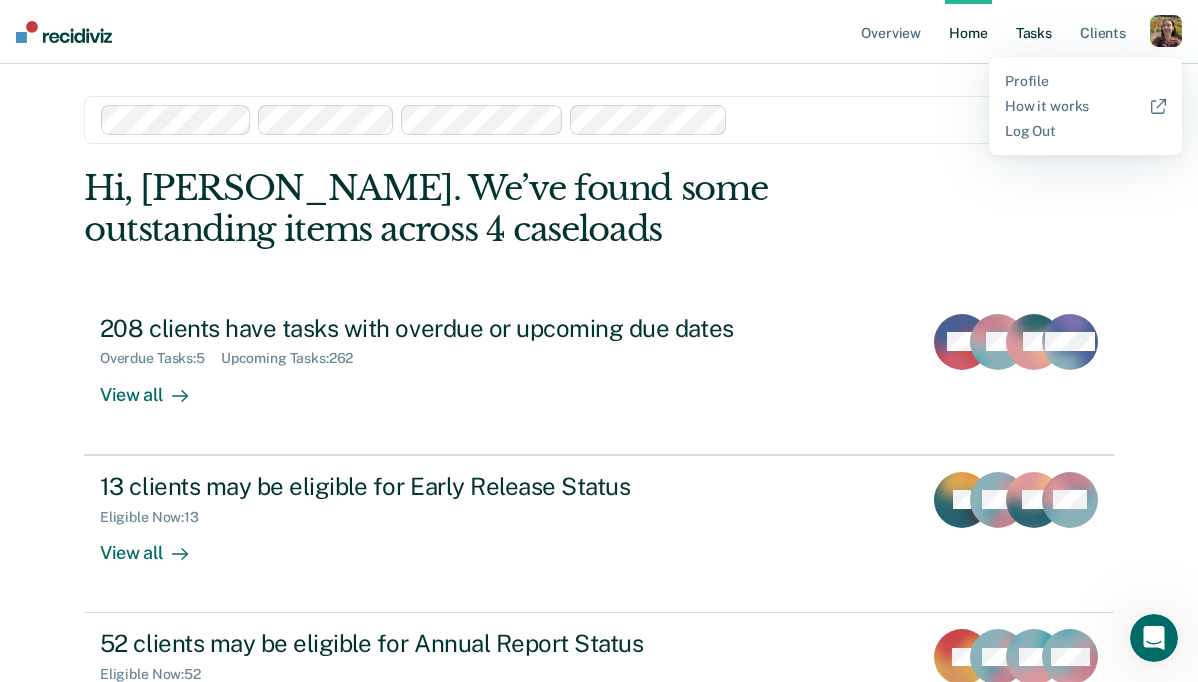 click on "Tasks" at bounding box center (1034, 32) 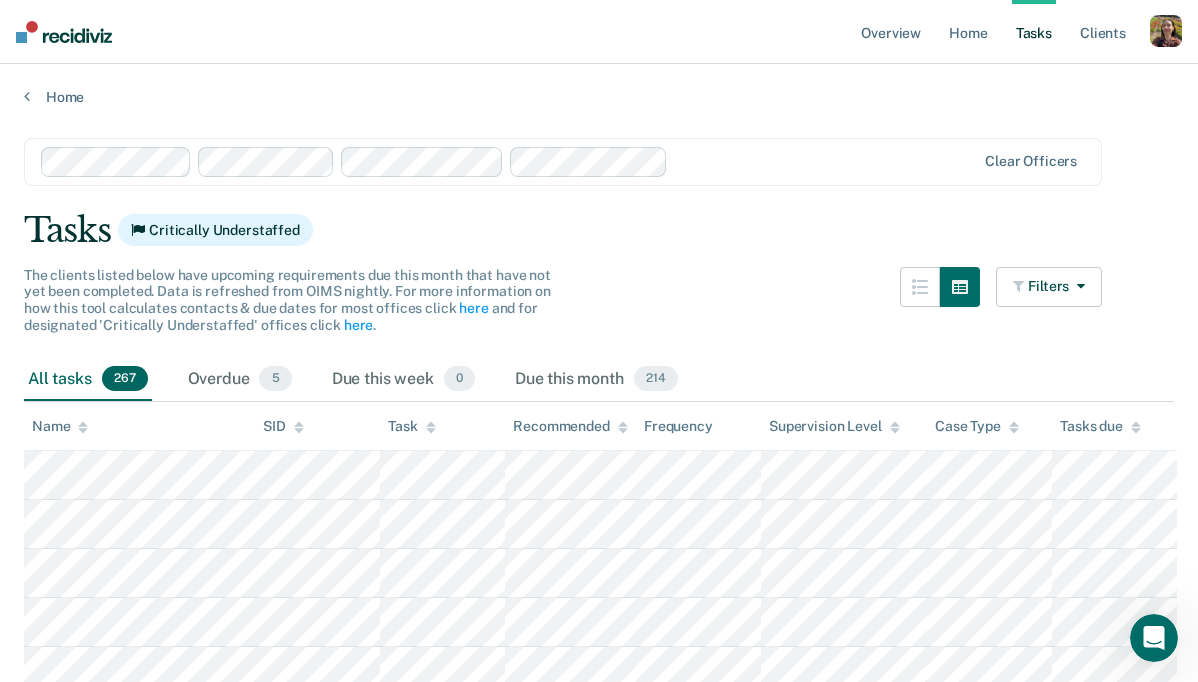 click at bounding box center [1166, 31] 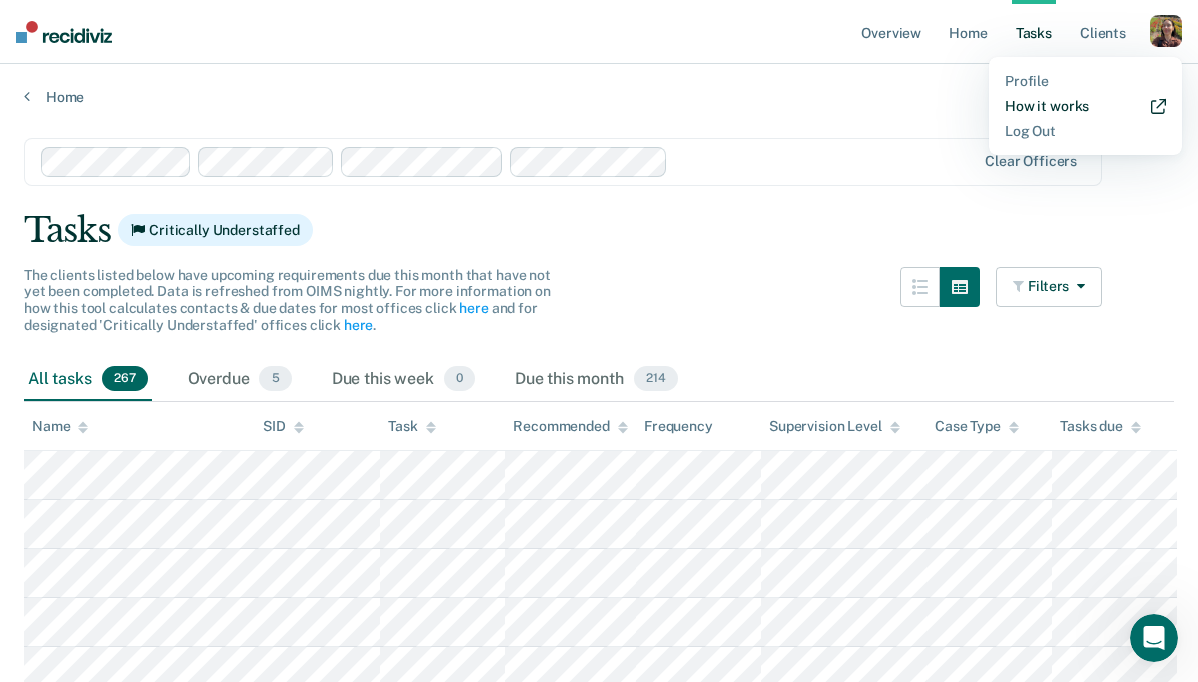 click on "How it works" at bounding box center [1085, 106] 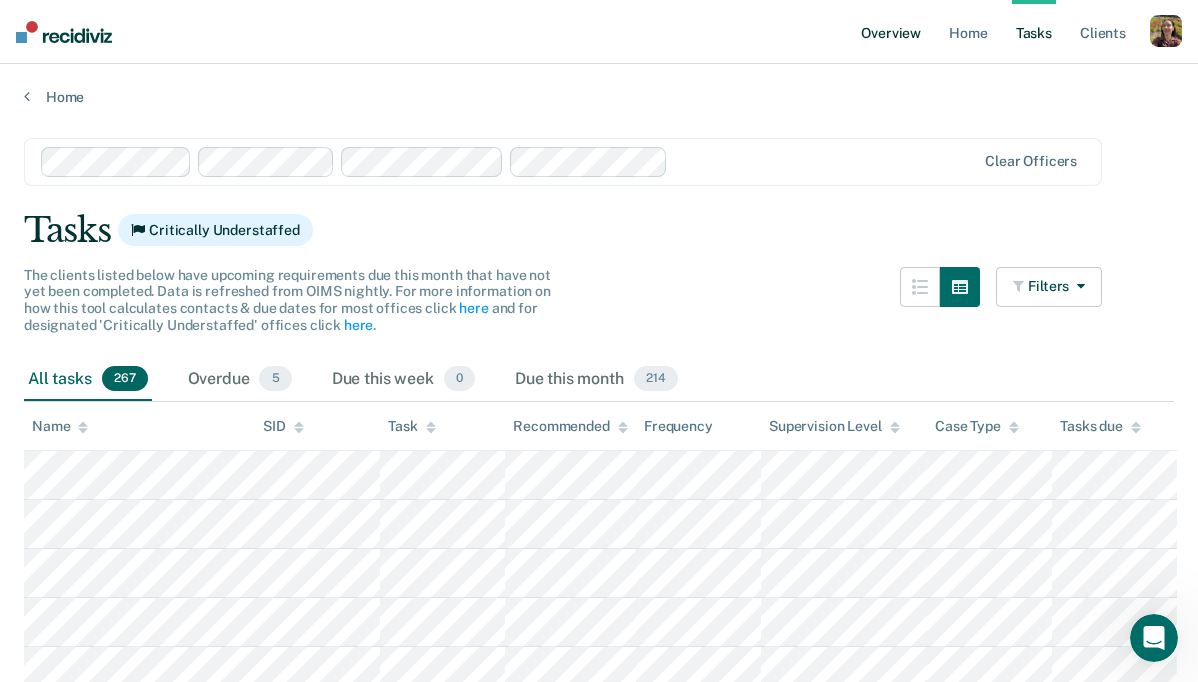 click on "Overview" at bounding box center (891, 32) 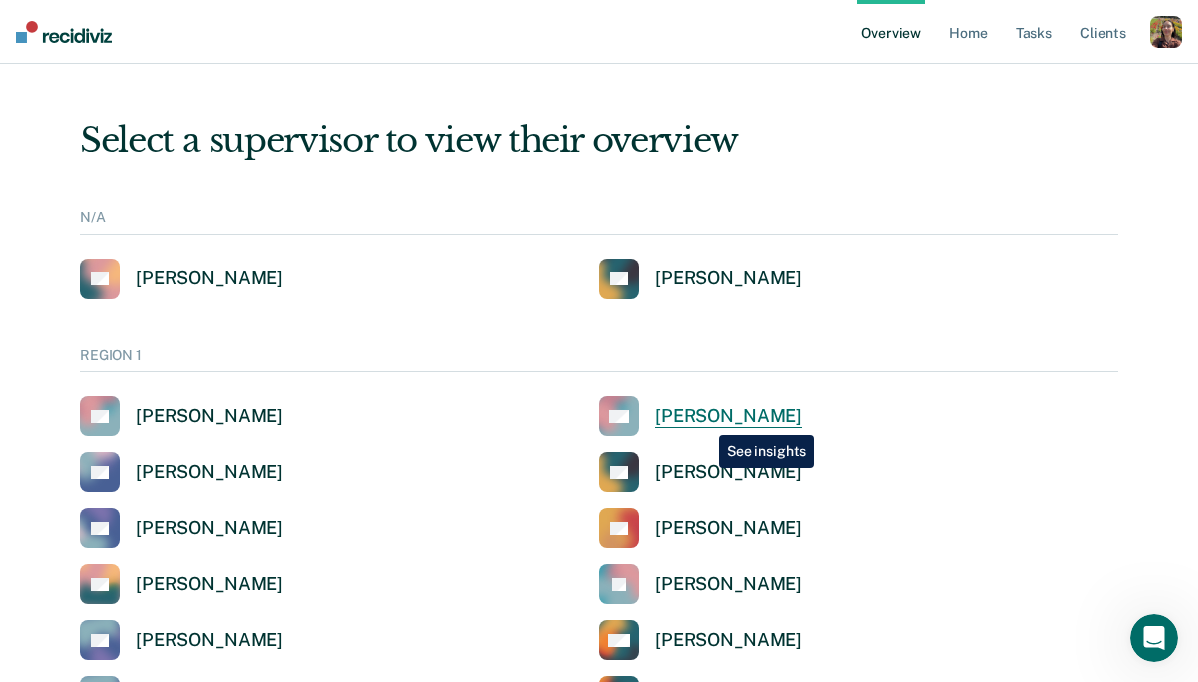 click on "[PERSON_NAME]" at bounding box center (728, 416) 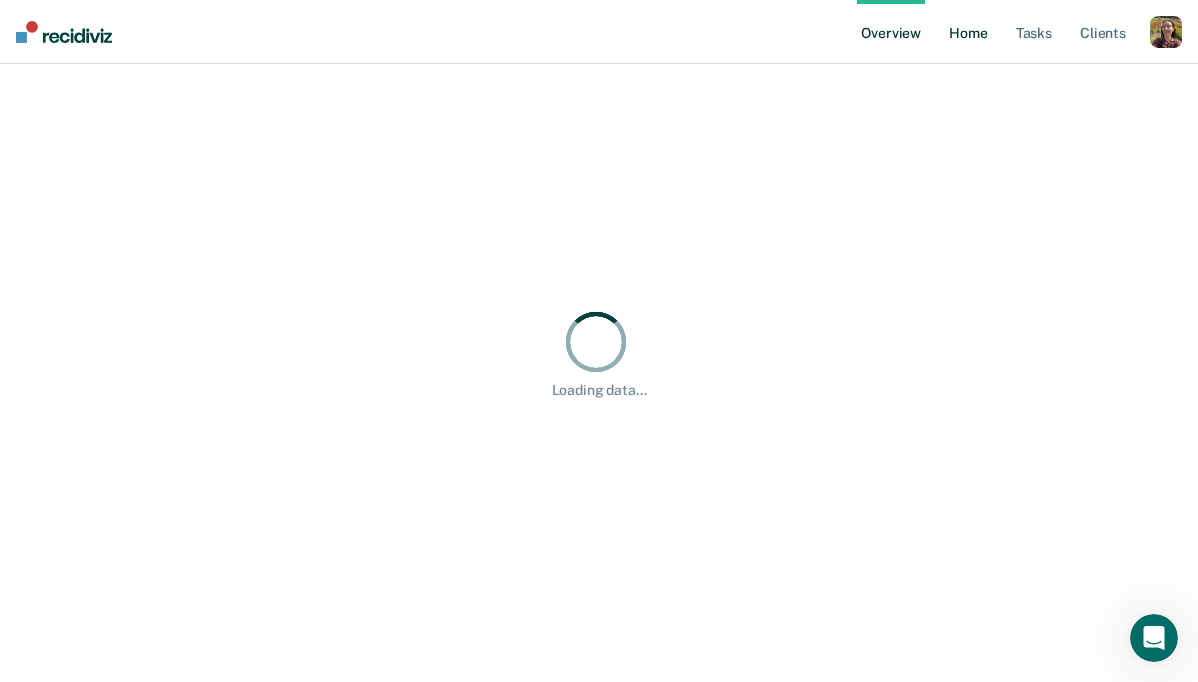 click on "Home" at bounding box center [968, 32] 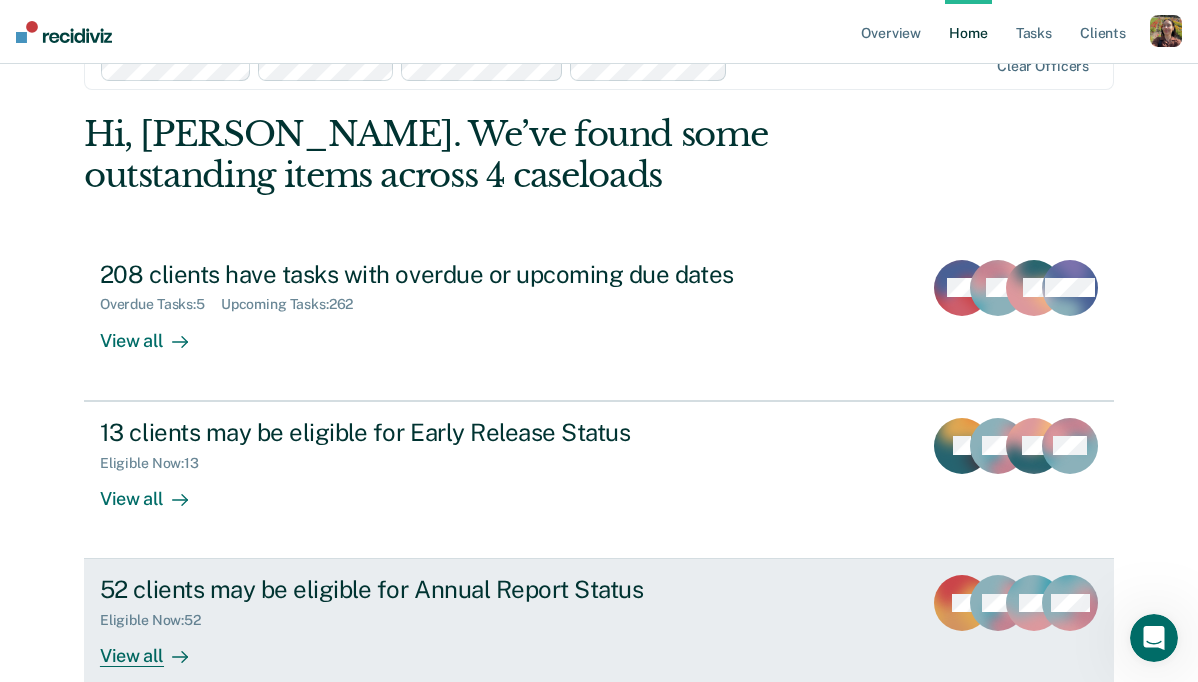 scroll, scrollTop: 52, scrollLeft: 0, axis: vertical 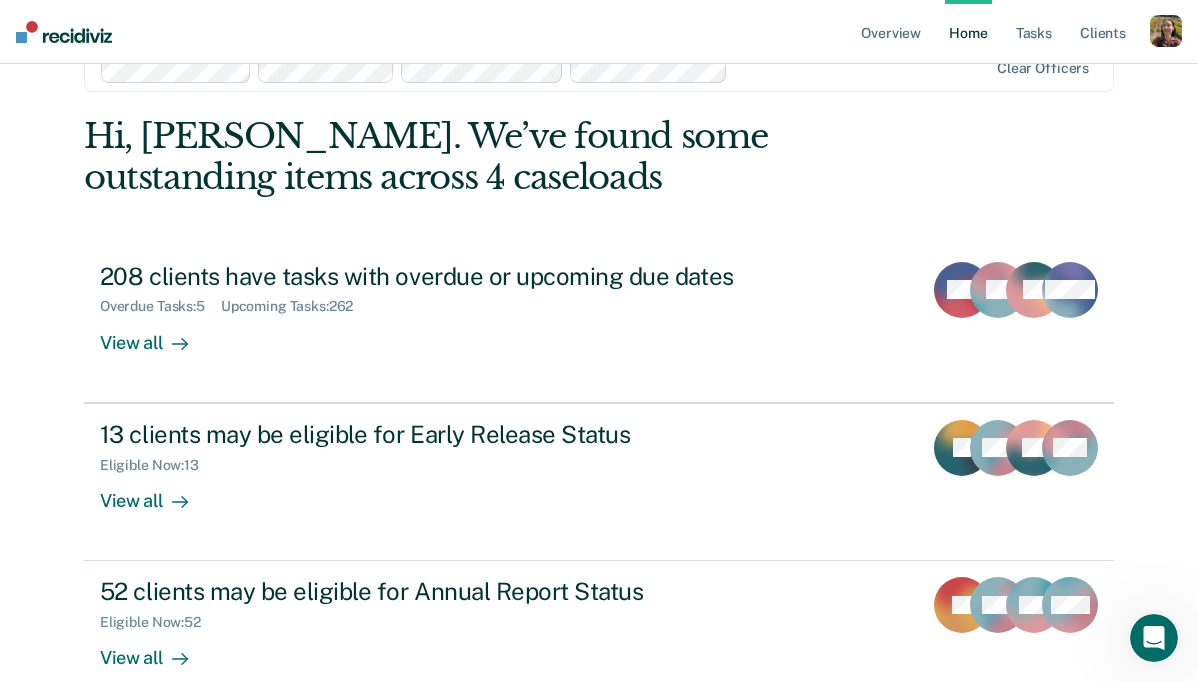 click 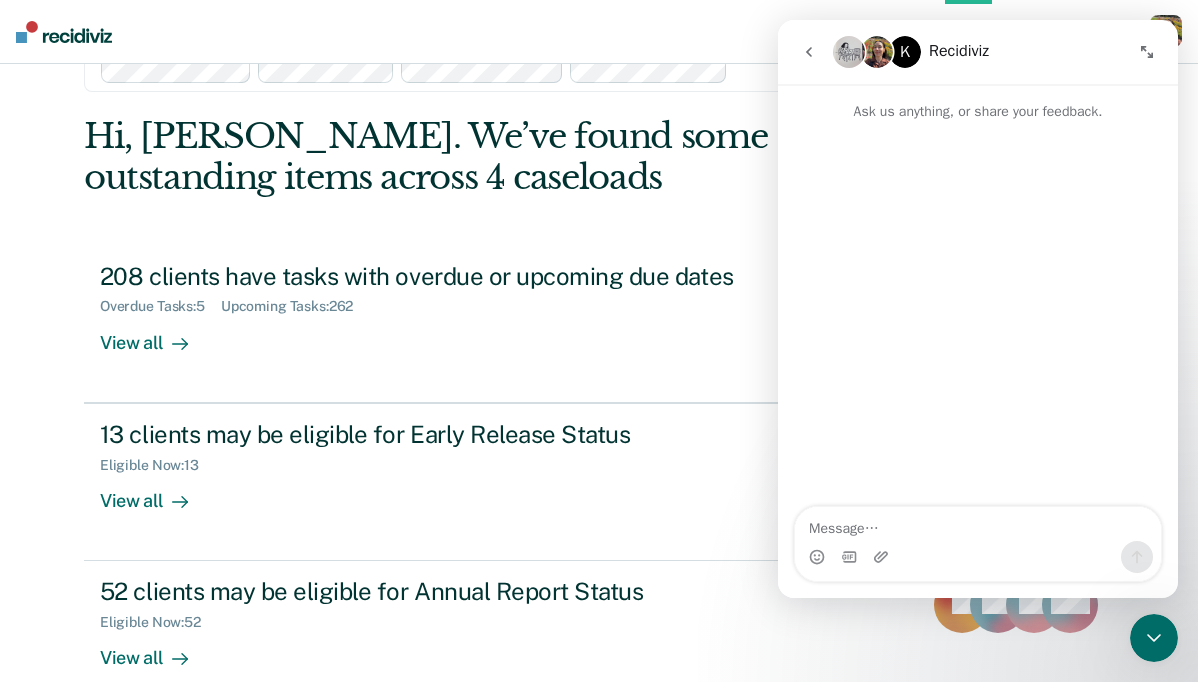 click 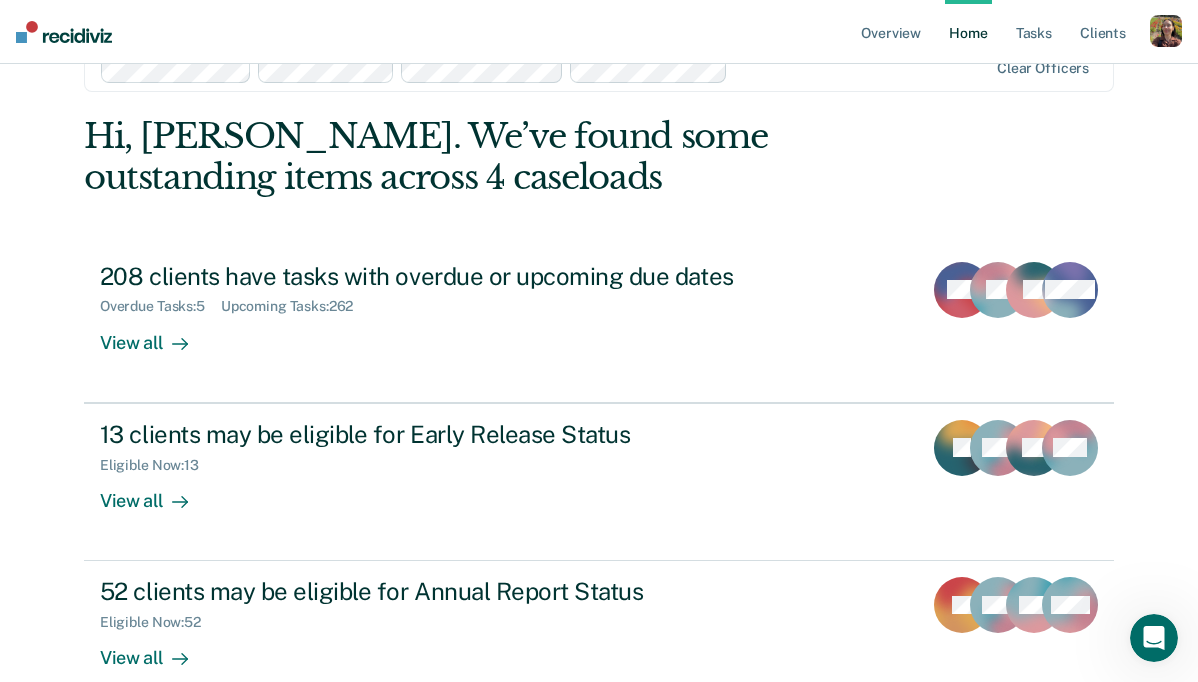 scroll, scrollTop: 0, scrollLeft: 0, axis: both 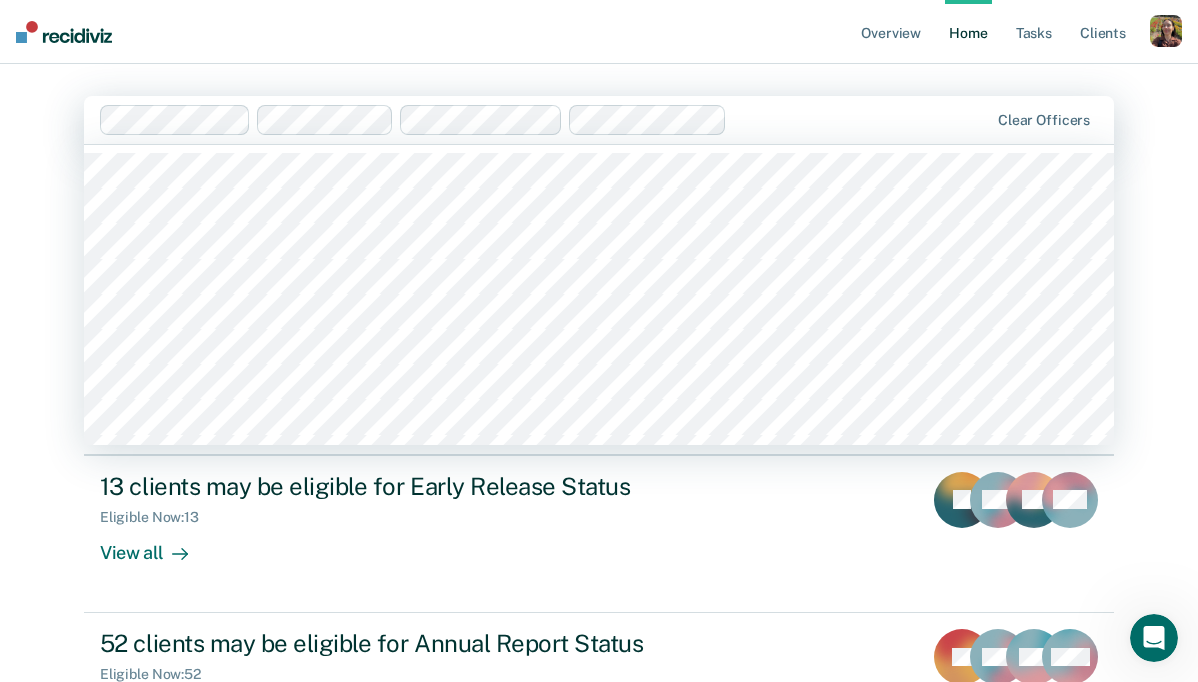 click at bounding box center (861, 119) 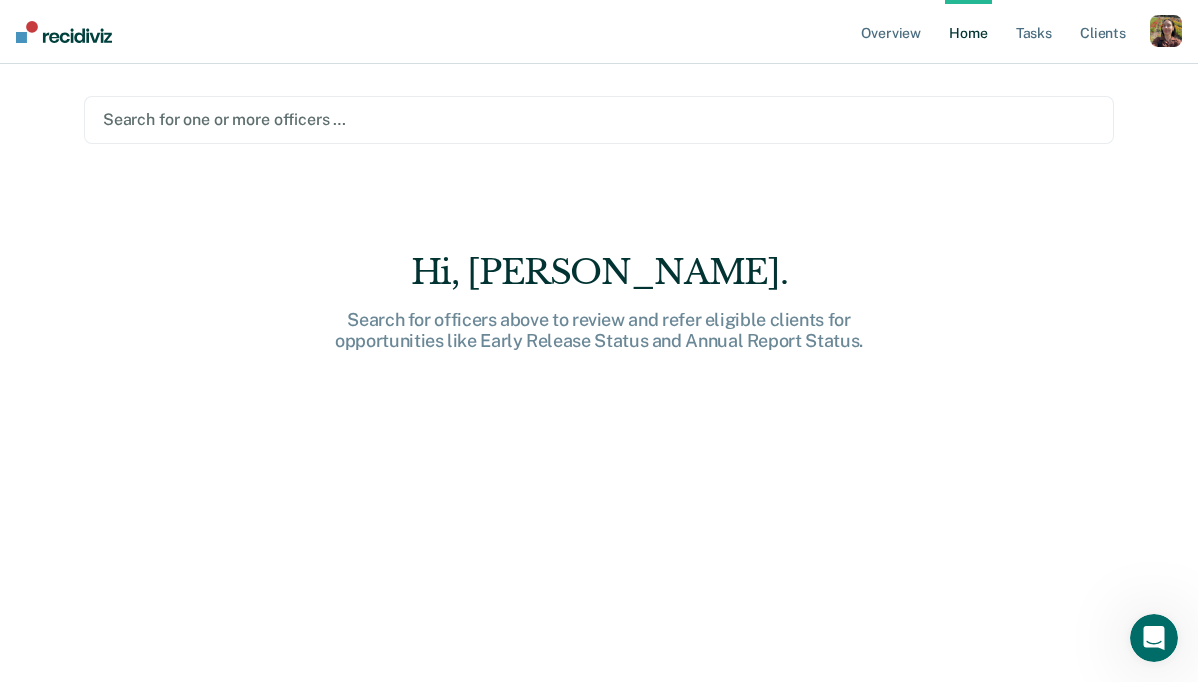 click at bounding box center (599, 119) 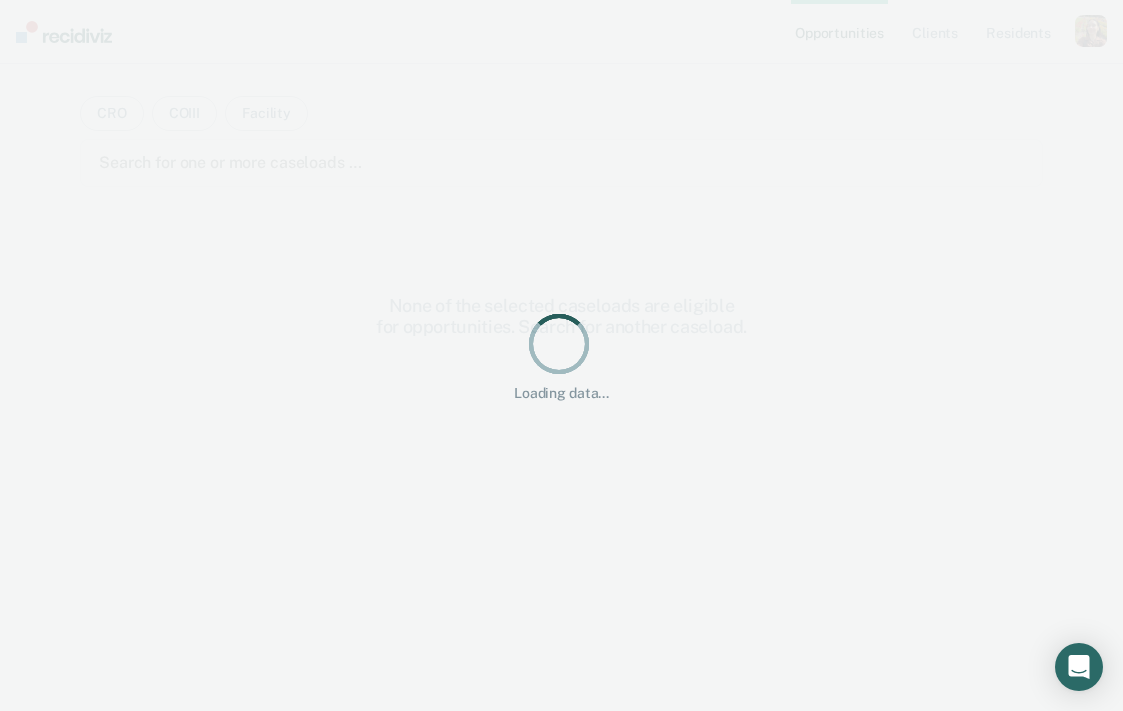 scroll, scrollTop: 0, scrollLeft: 0, axis: both 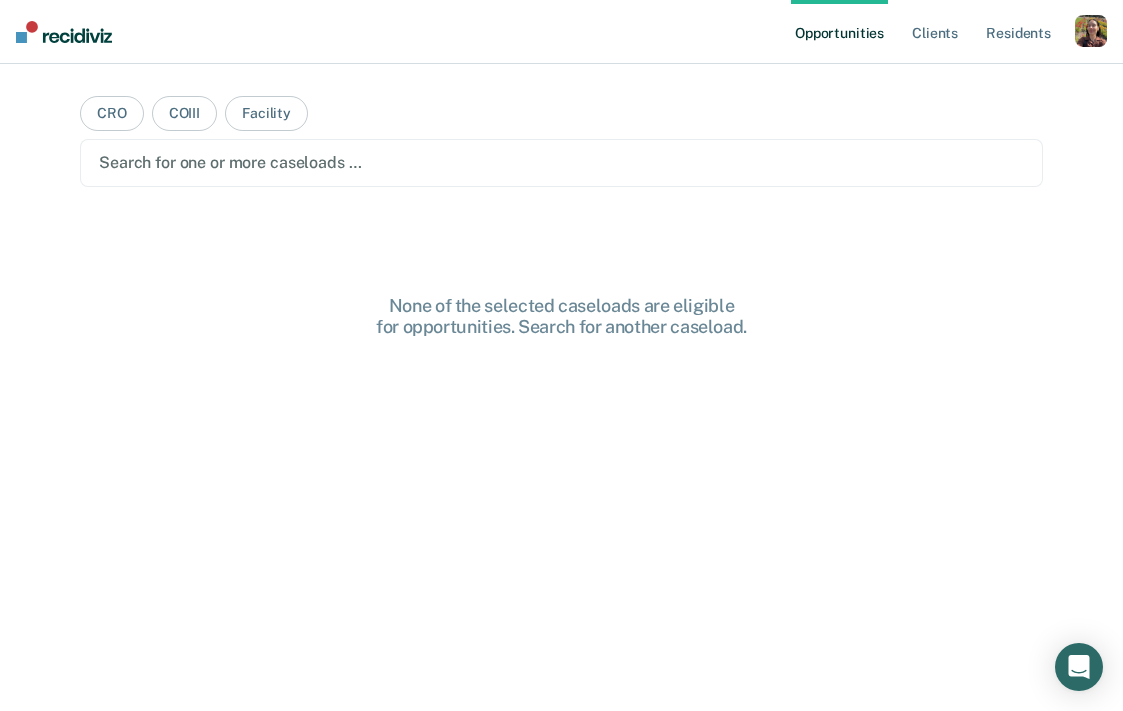 click at bounding box center [1091, 31] 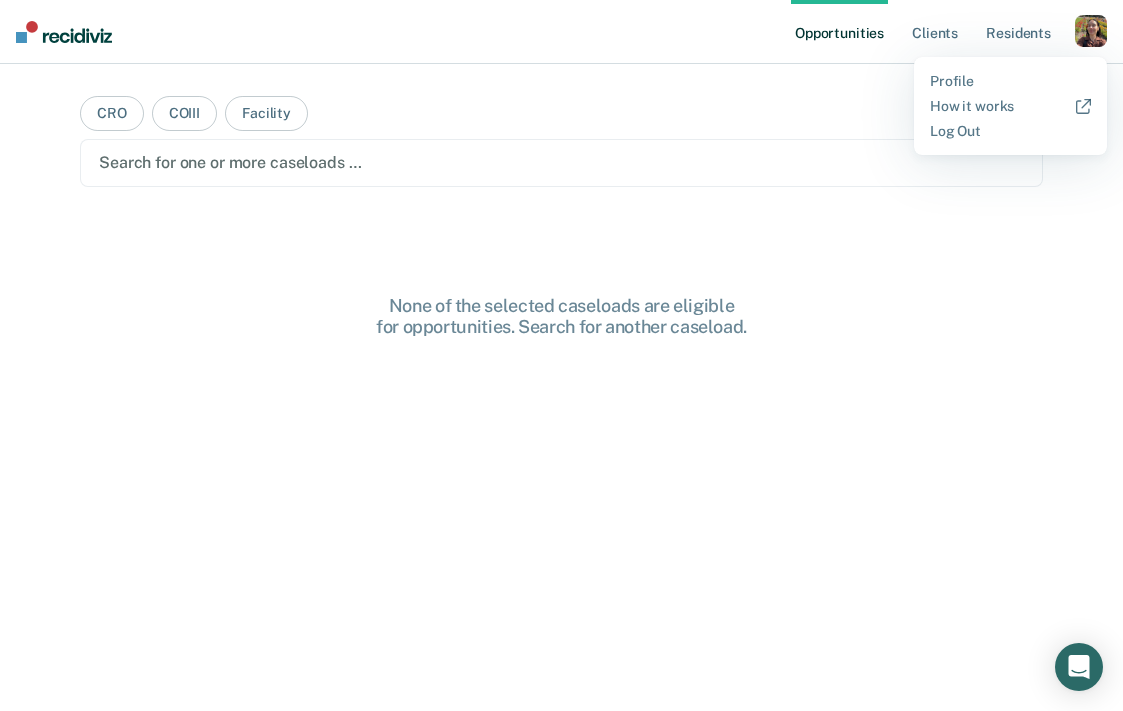 click on "Profile How it works Log Out" at bounding box center (1010, 106) 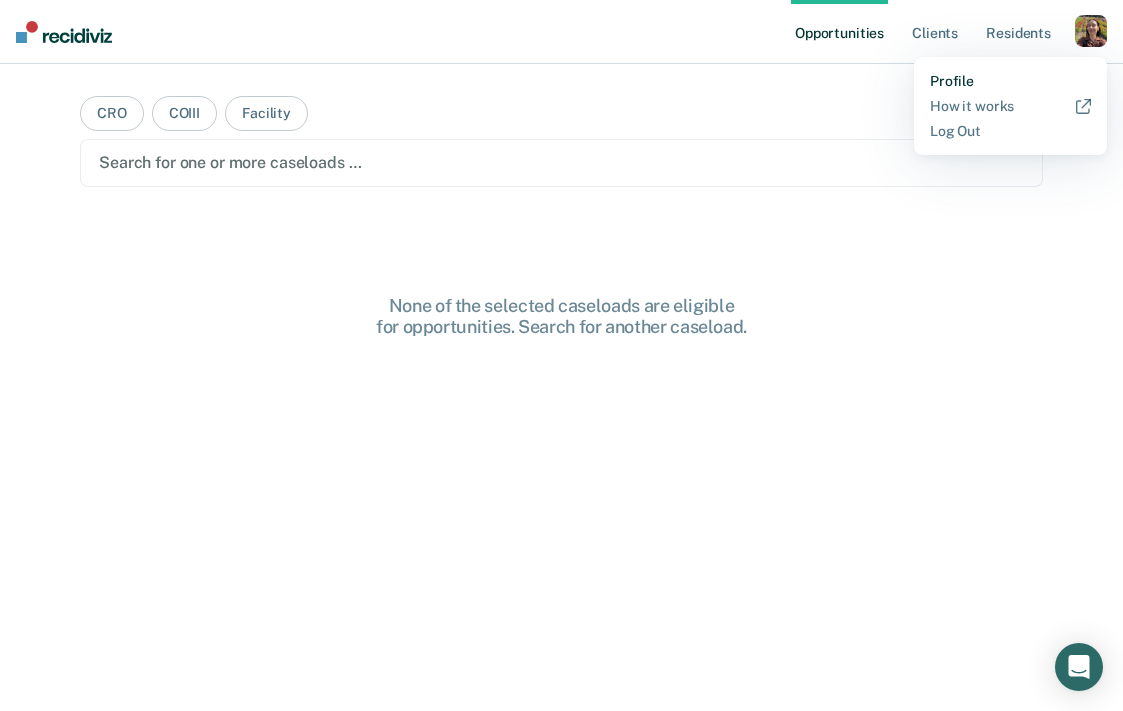 click on "Profile" at bounding box center [1010, 81] 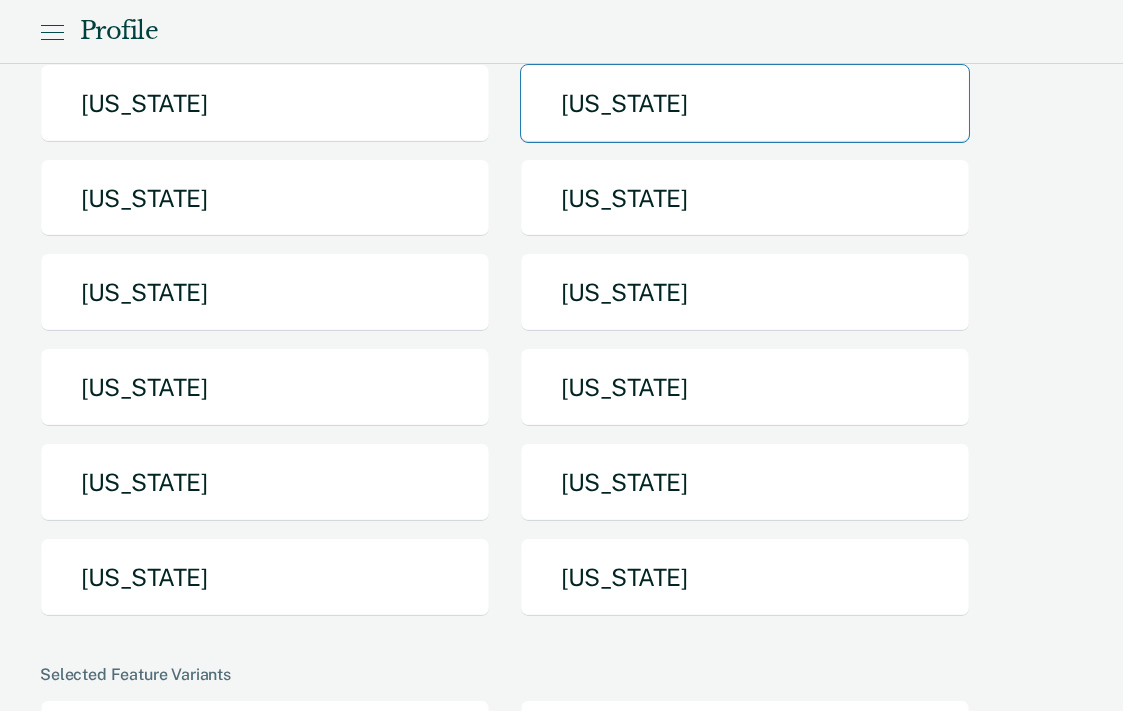 scroll, scrollTop: 287, scrollLeft: 0, axis: vertical 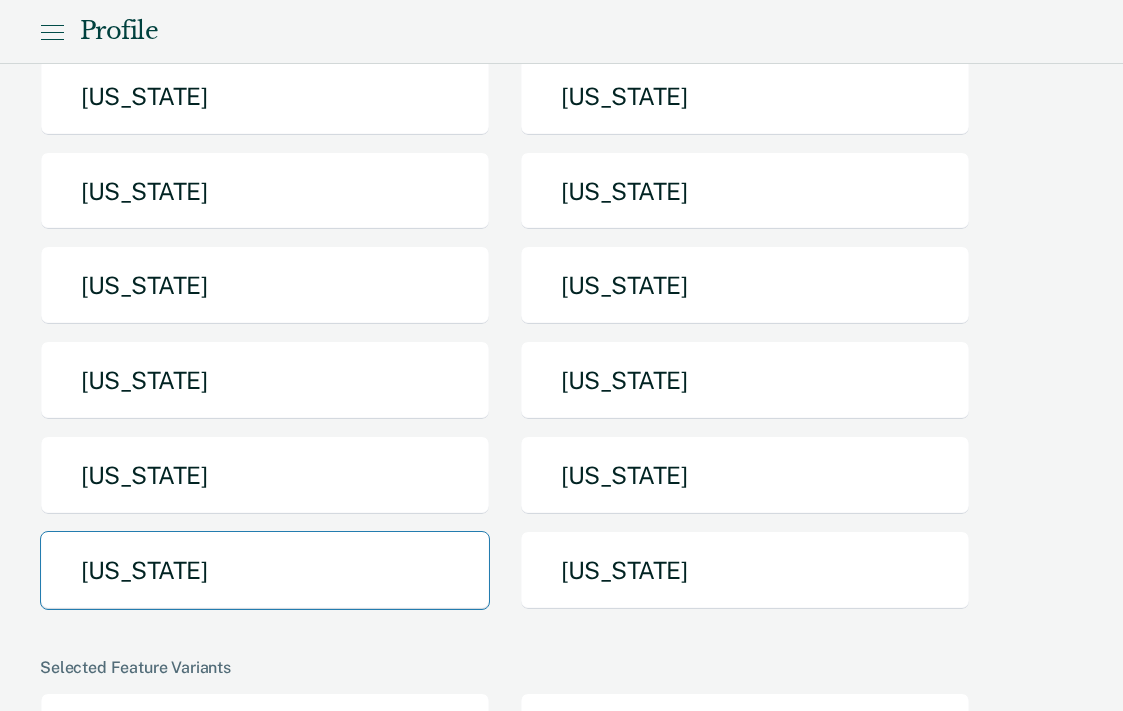 click on "[US_STATE]" at bounding box center (265, 570) 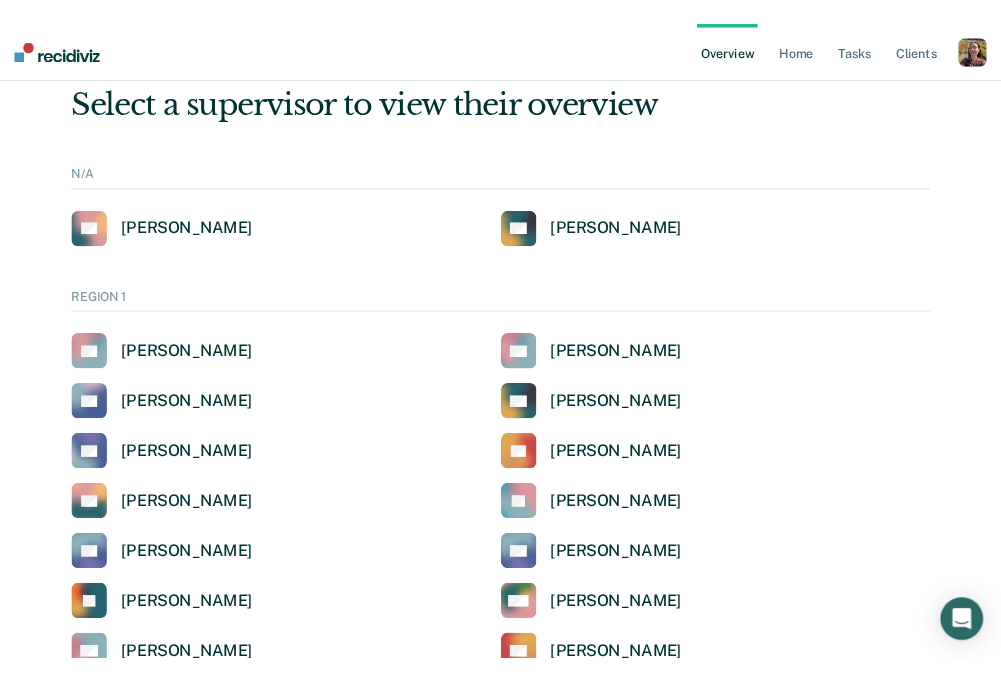 scroll, scrollTop: 0, scrollLeft: 0, axis: both 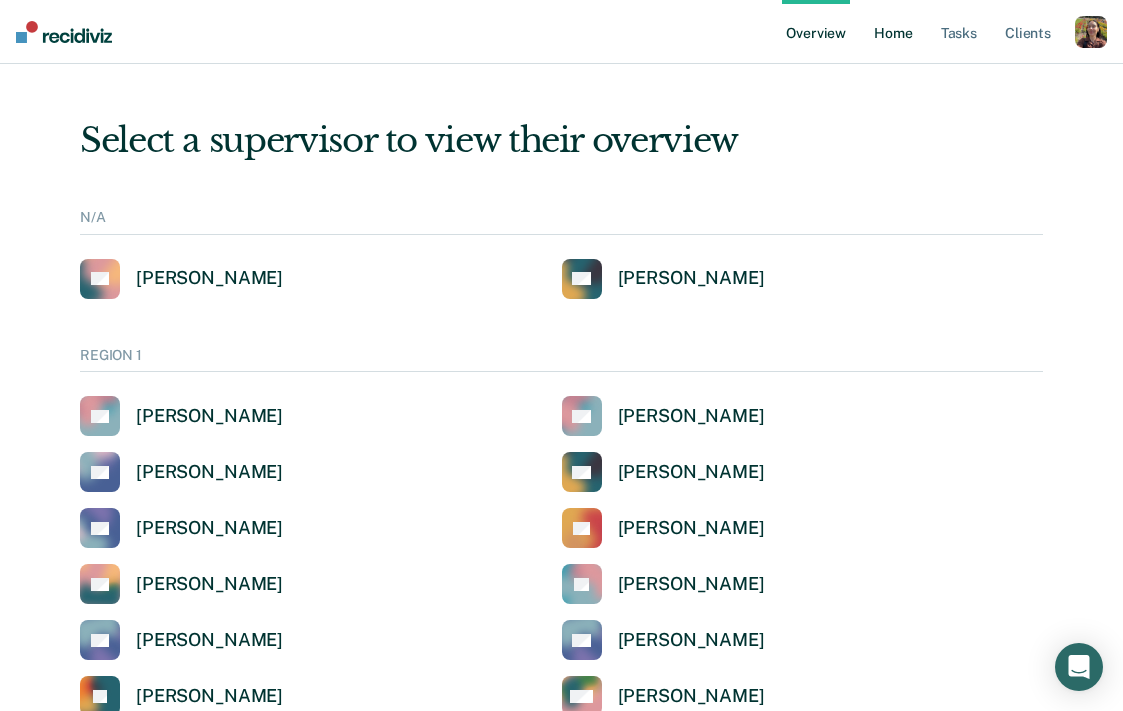 click on "Home" at bounding box center (893, 32) 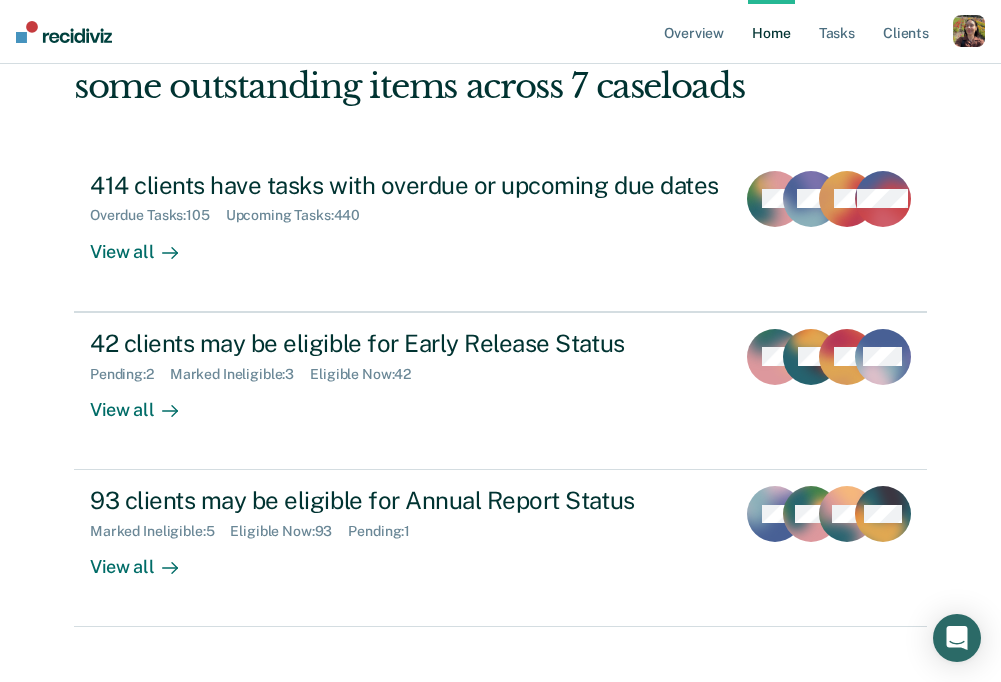 scroll, scrollTop: 206, scrollLeft: 0, axis: vertical 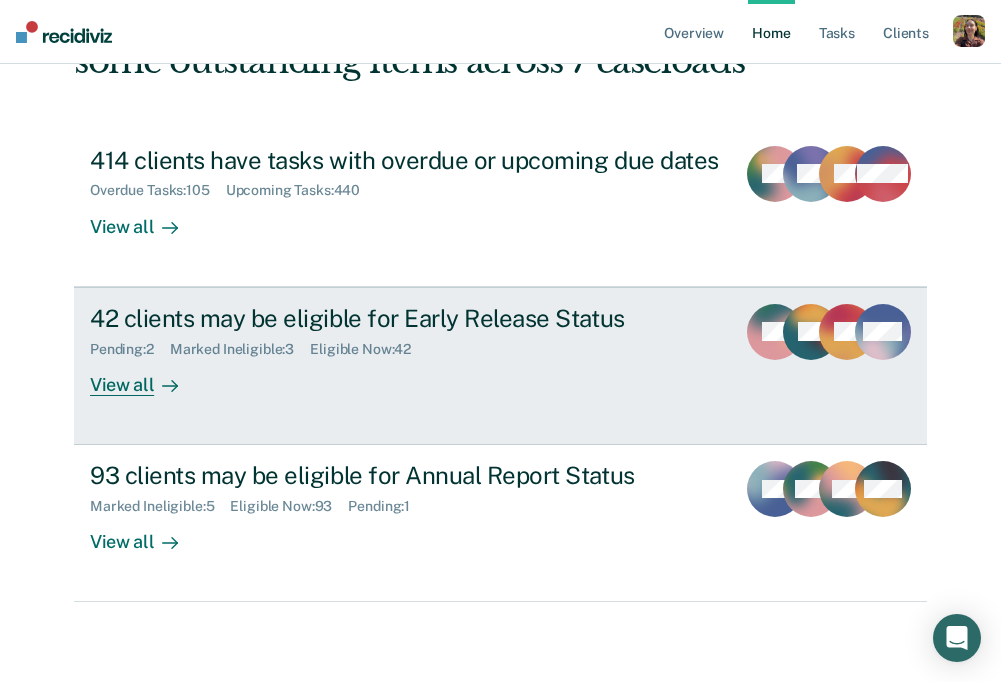 click on "View all" at bounding box center [146, 376] 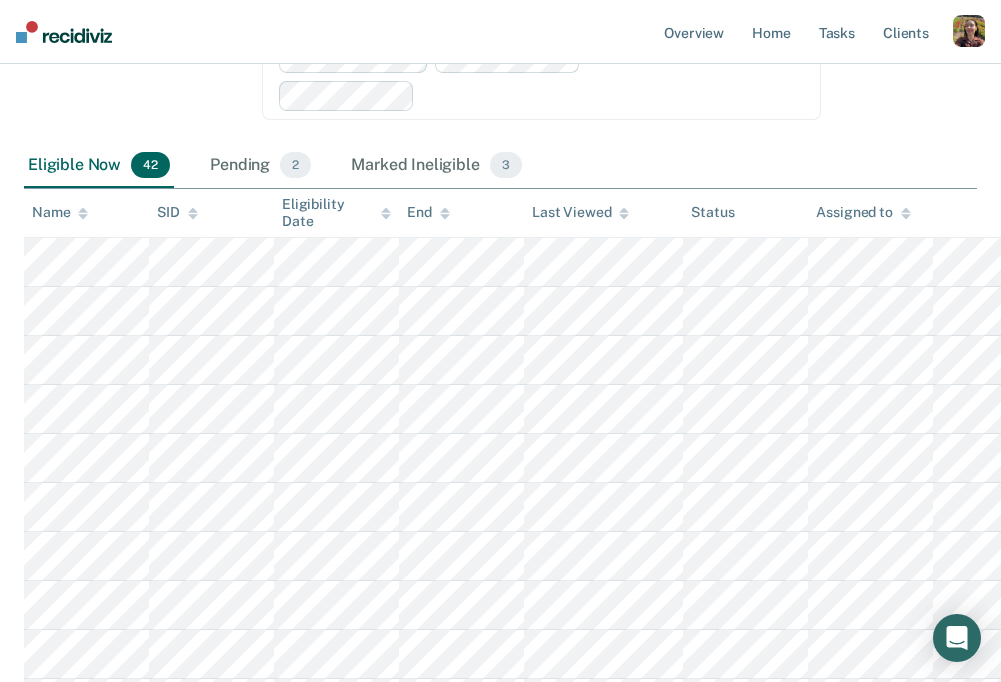 scroll, scrollTop: 322, scrollLeft: 0, axis: vertical 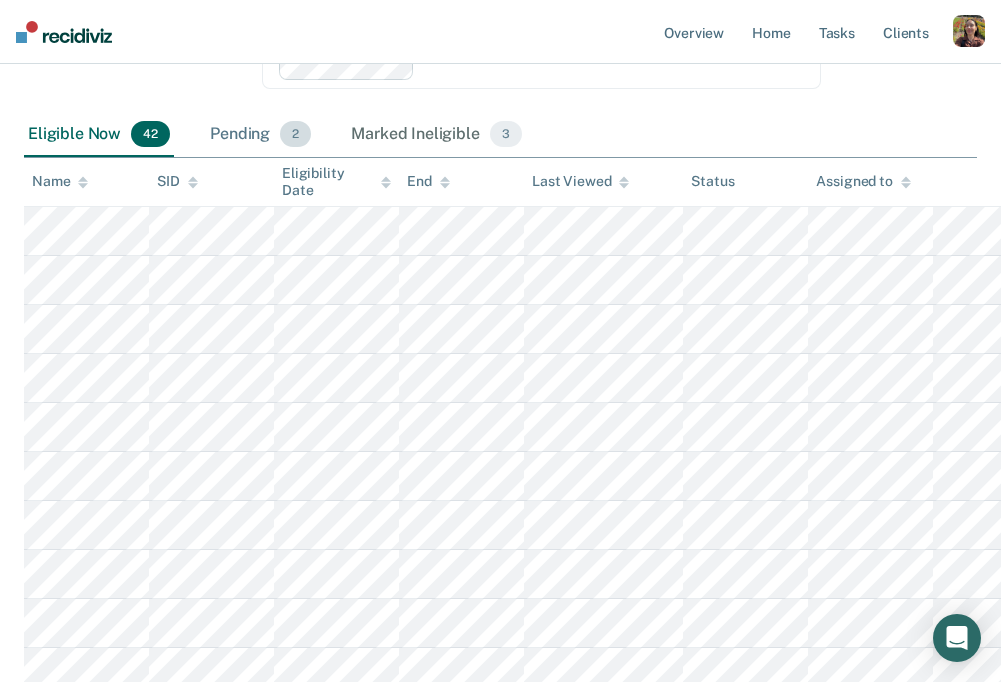 click on "Pending 2" at bounding box center [260, 135] 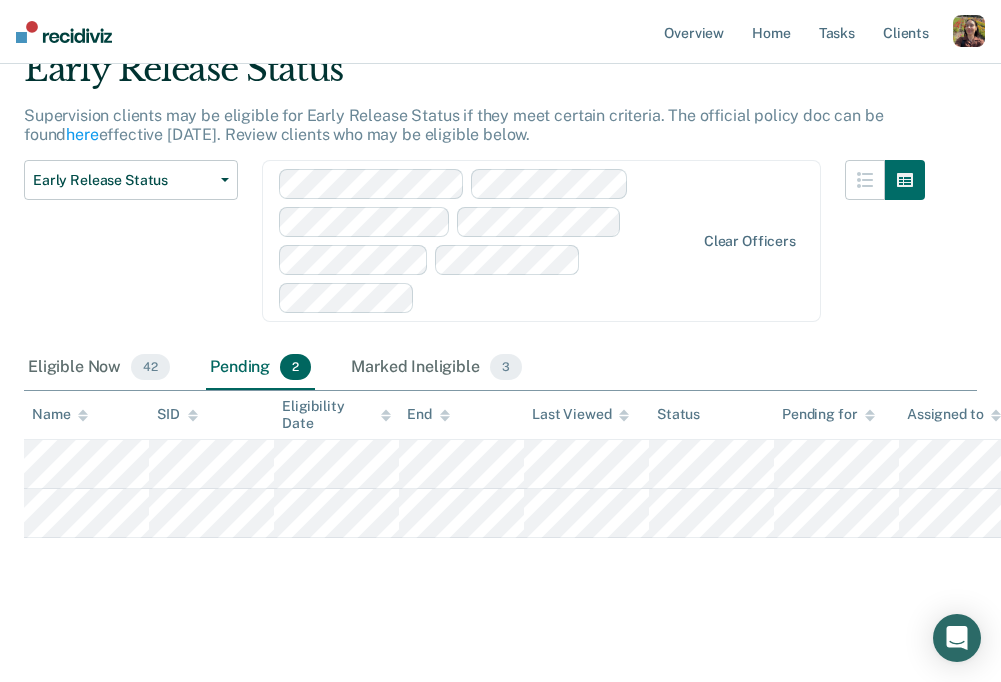 scroll, scrollTop: 87, scrollLeft: 0, axis: vertical 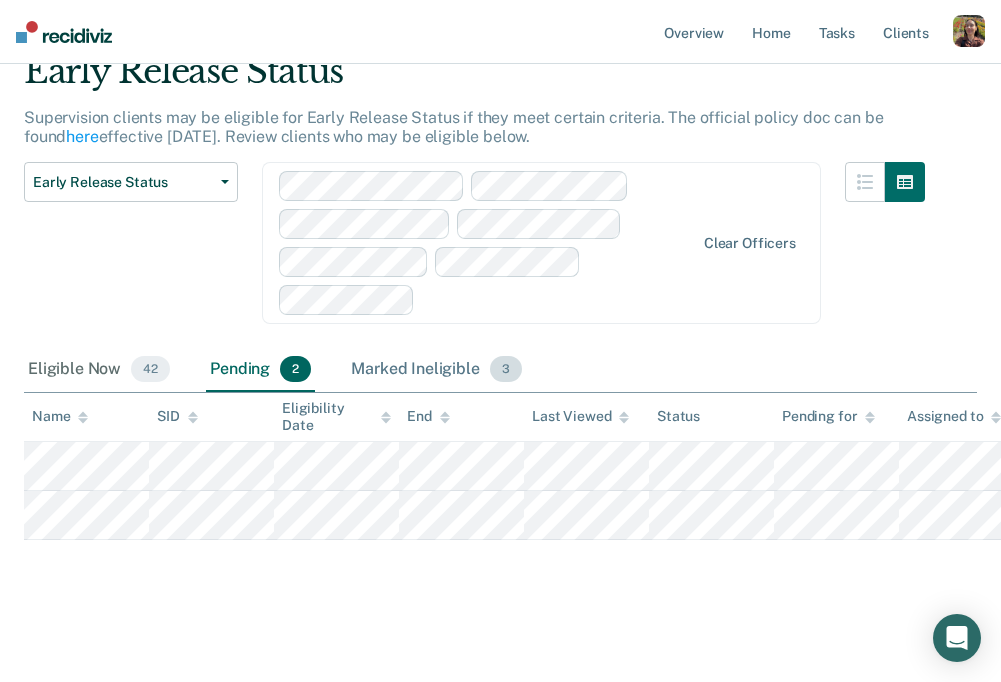 click on "Marked Ineligible 3" at bounding box center [436, 370] 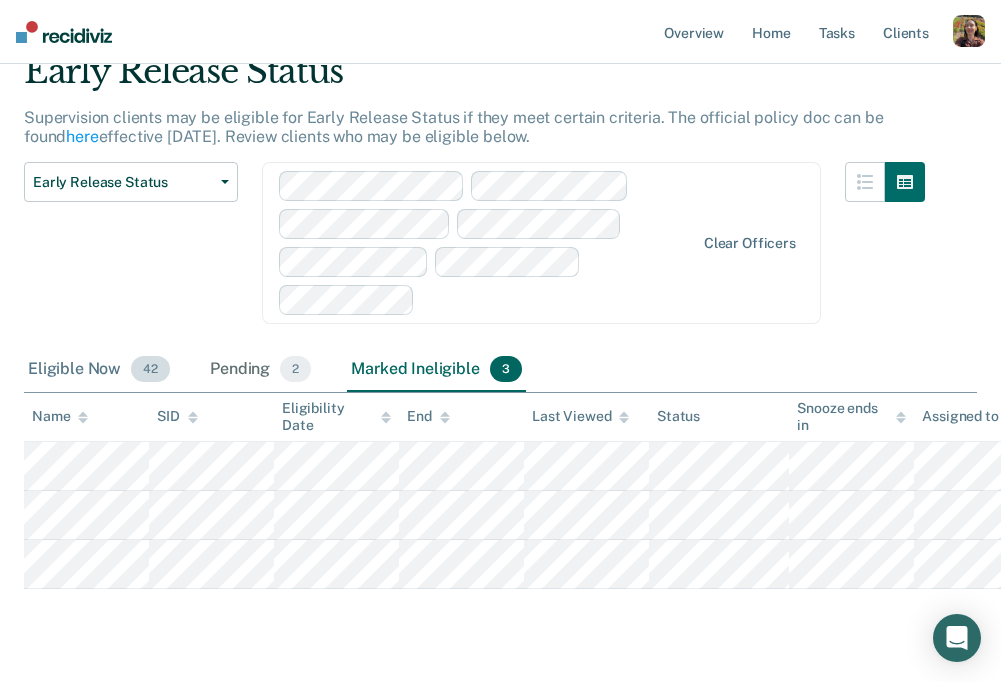 click on "Eligible Now 42" at bounding box center (99, 370) 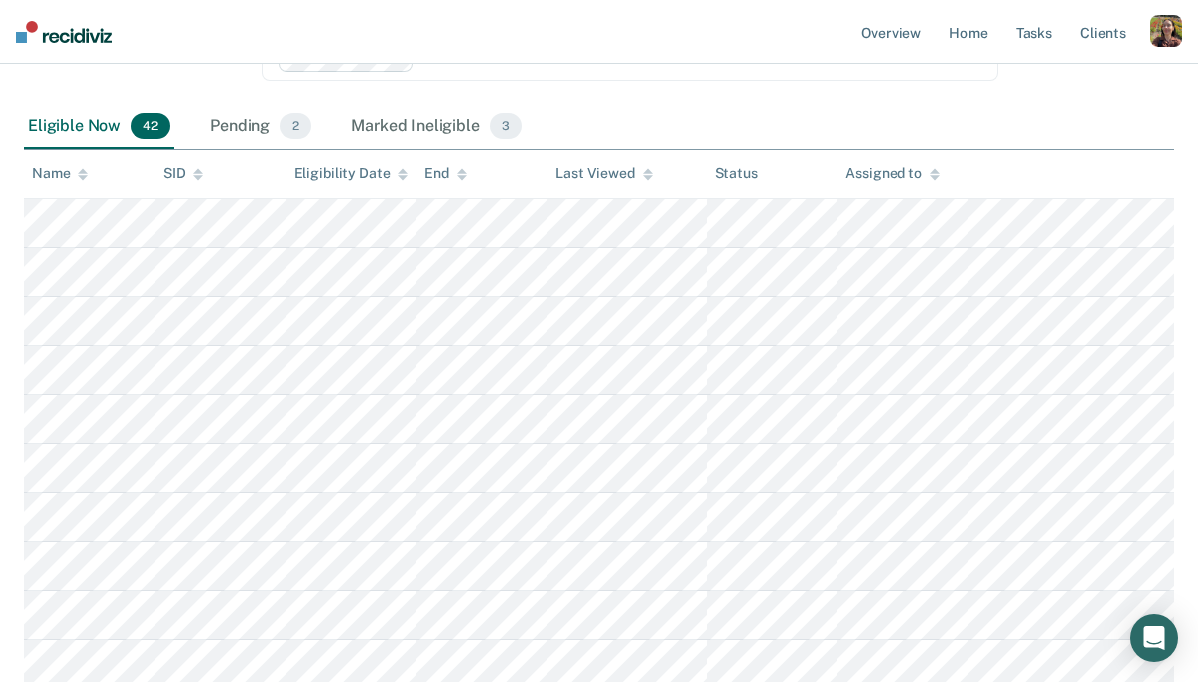 scroll, scrollTop: 300, scrollLeft: 0, axis: vertical 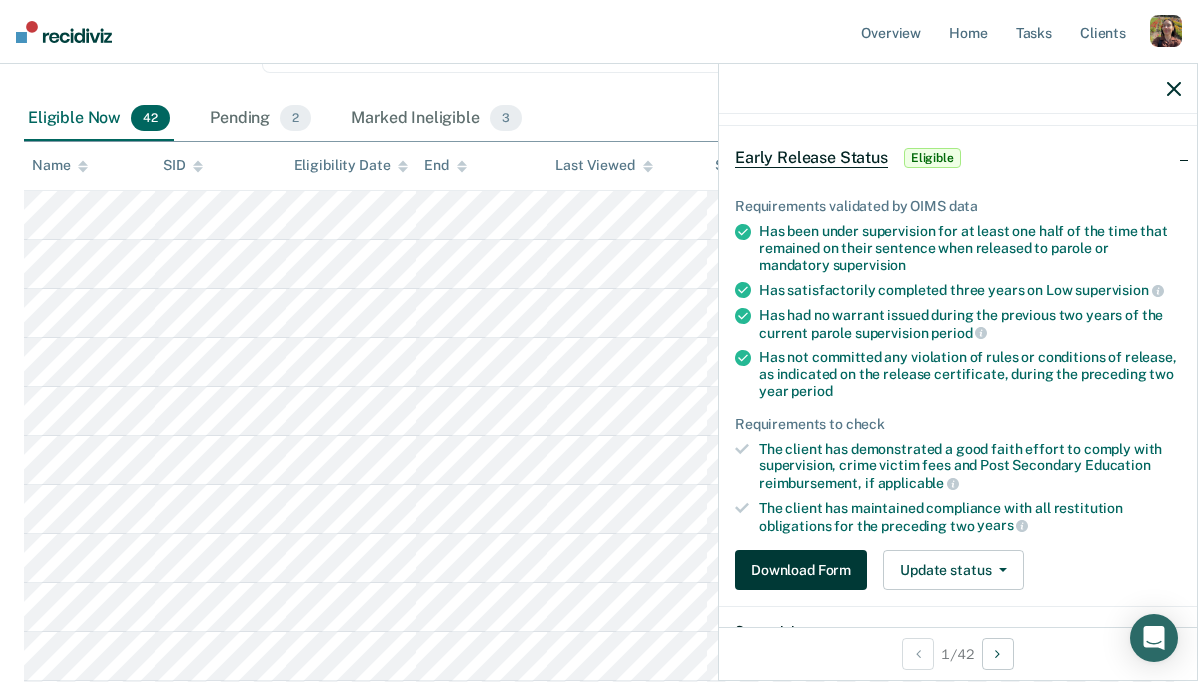 click on "Download Form" at bounding box center (801, 570) 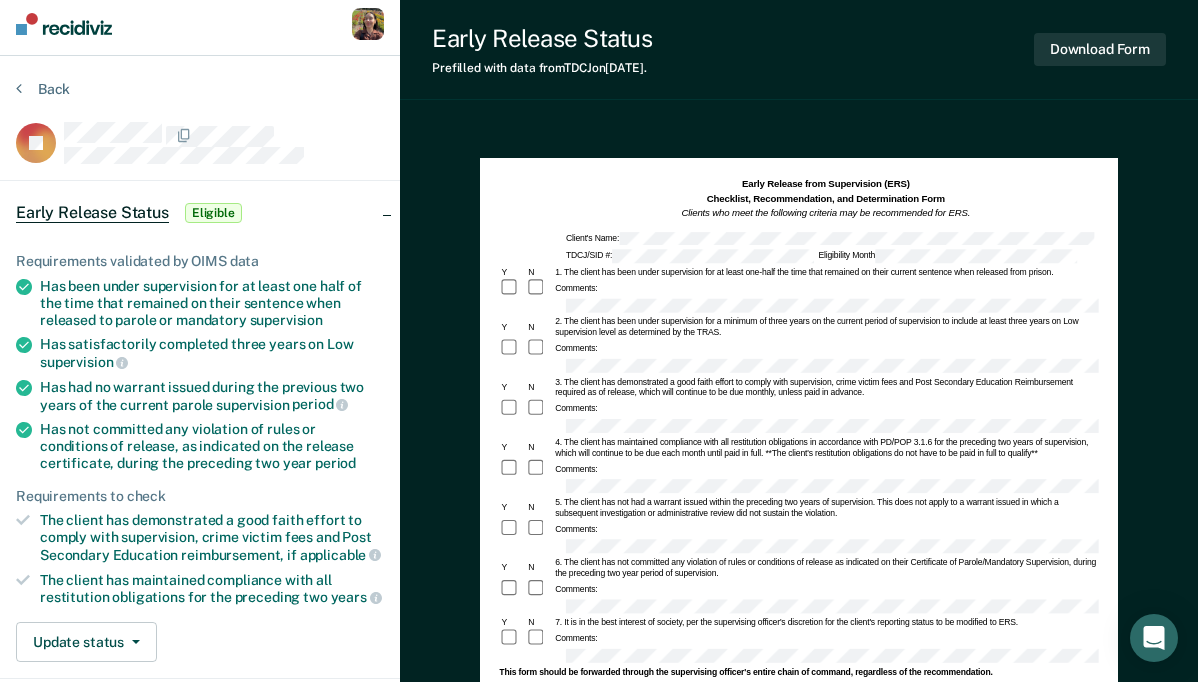 scroll, scrollTop: 10, scrollLeft: 0, axis: vertical 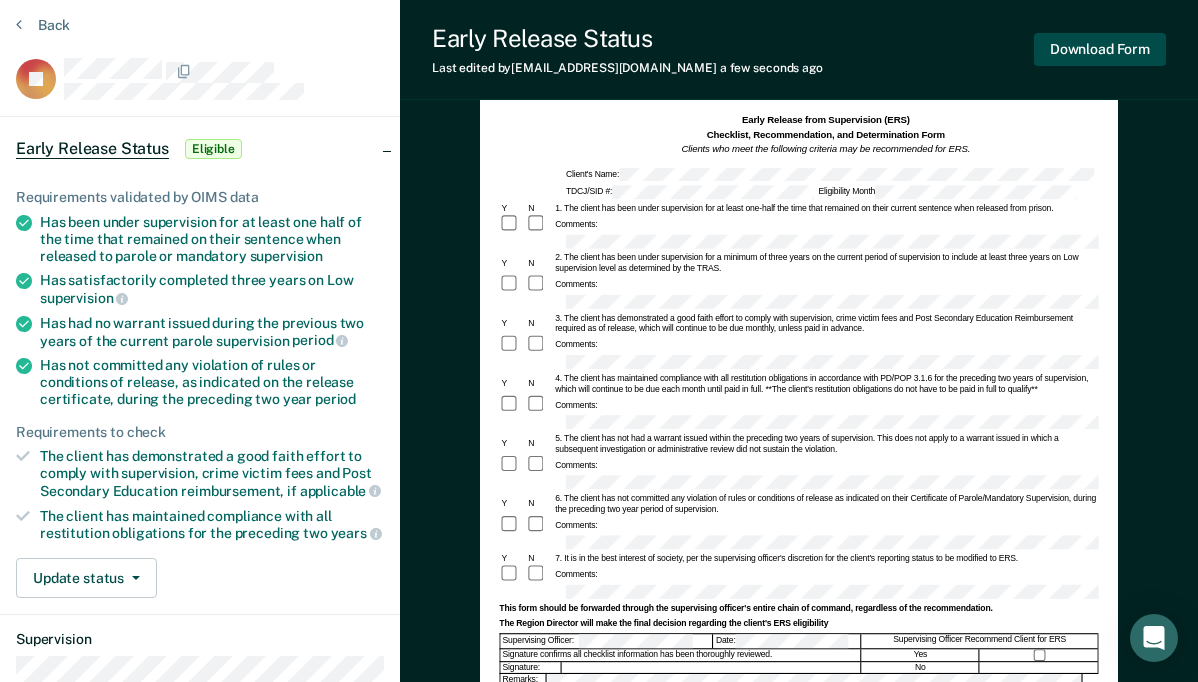 click on "Download Form" at bounding box center [1100, 49] 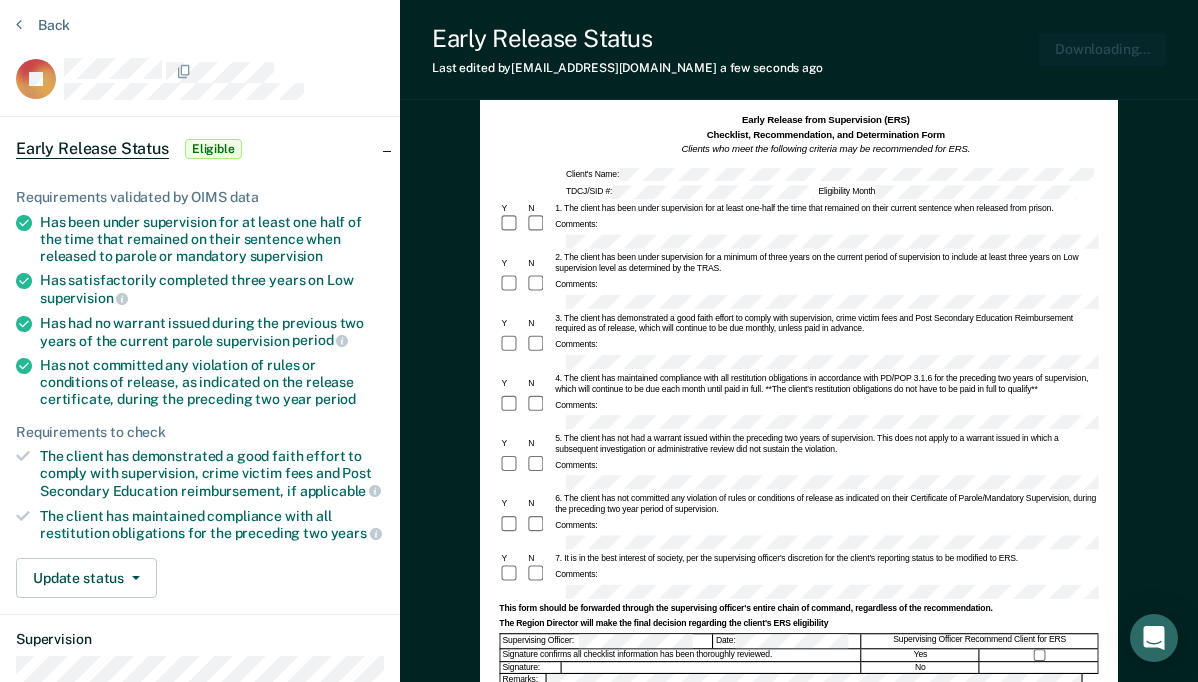 scroll, scrollTop: 0, scrollLeft: 0, axis: both 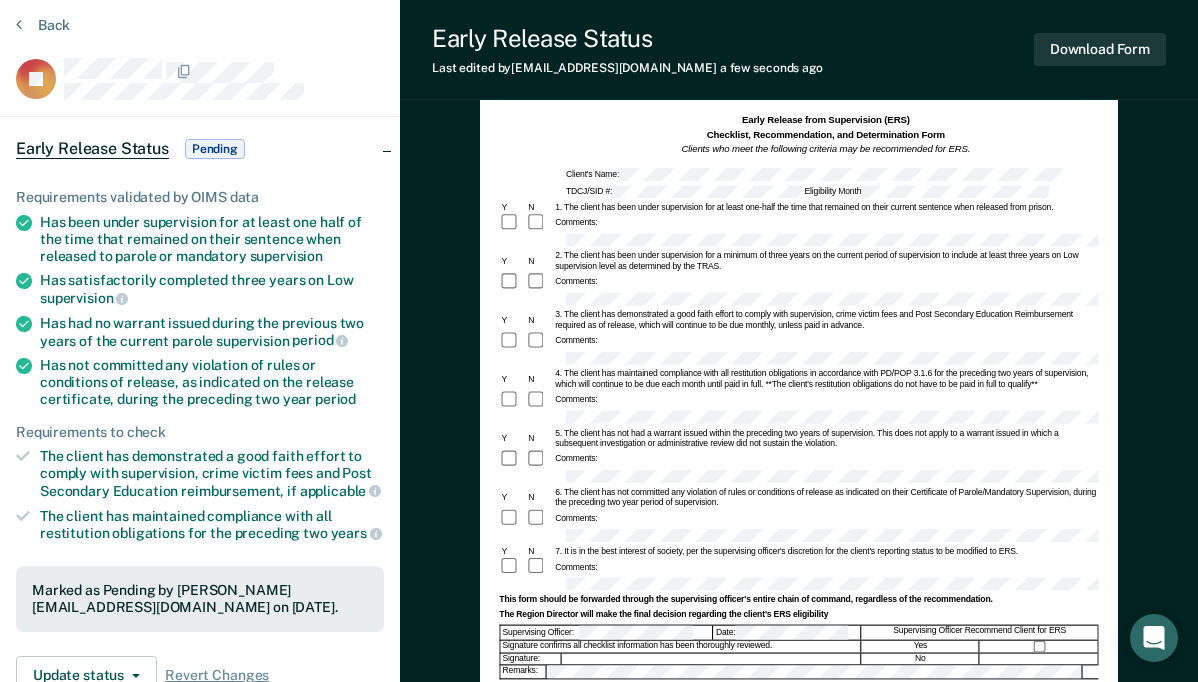 click on "Early Release Status Last edited by  [PERSON_NAME][EMAIL_ADDRESS][DOMAIN_NAME]   a few seconds ago Download Form" at bounding box center [799, 50] 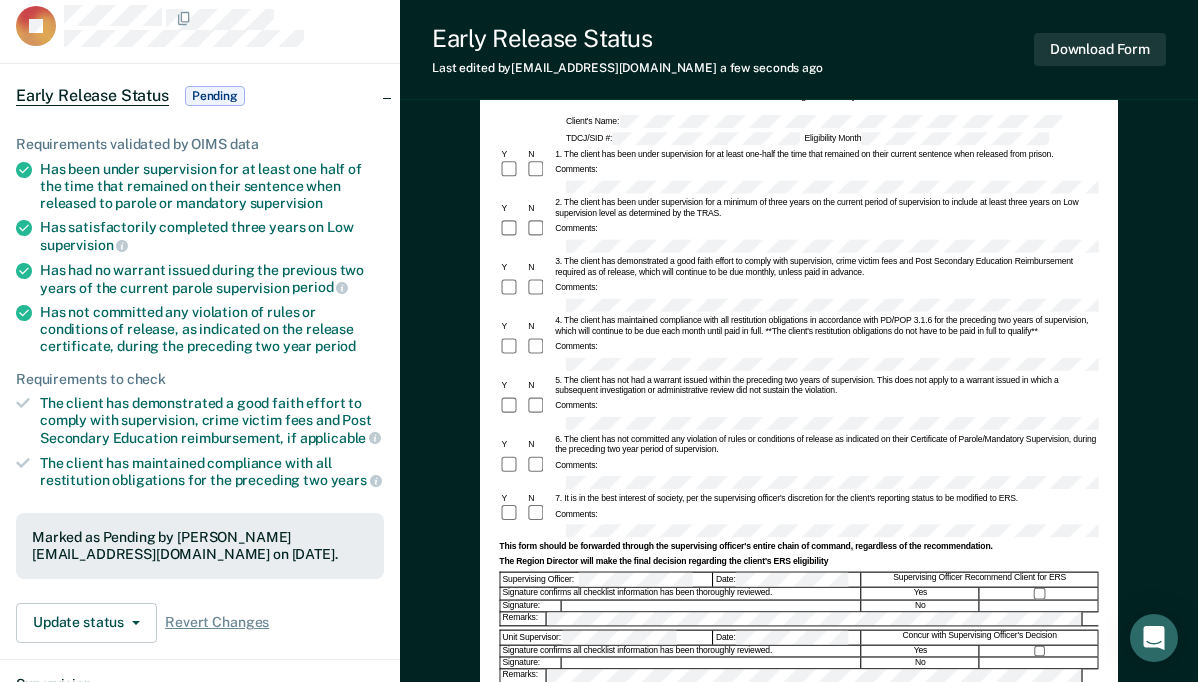 scroll, scrollTop: 128, scrollLeft: 0, axis: vertical 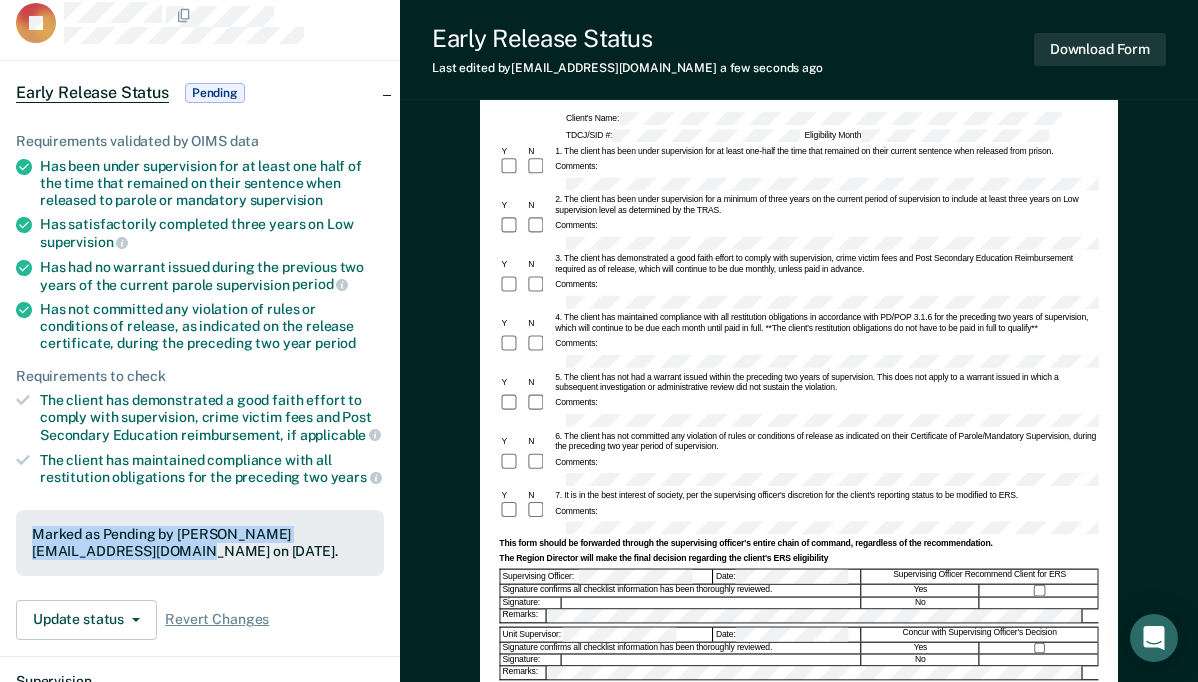 drag, startPoint x: 30, startPoint y: 524, endPoint x: 117, endPoint y: 554, distance: 92.02717 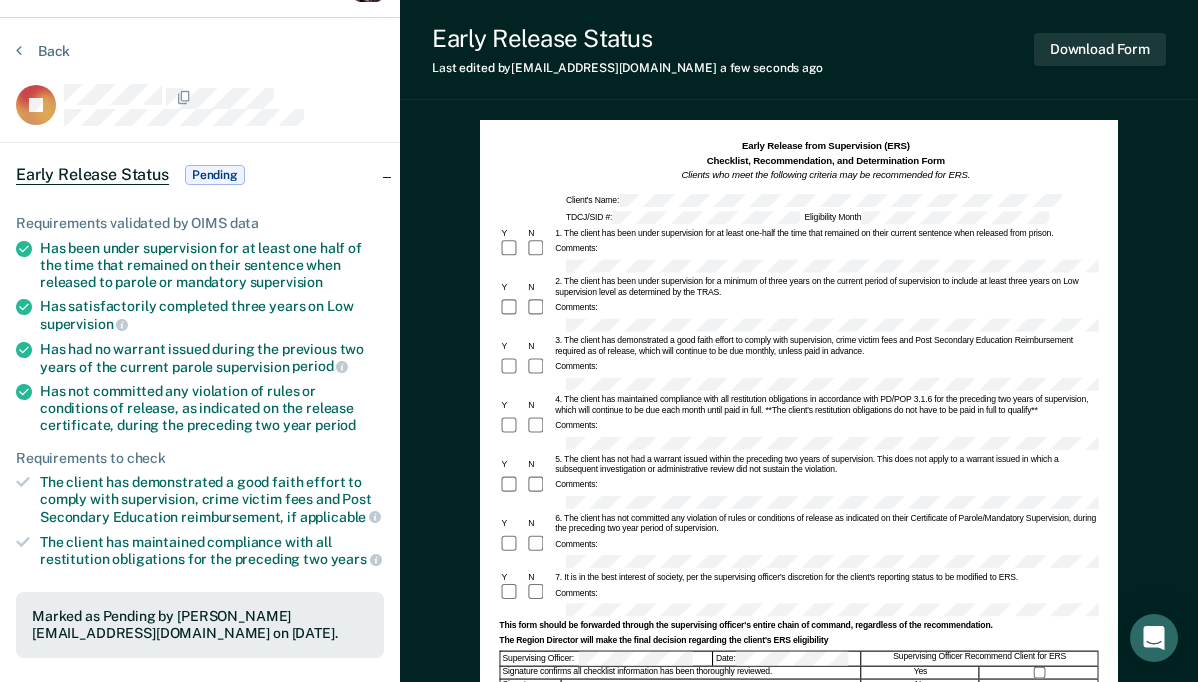scroll, scrollTop: 38, scrollLeft: 0, axis: vertical 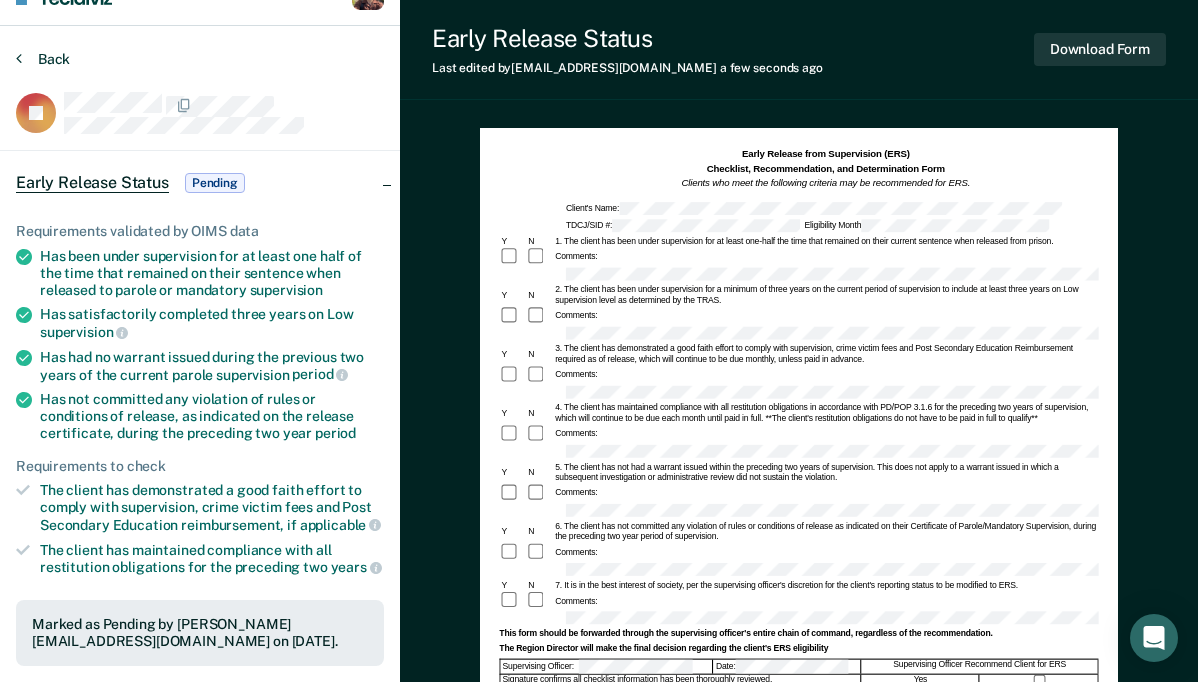 click on "Back" at bounding box center [43, 59] 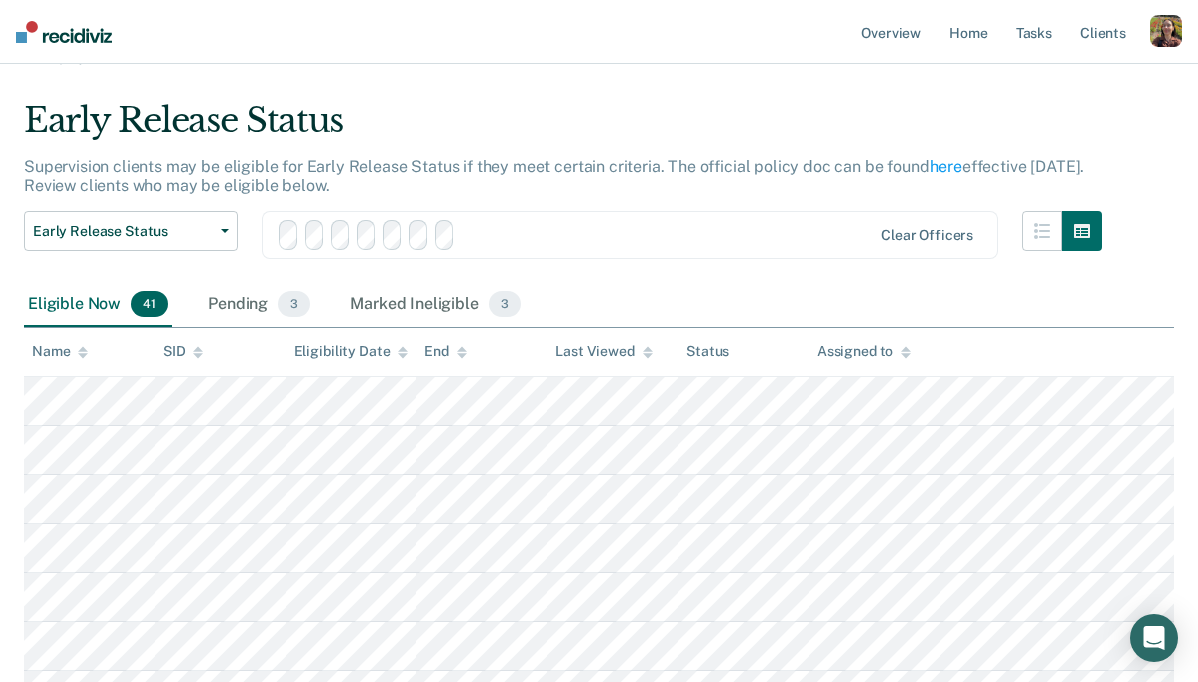 scroll, scrollTop: 300, scrollLeft: 0, axis: vertical 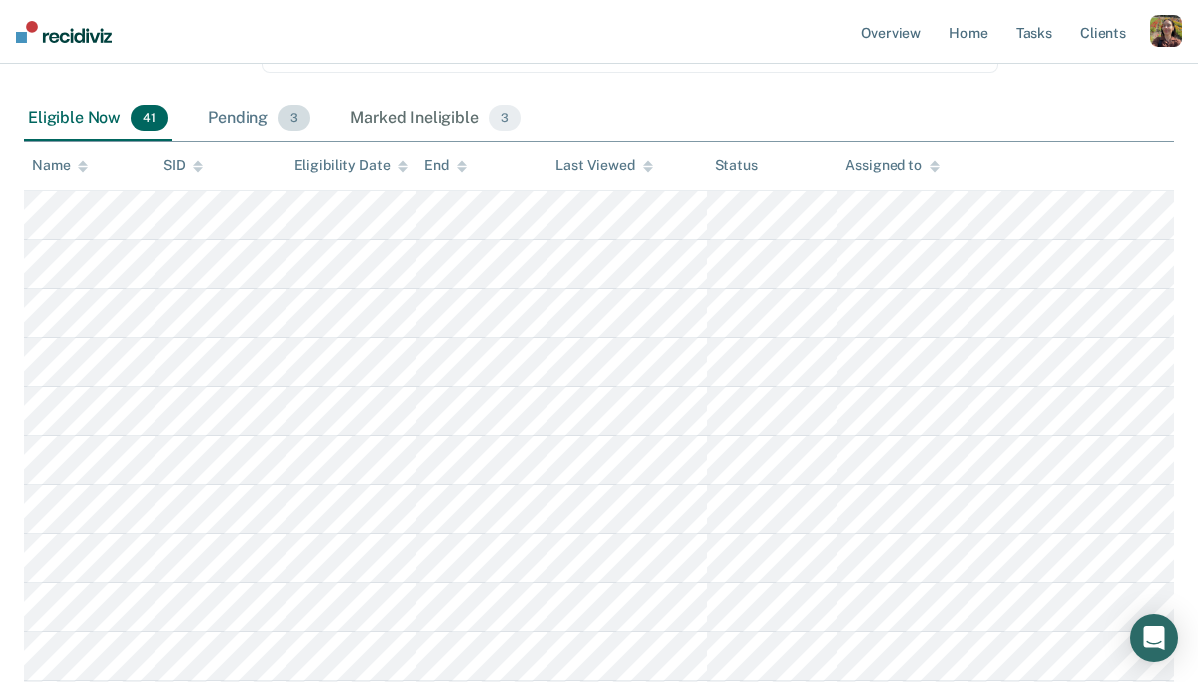 click on "Pending 3" at bounding box center (259, 119) 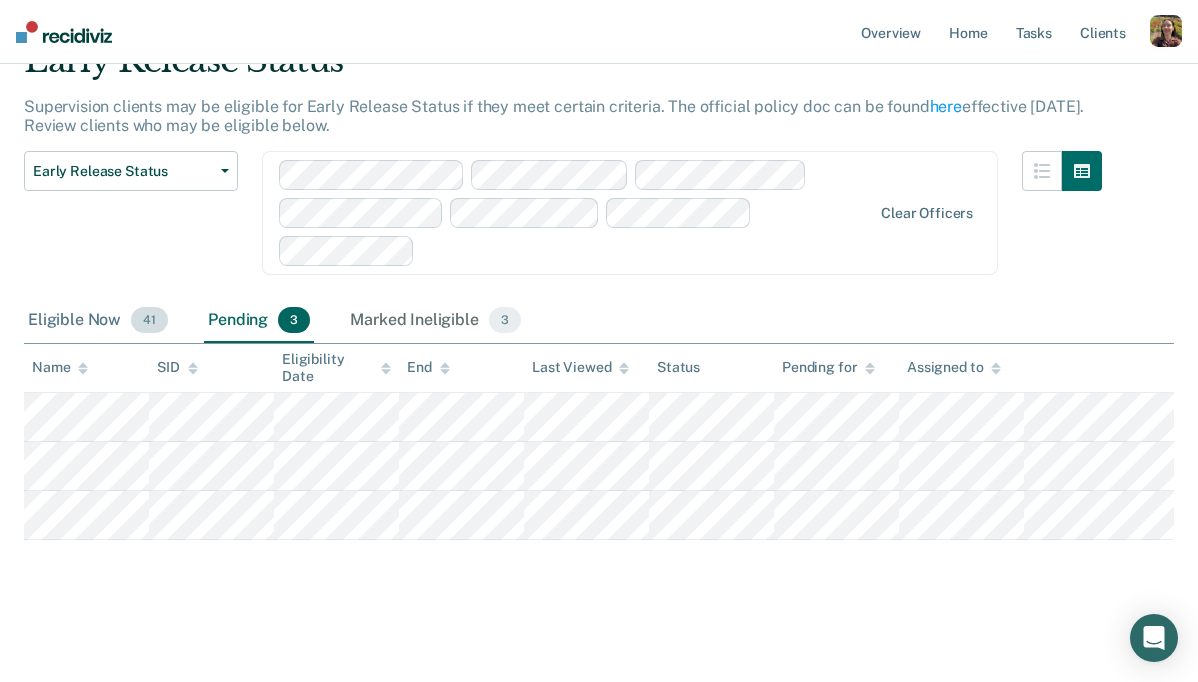 click on "Eligible Now 41" at bounding box center (98, 321) 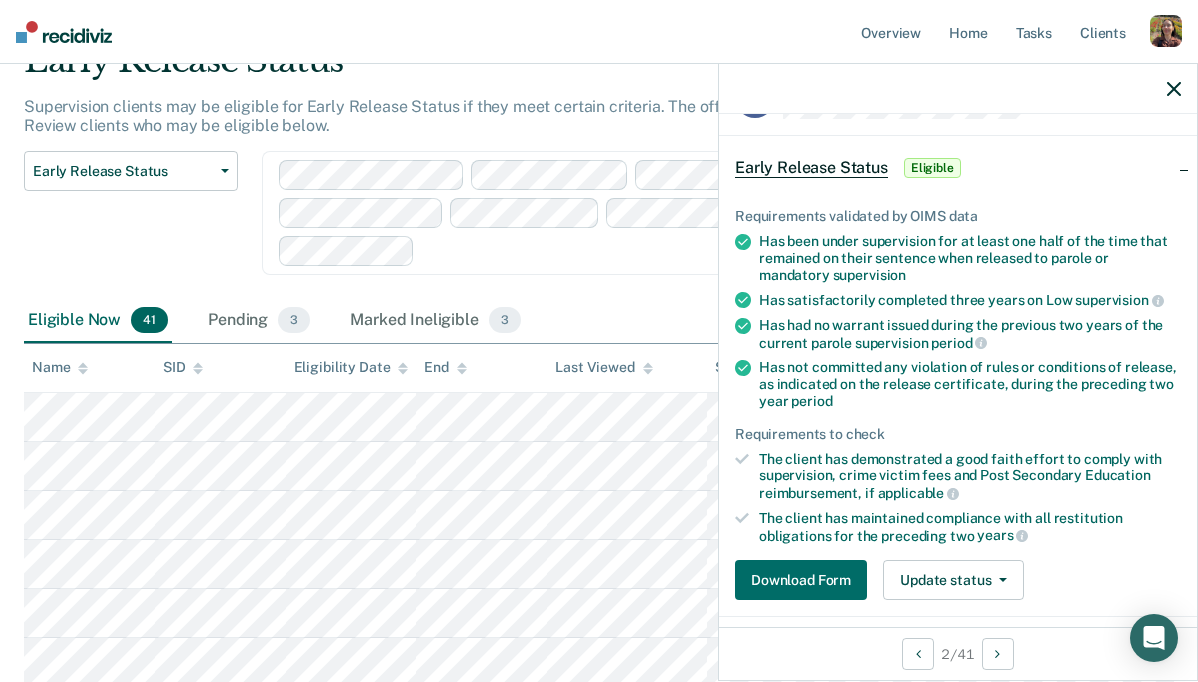 scroll, scrollTop: 77, scrollLeft: 0, axis: vertical 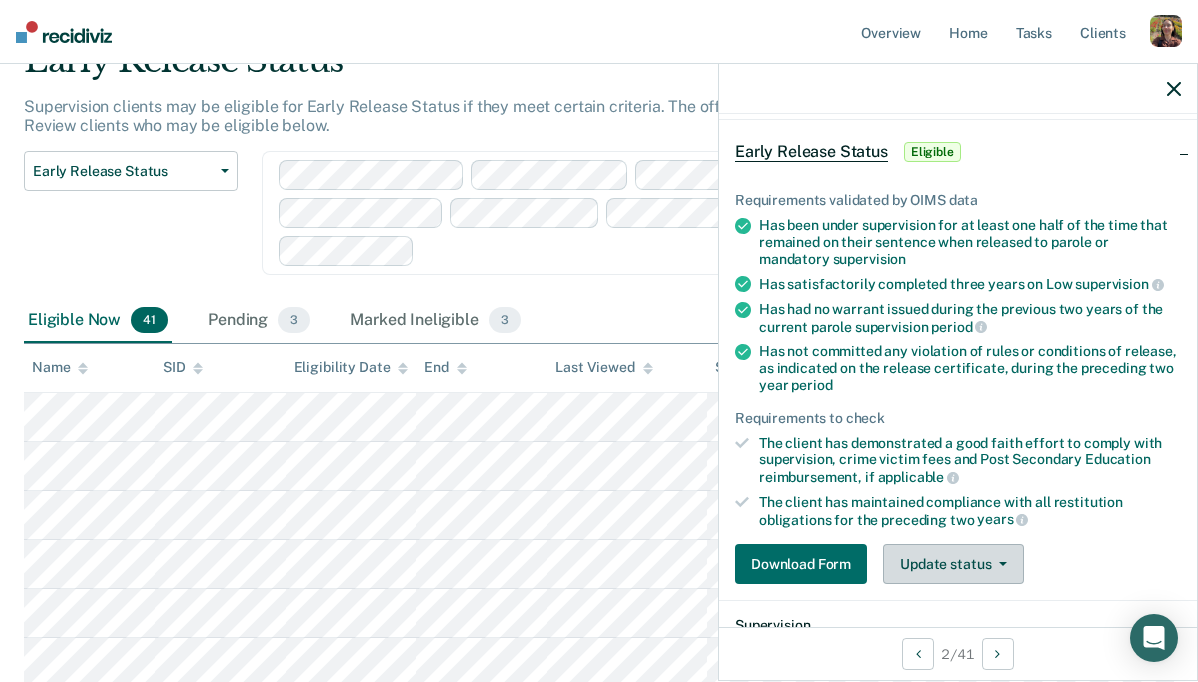click on "Update status" at bounding box center [953, 564] 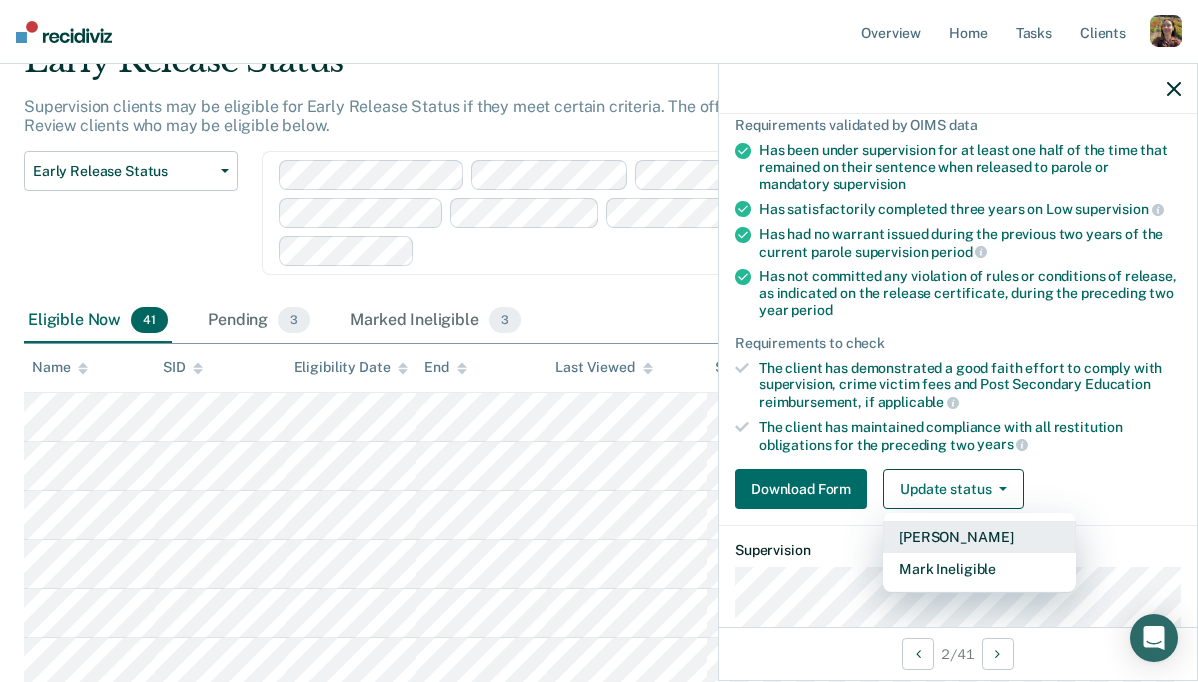 scroll, scrollTop: 153, scrollLeft: 0, axis: vertical 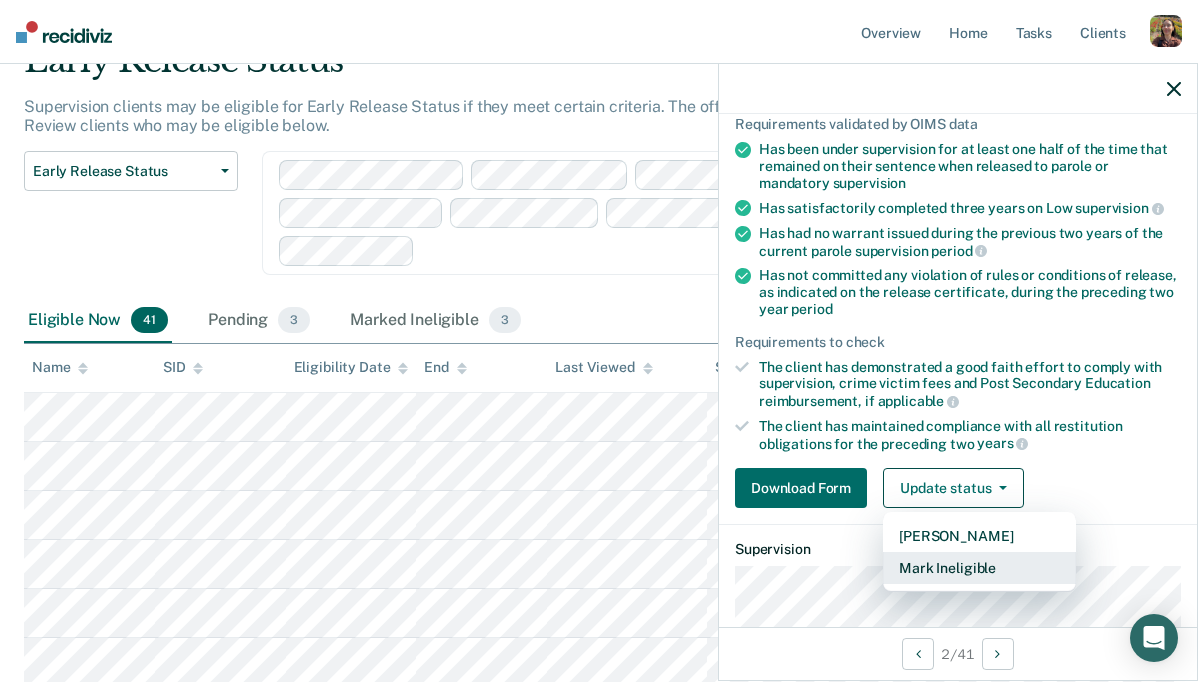 click on "Mark Ineligible" at bounding box center (979, 568) 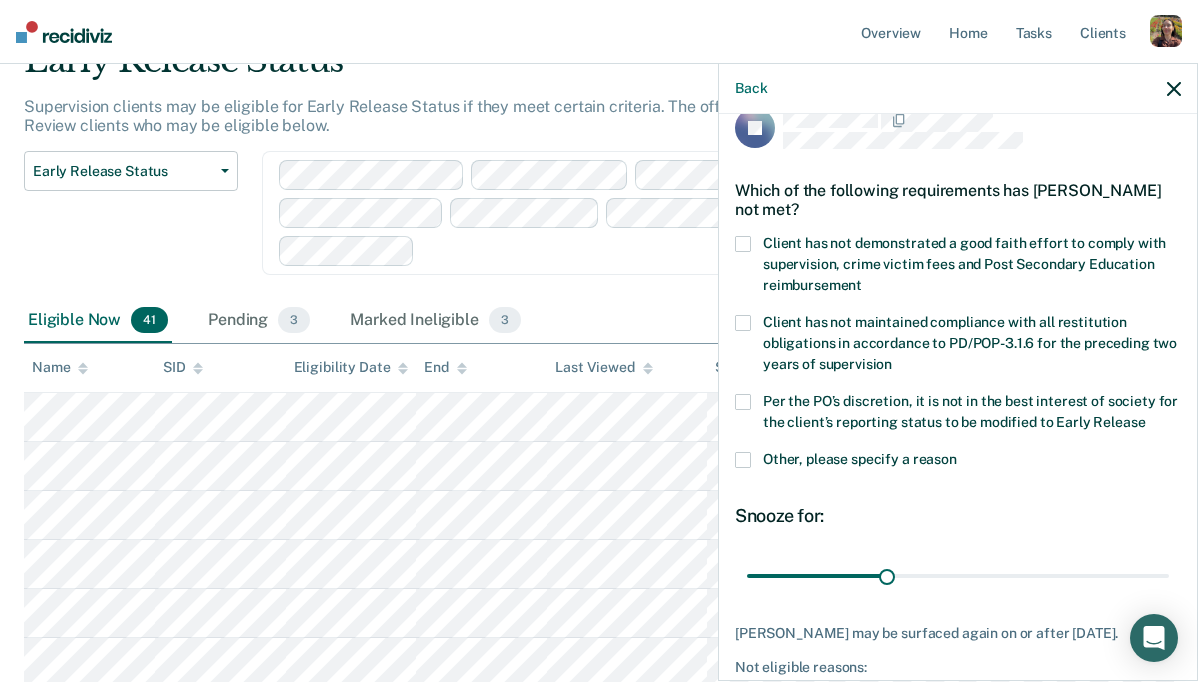 scroll, scrollTop: 23, scrollLeft: 0, axis: vertical 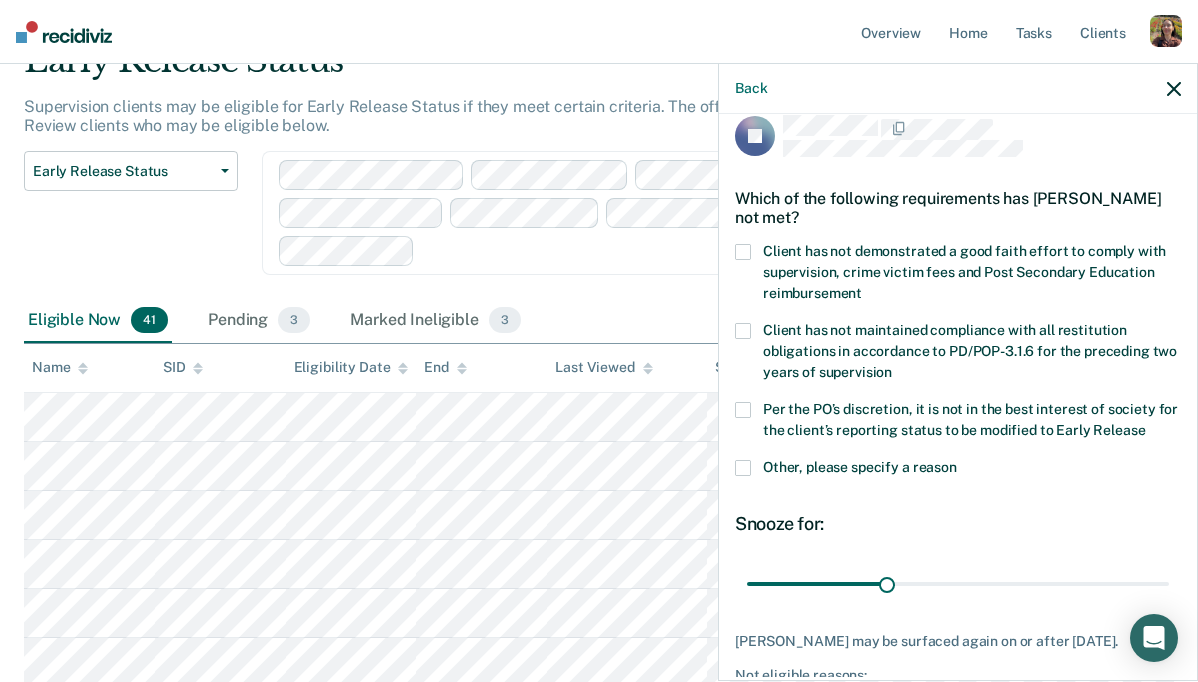 click at bounding box center (743, 252) 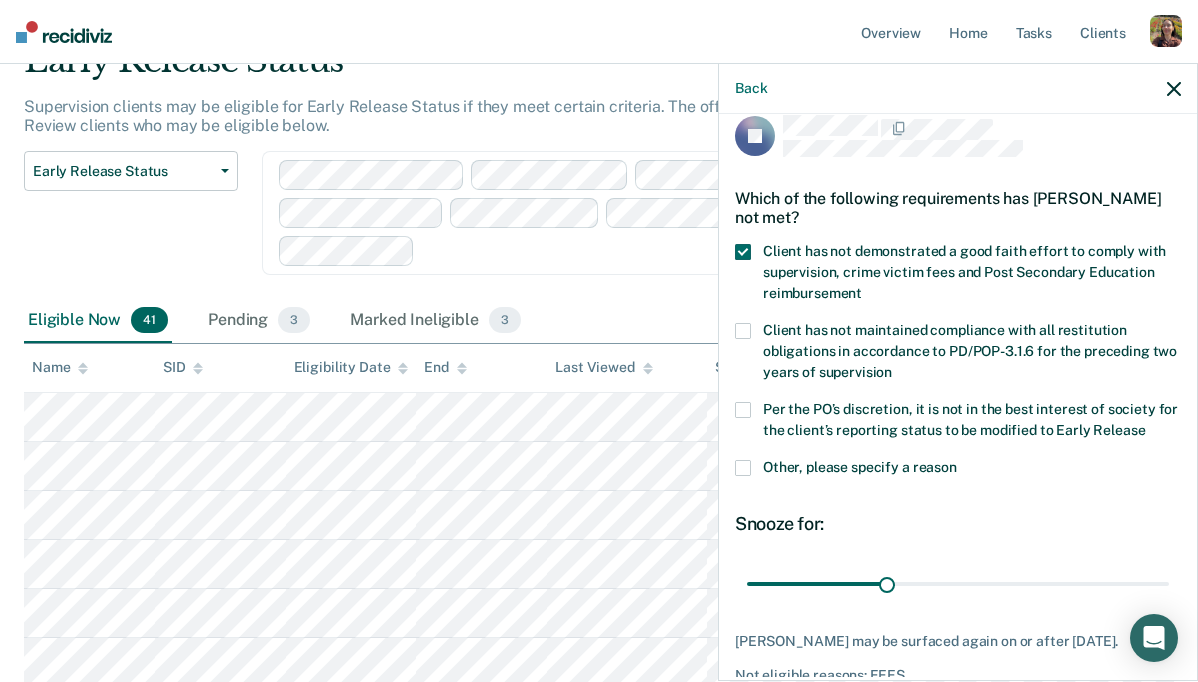 click at bounding box center [743, 331] 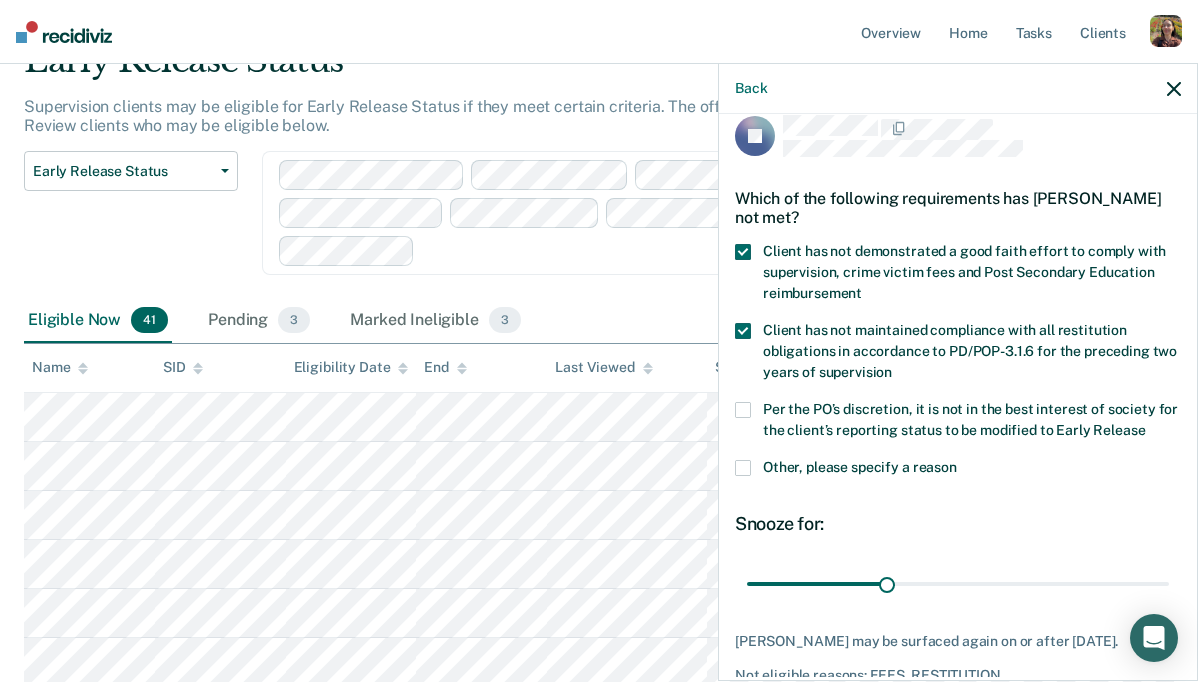 click at bounding box center [743, 468] 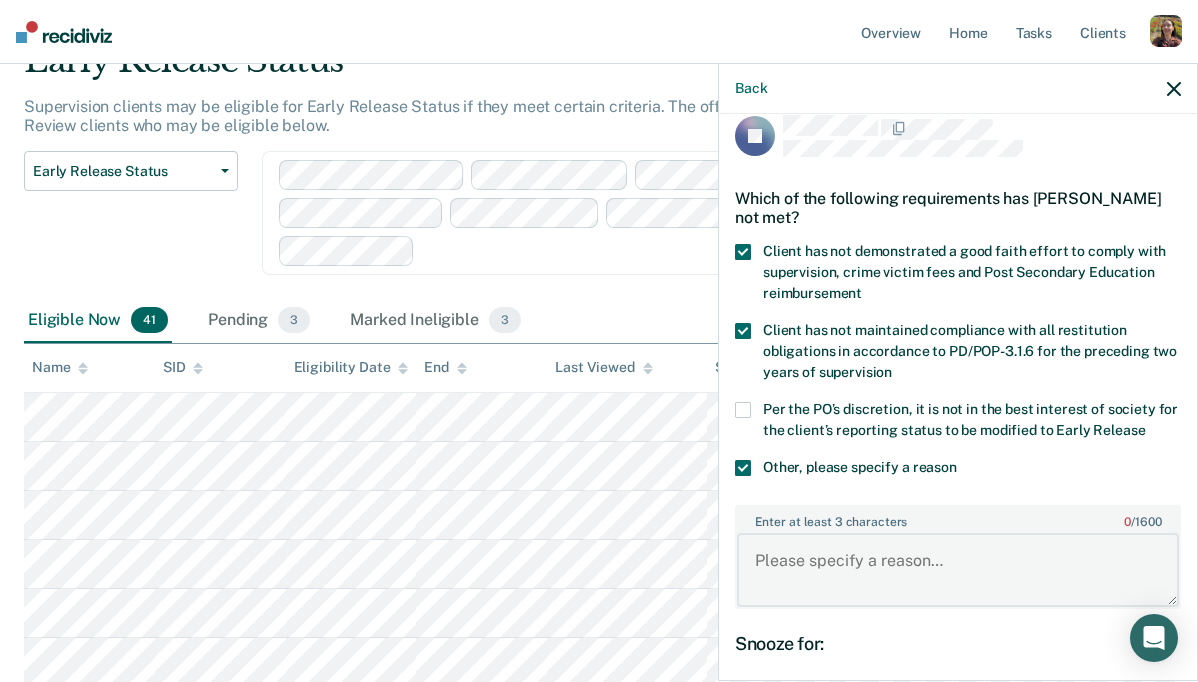 click on "Enter at least 3 characters 0  /  1600" at bounding box center (958, 570) 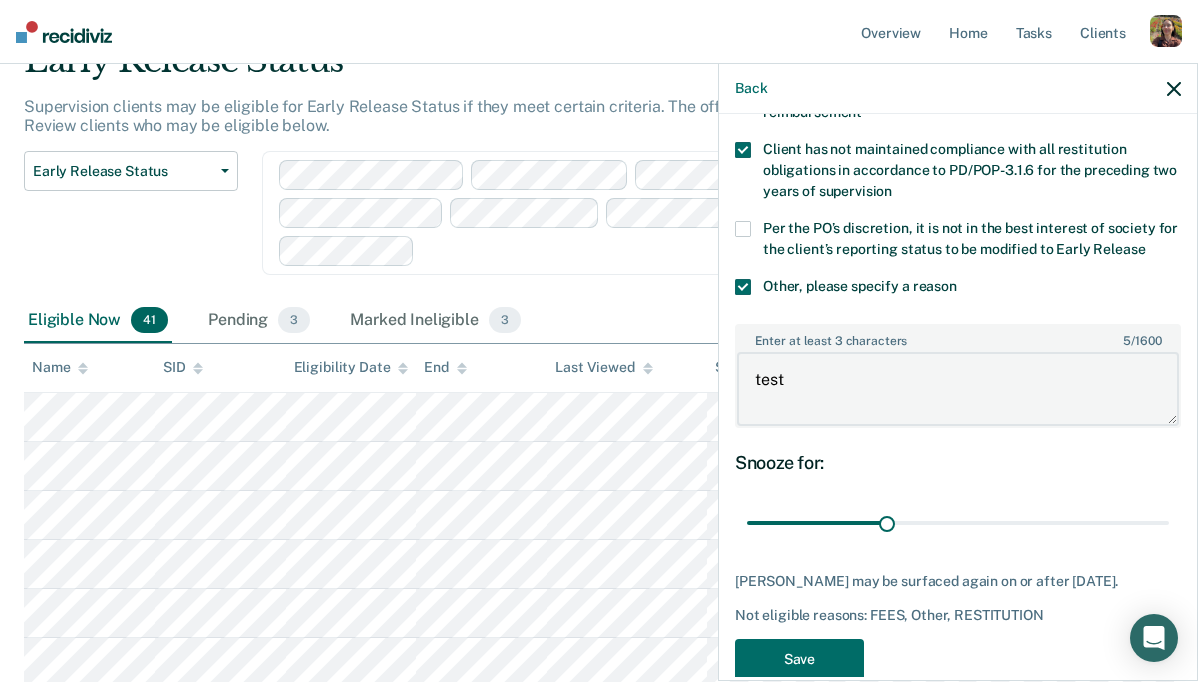 scroll, scrollTop: 241, scrollLeft: 0, axis: vertical 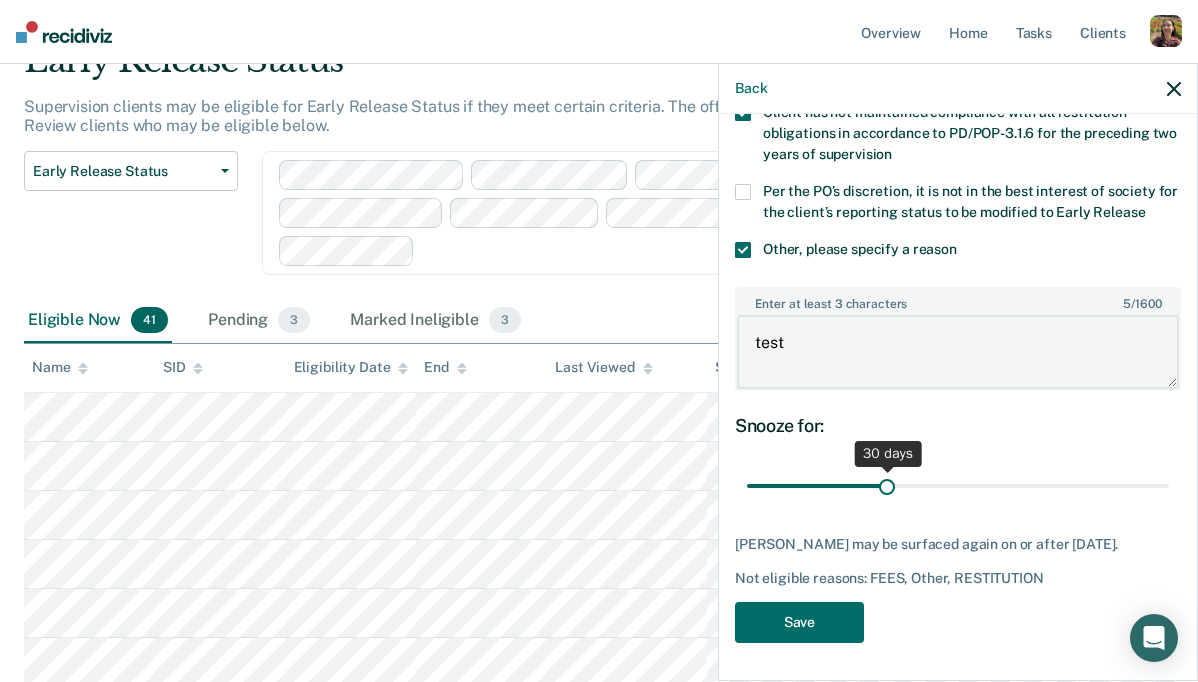 type on "test" 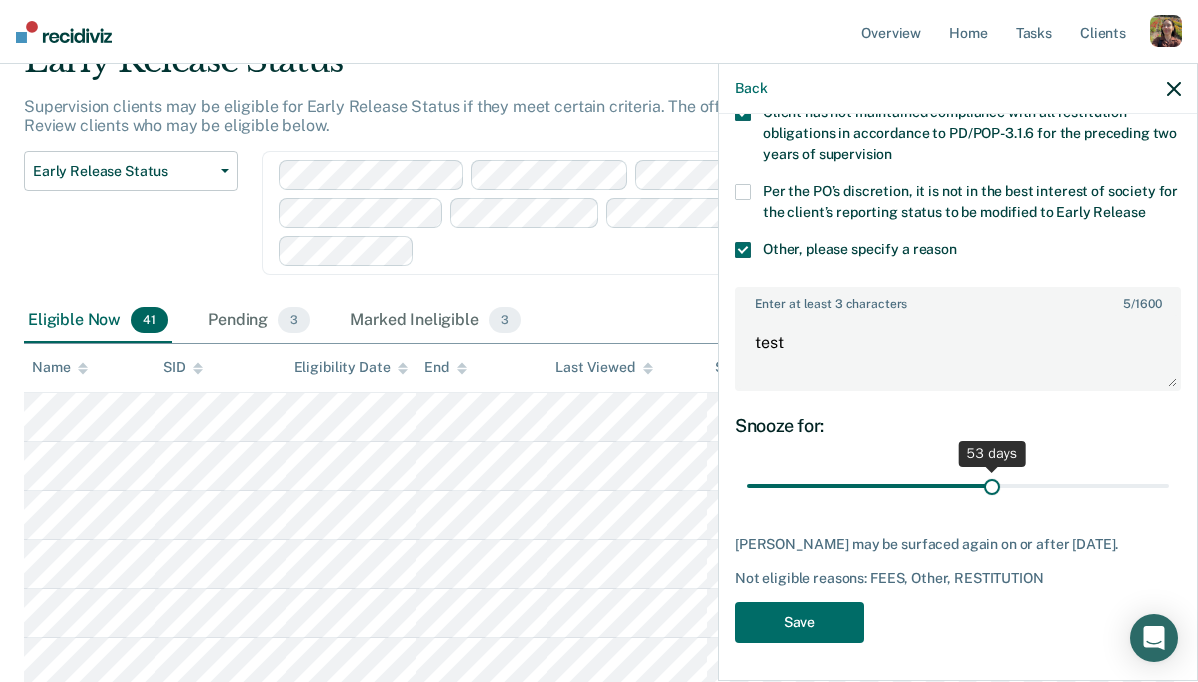 drag, startPoint x: 892, startPoint y: 487, endPoint x: 991, endPoint y: 498, distance: 99.60924 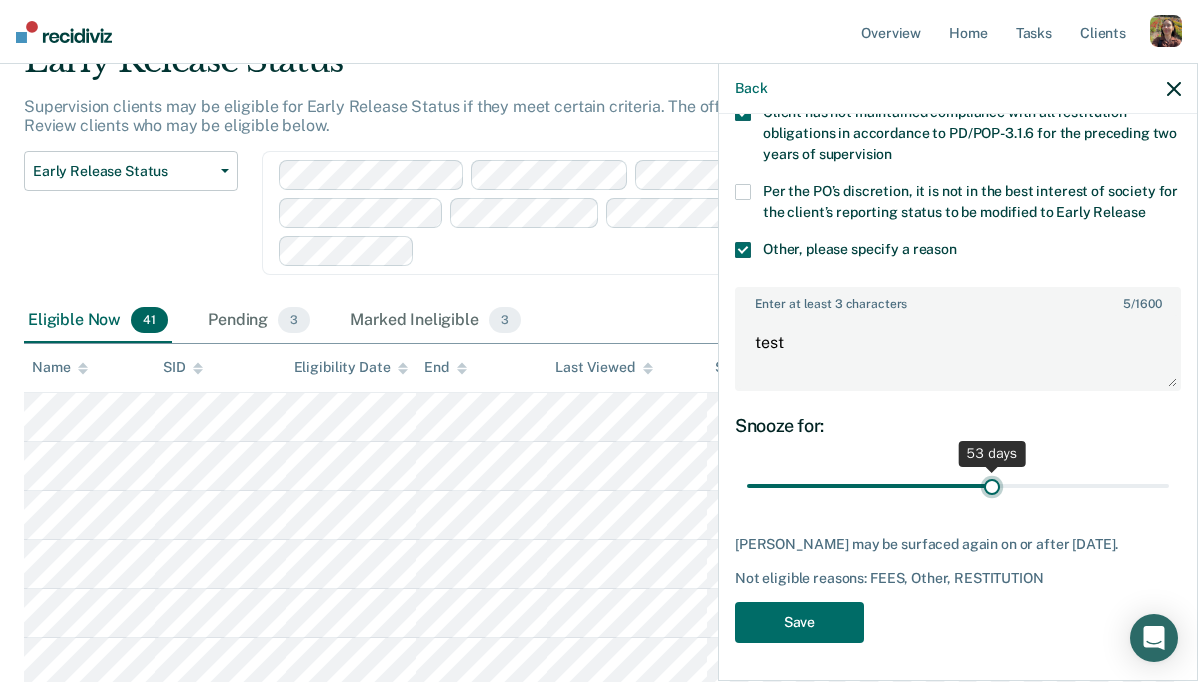 click at bounding box center (958, 486) 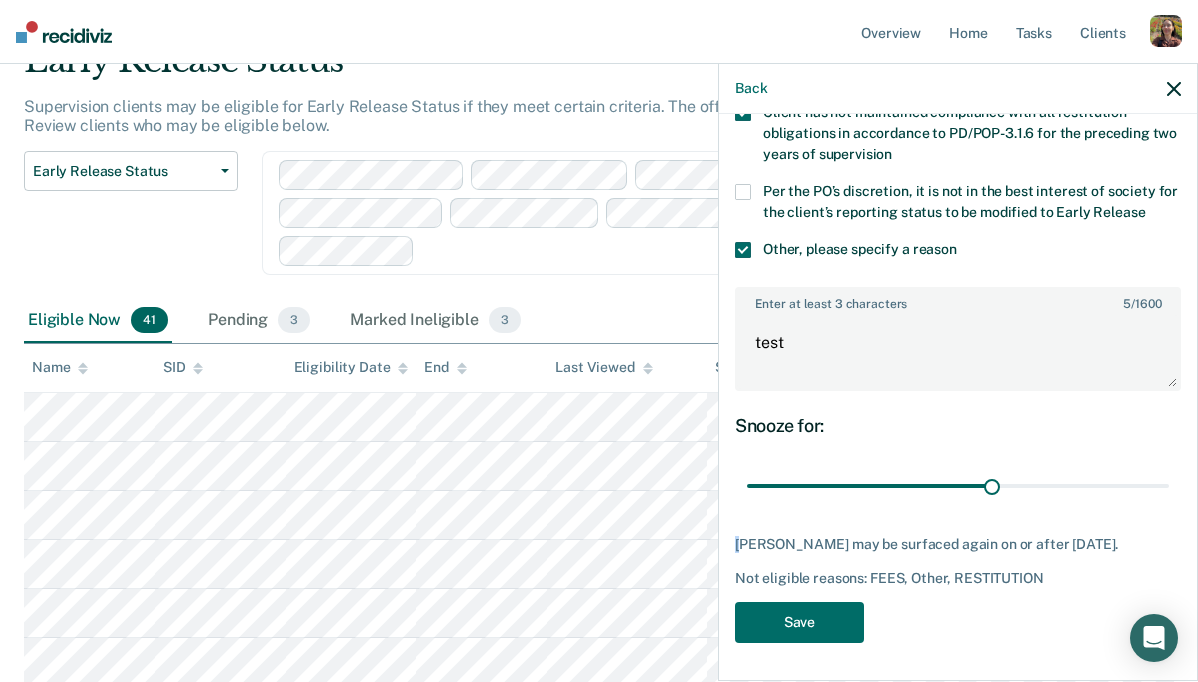 drag, startPoint x: 738, startPoint y: 543, endPoint x: 1063, endPoint y: 557, distance: 325.3014 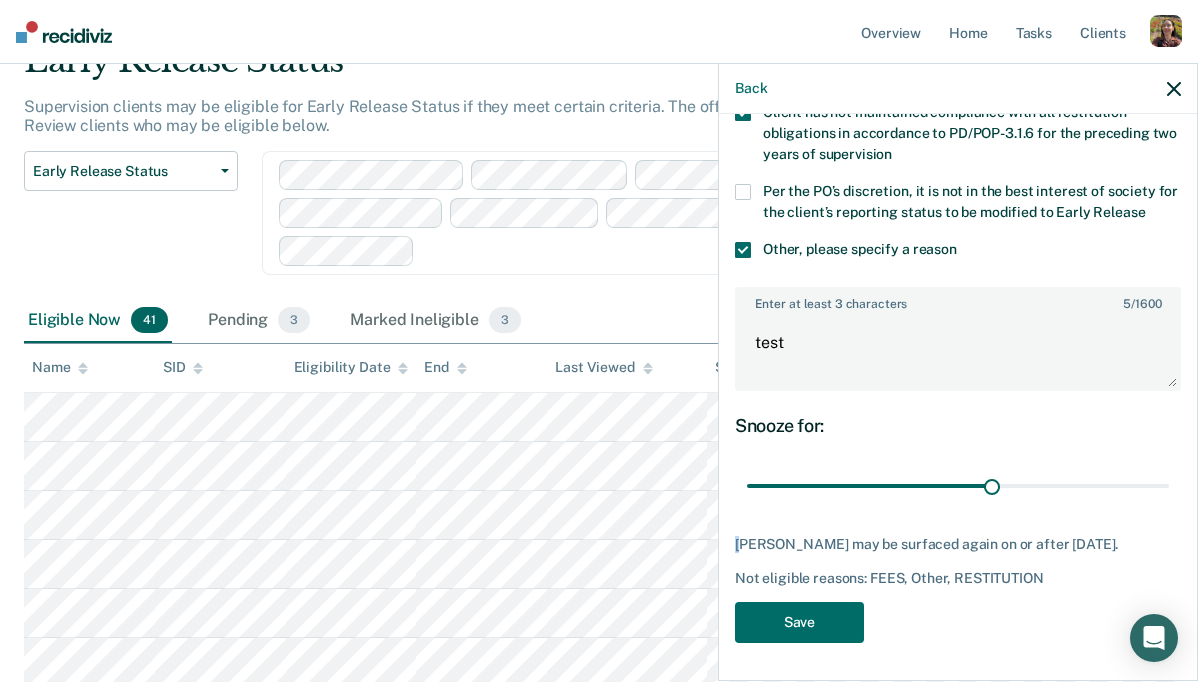 click on "[PERSON_NAME] may be surfaced again on or after [DATE]. Not eligible reasons: FEES, Other, RESTITUTION" at bounding box center (958, 561) 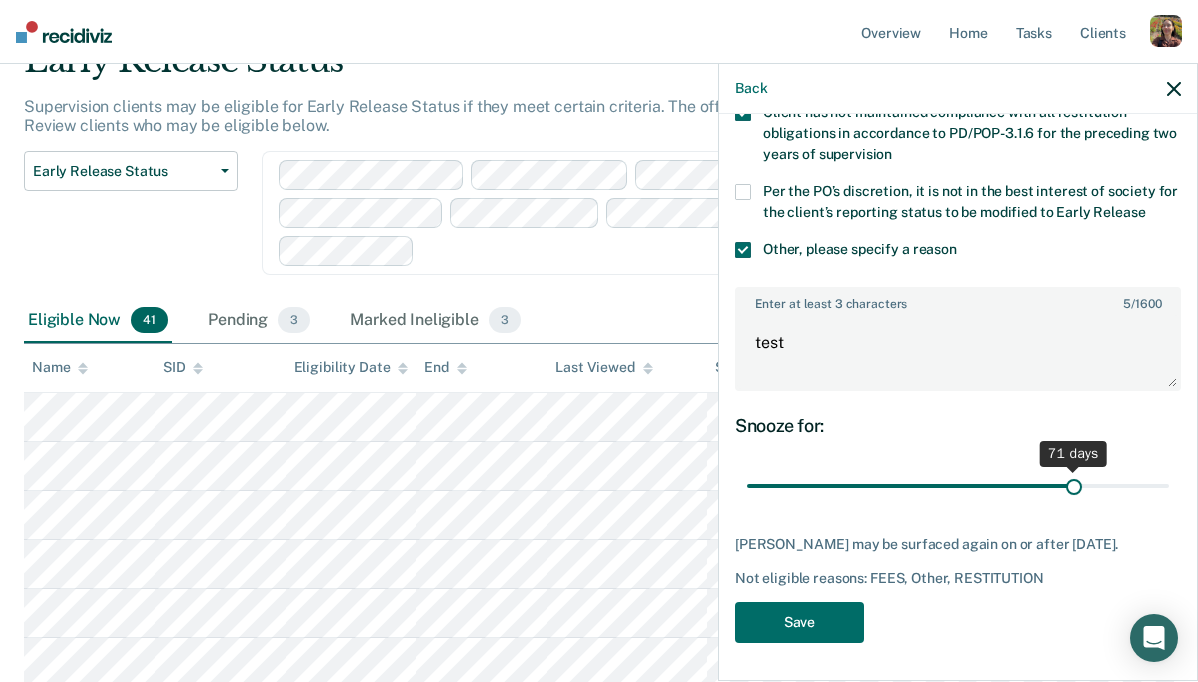 drag, startPoint x: 992, startPoint y: 487, endPoint x: 1075, endPoint y: 490, distance: 83.0542 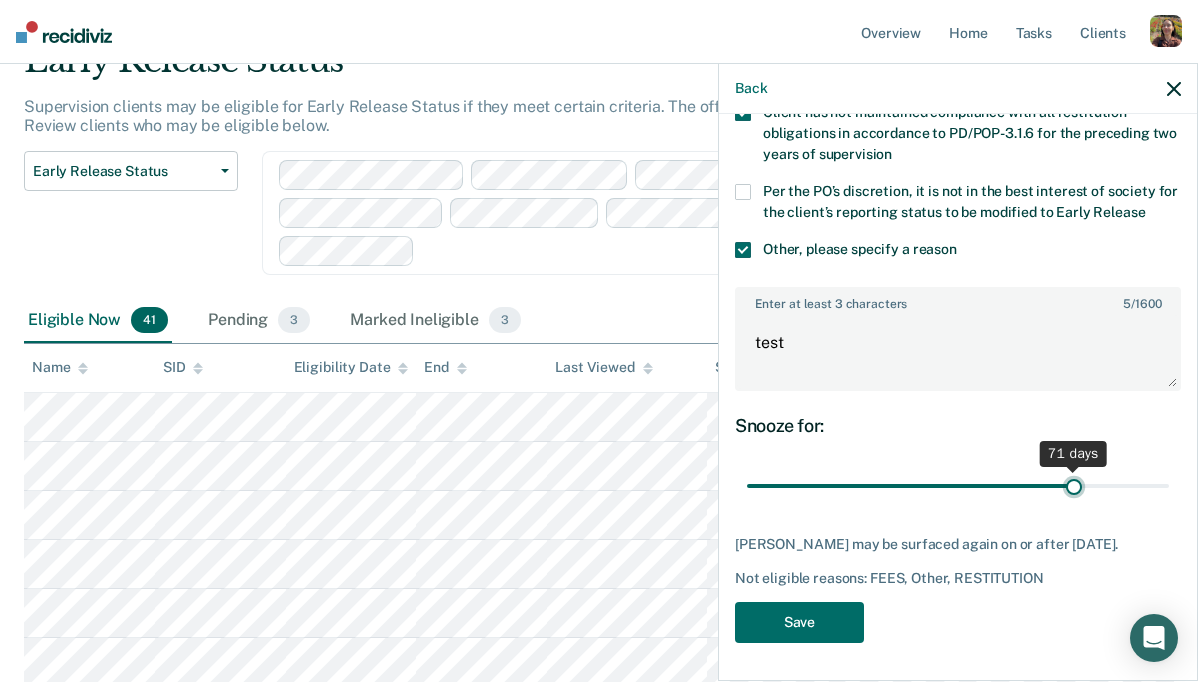 type on "71" 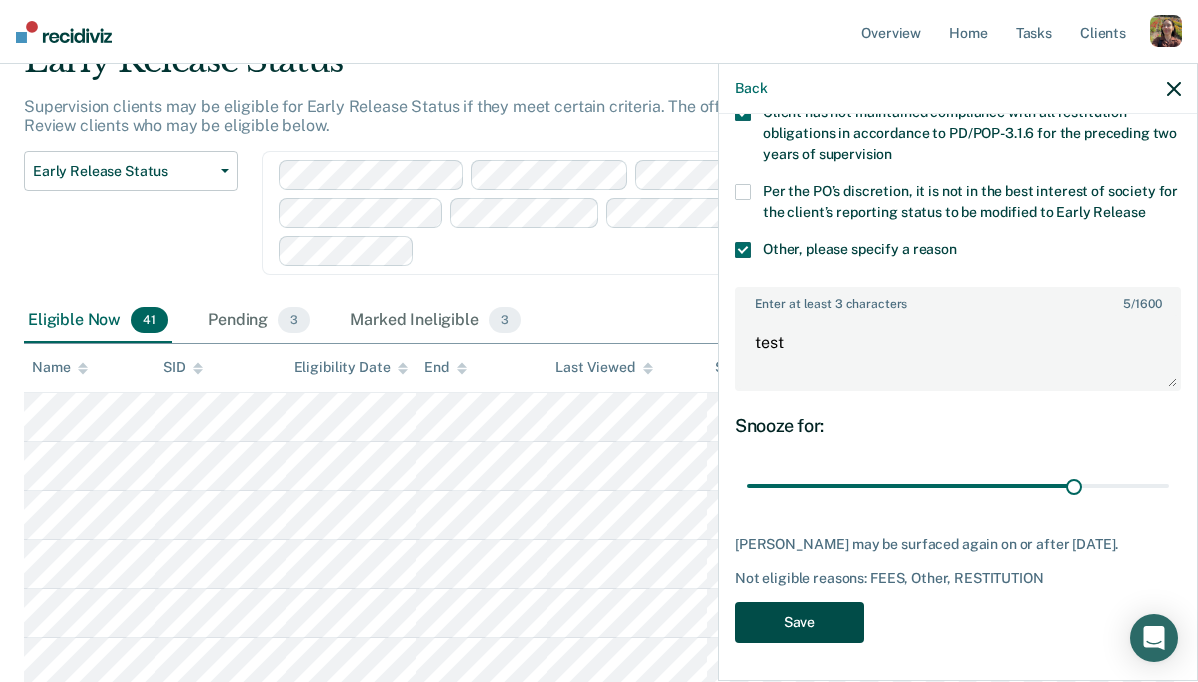 click on "Save" at bounding box center [799, 622] 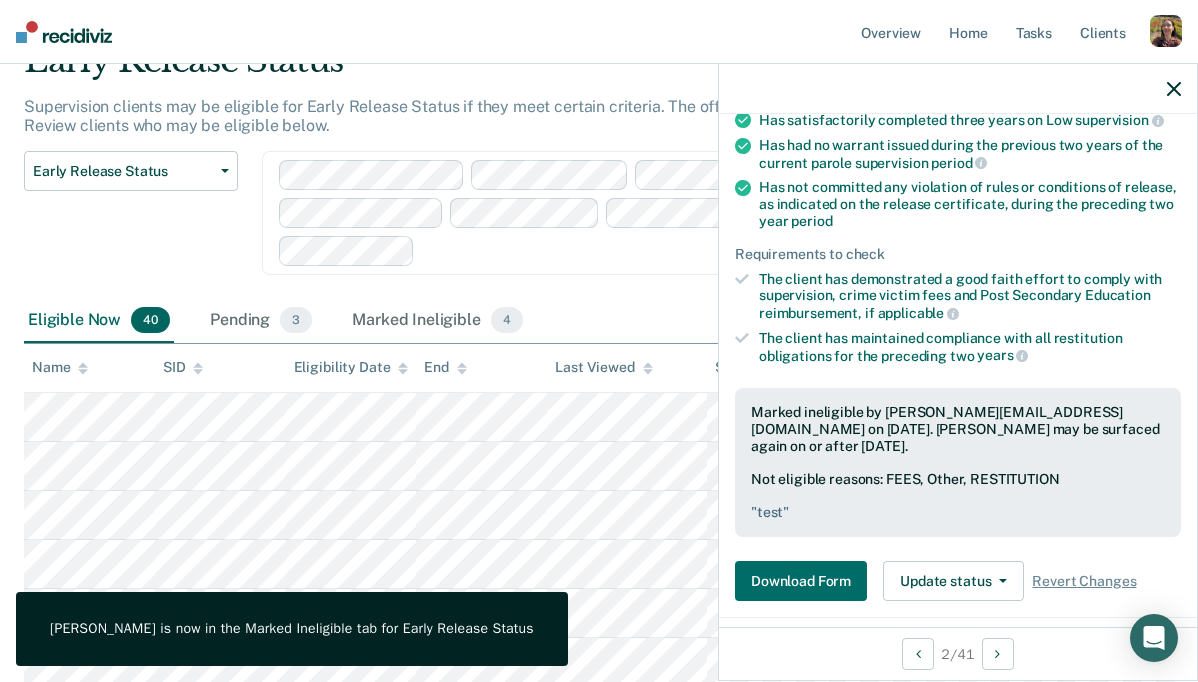 click at bounding box center (958, 89) 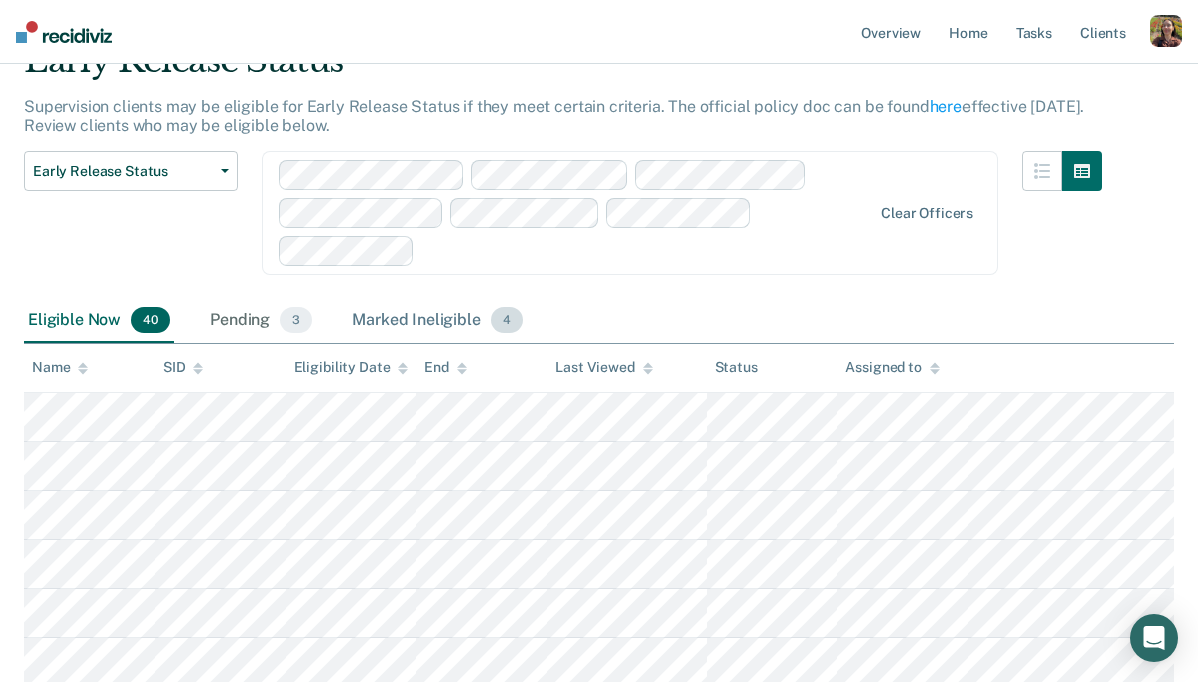 click on "Marked Ineligible 4" at bounding box center [437, 321] 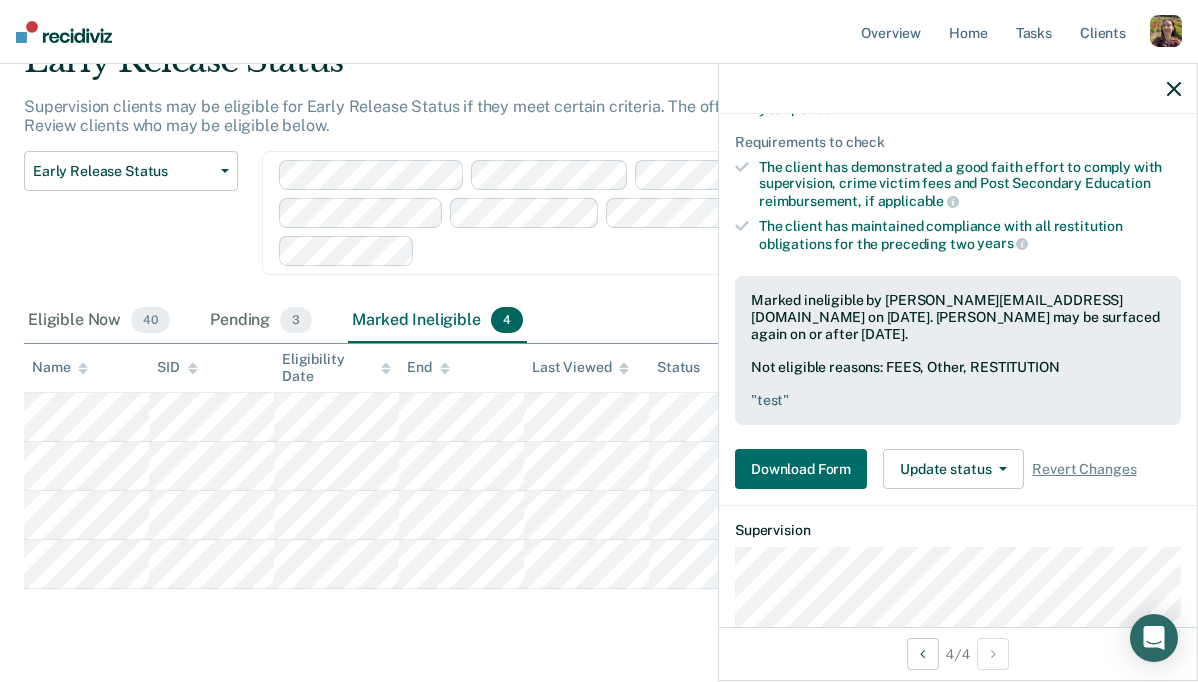 scroll, scrollTop: 354, scrollLeft: 0, axis: vertical 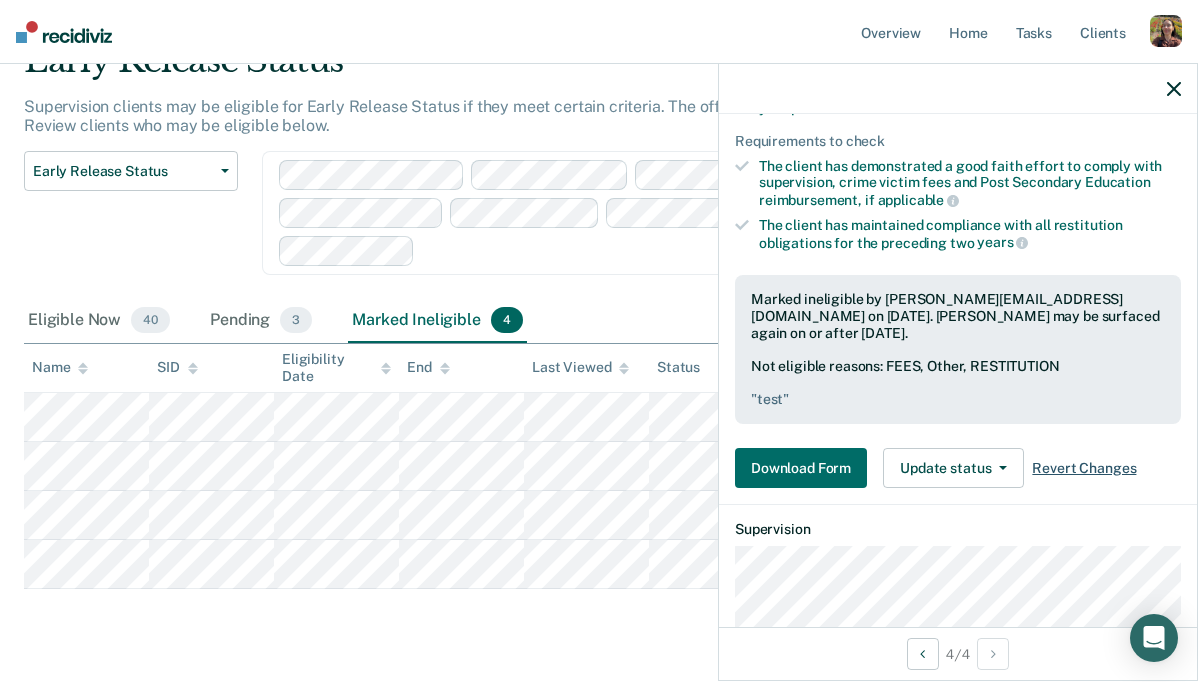 click on "Revert Changes" at bounding box center [1084, 468] 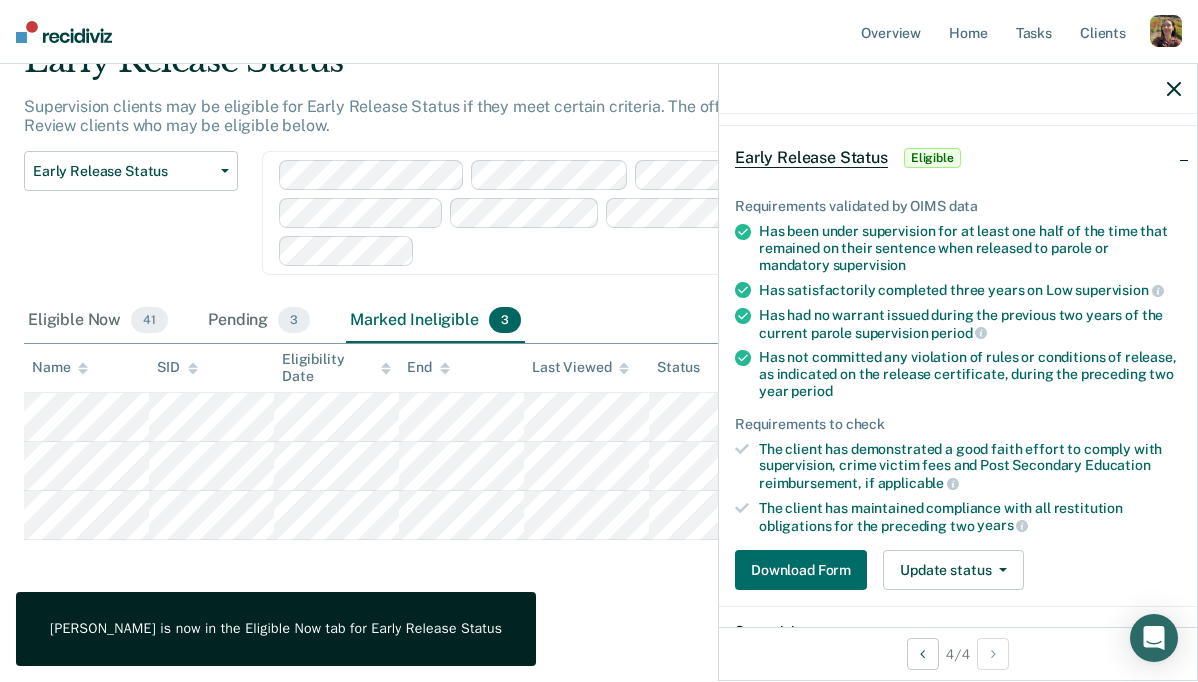 scroll, scrollTop: 122, scrollLeft: 0, axis: vertical 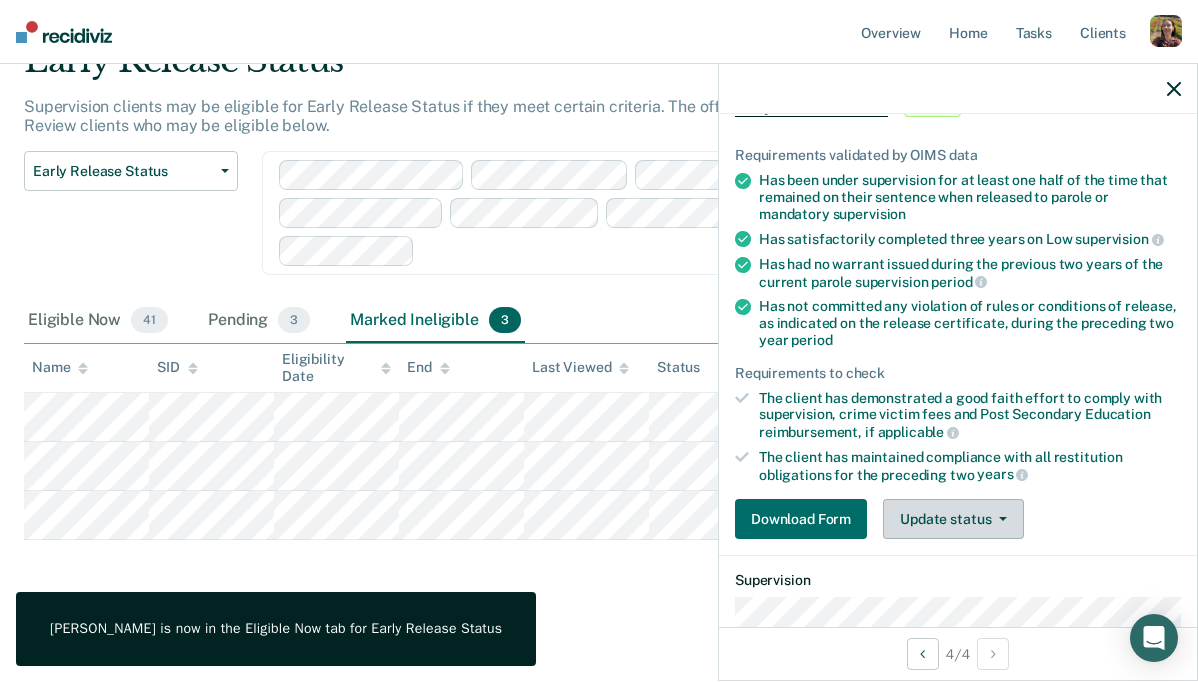 click on "Update status" at bounding box center [953, 519] 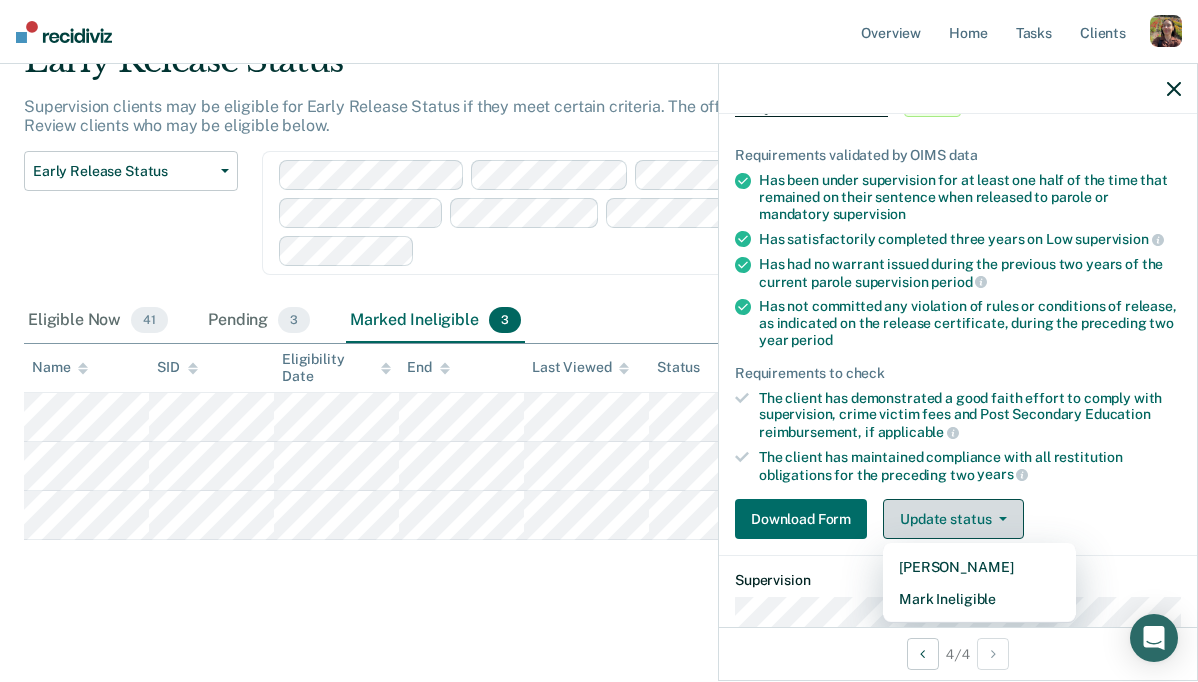 click on "Update status" at bounding box center (953, 519) 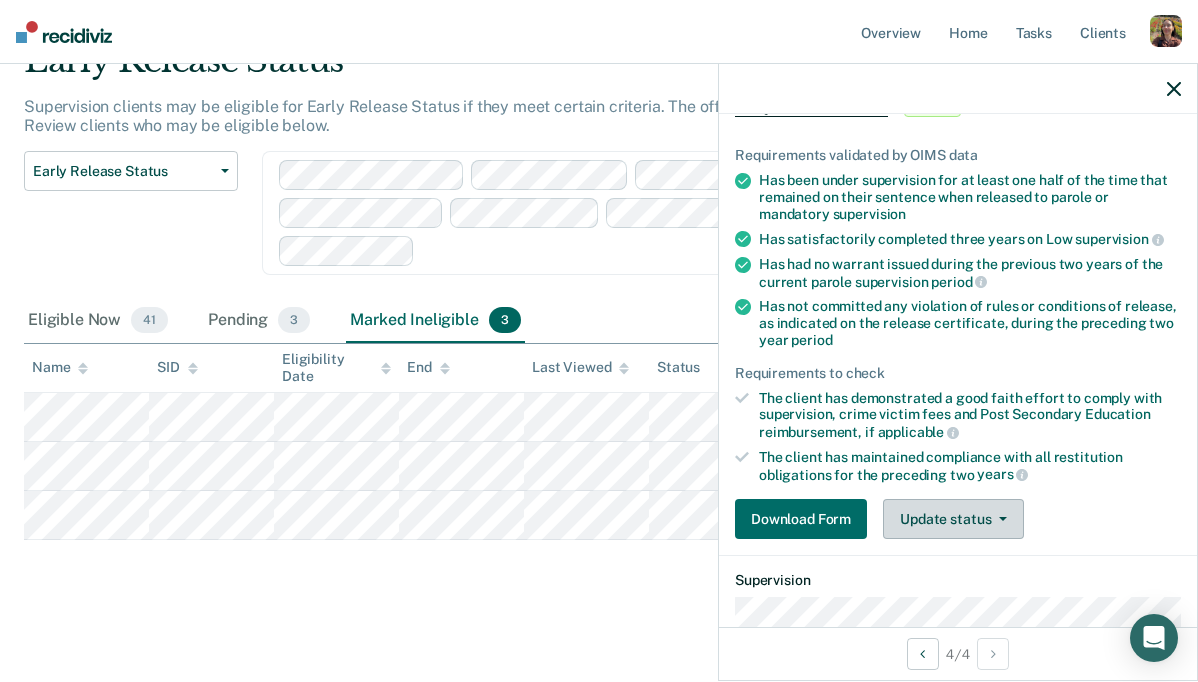 click on "Update status" at bounding box center [953, 519] 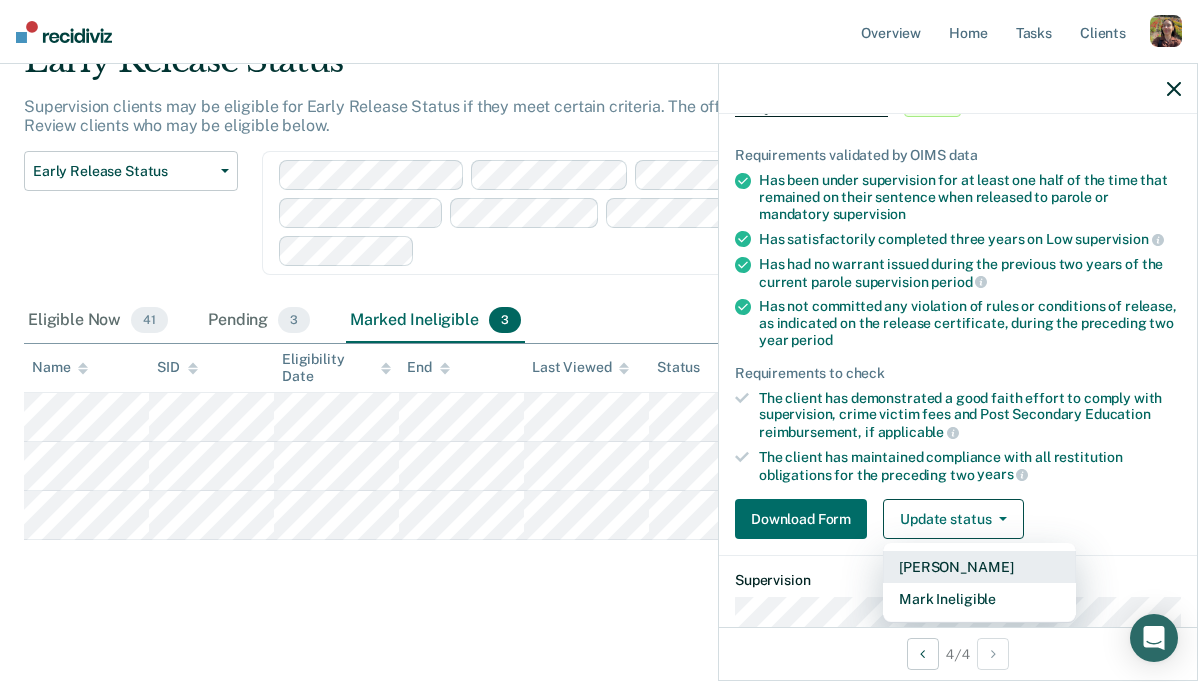 click on "[PERSON_NAME]" at bounding box center (979, 567) 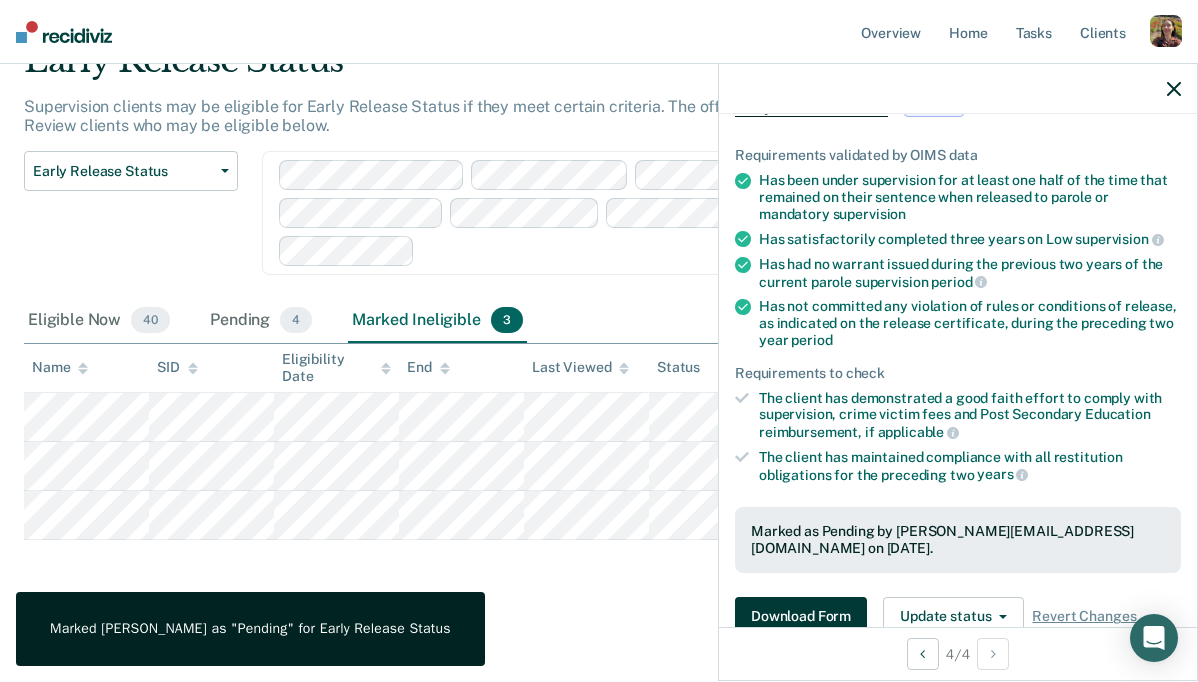 click on "Download Form" at bounding box center (801, 617) 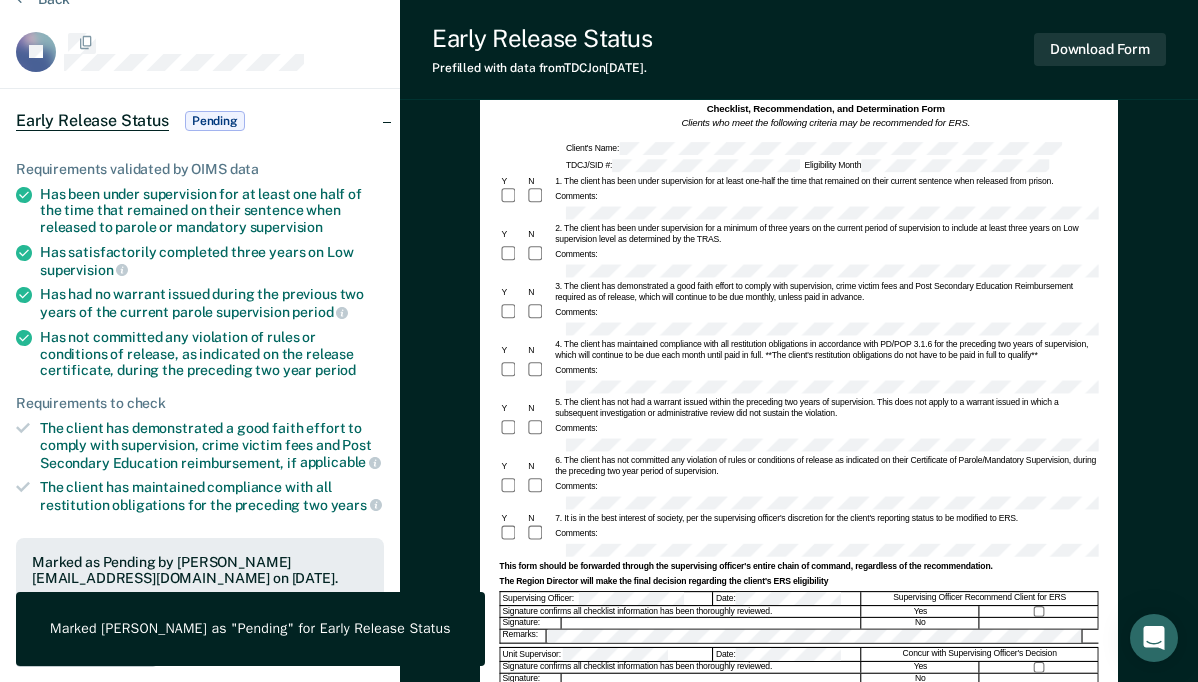 scroll, scrollTop: 0, scrollLeft: 0, axis: both 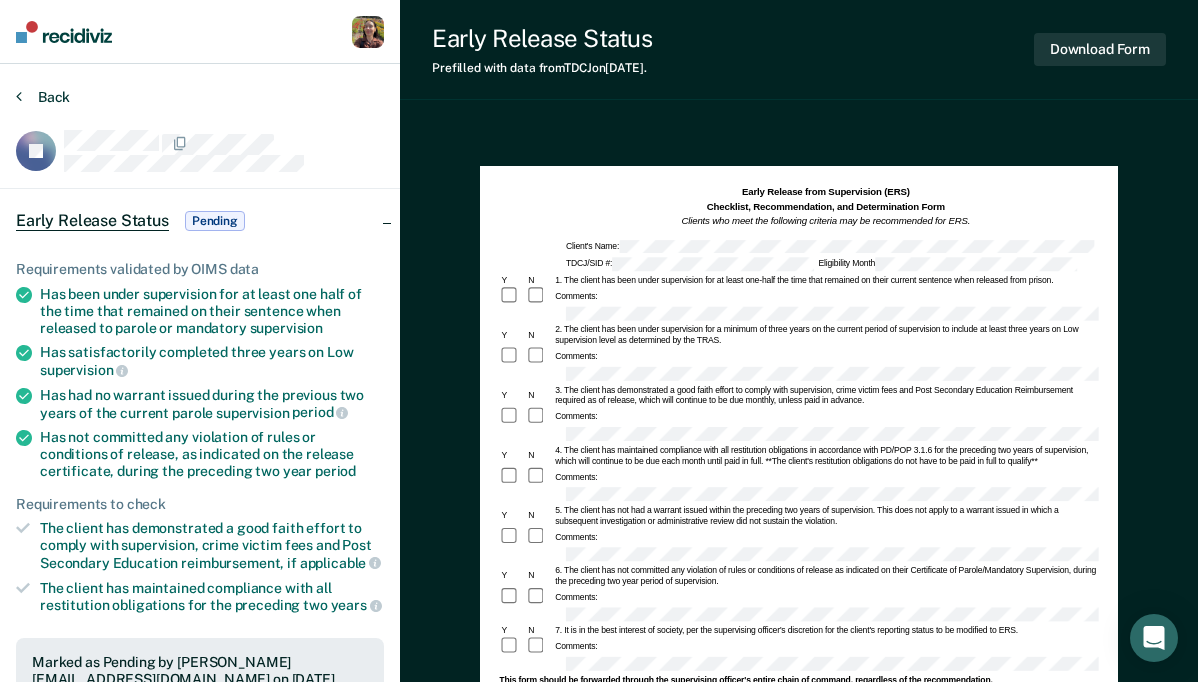 click on "Back" at bounding box center [43, 97] 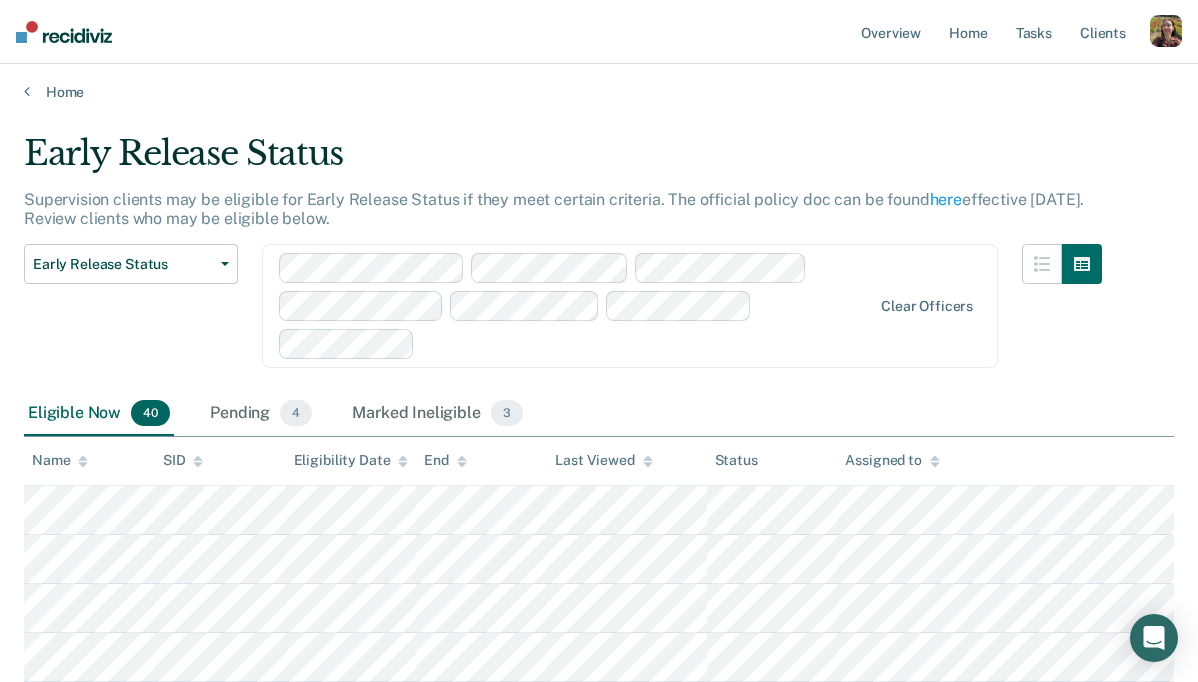 scroll, scrollTop: 6, scrollLeft: 0, axis: vertical 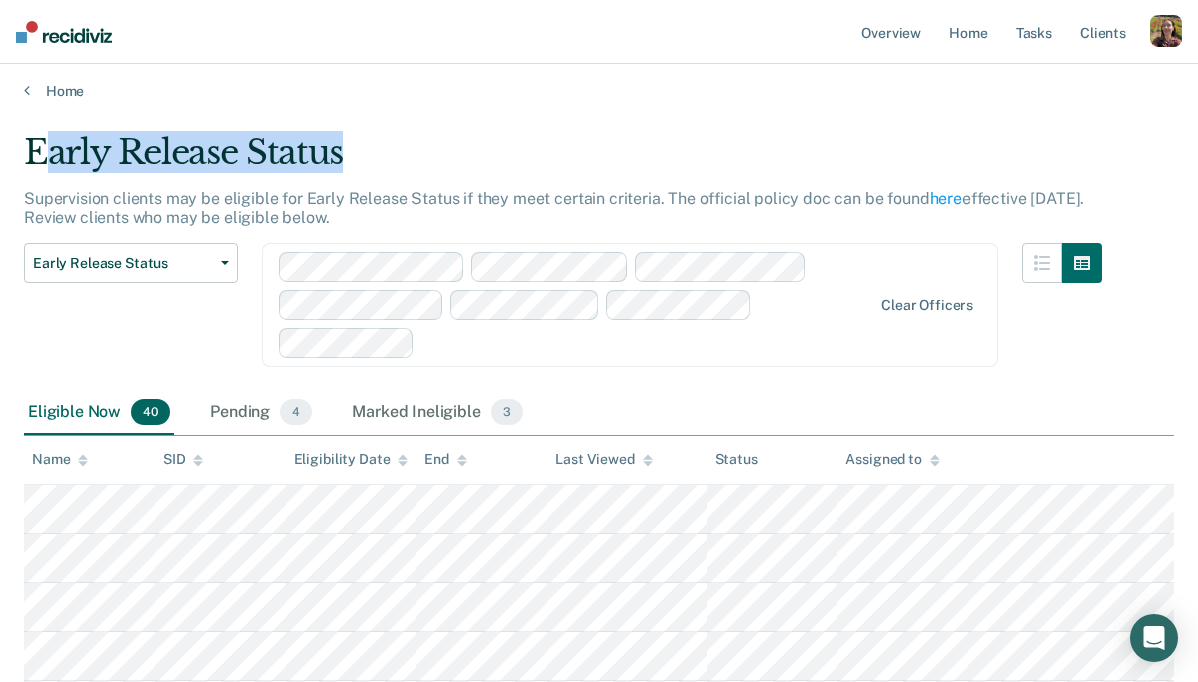 drag, startPoint x: 375, startPoint y: 158, endPoint x: 34, endPoint y: 160, distance: 341.00586 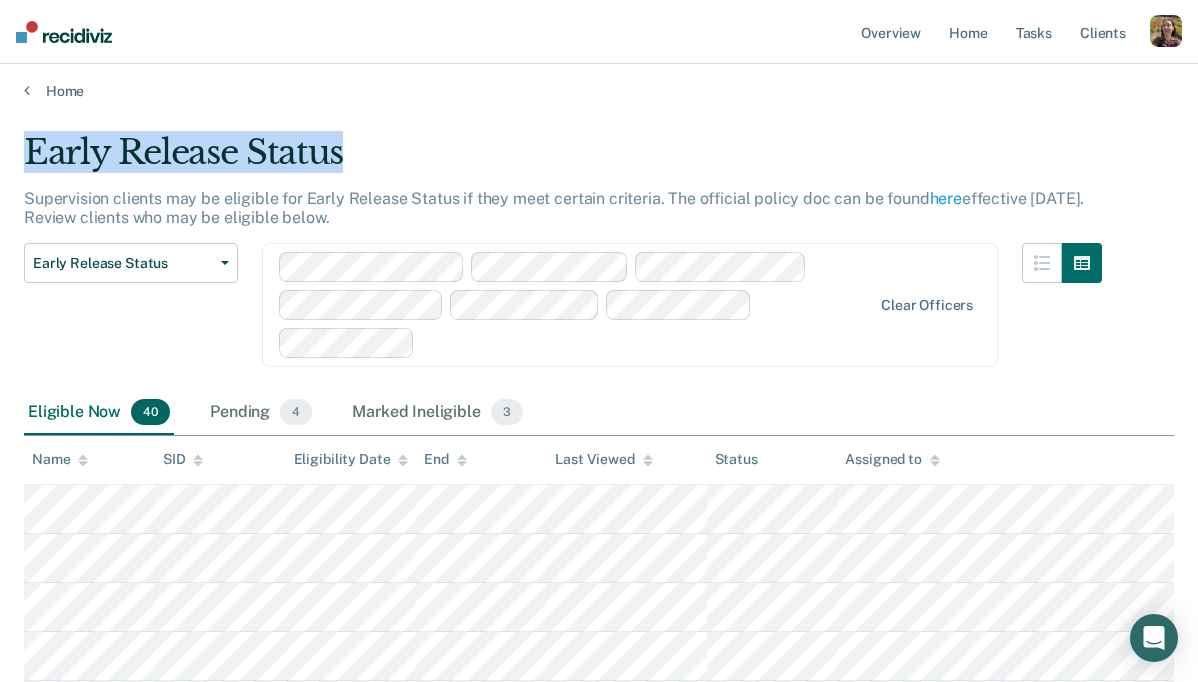 click on "Early Release Status" at bounding box center (563, 160) 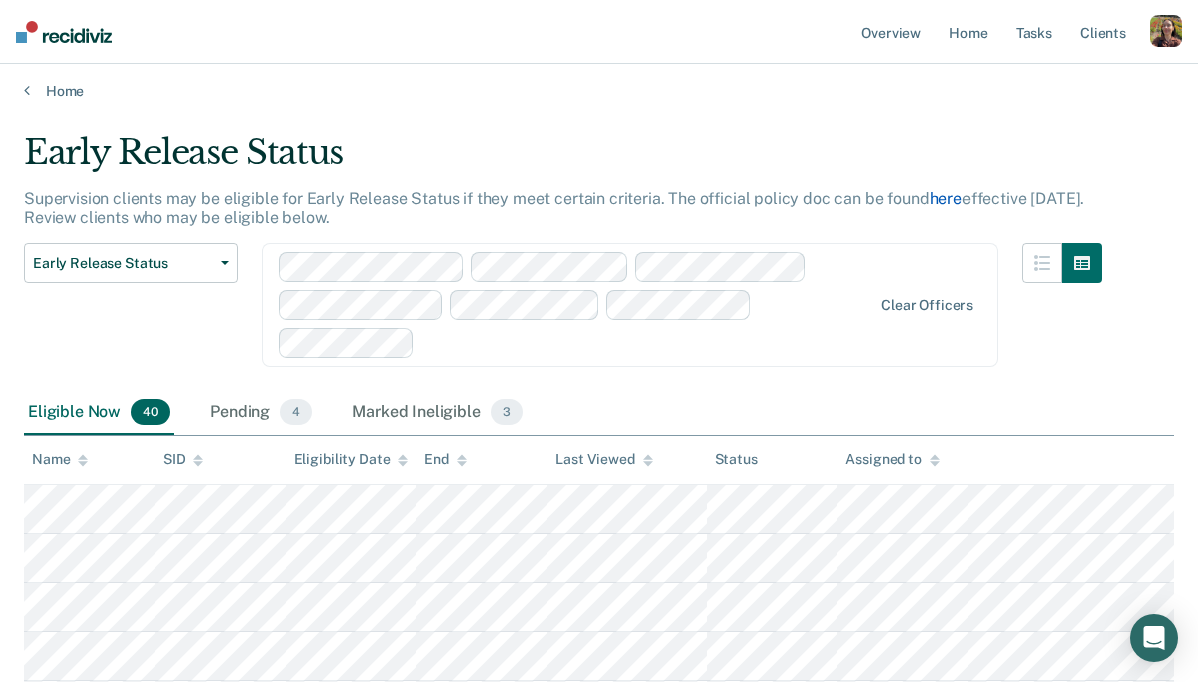 click on "here" at bounding box center (946, 198) 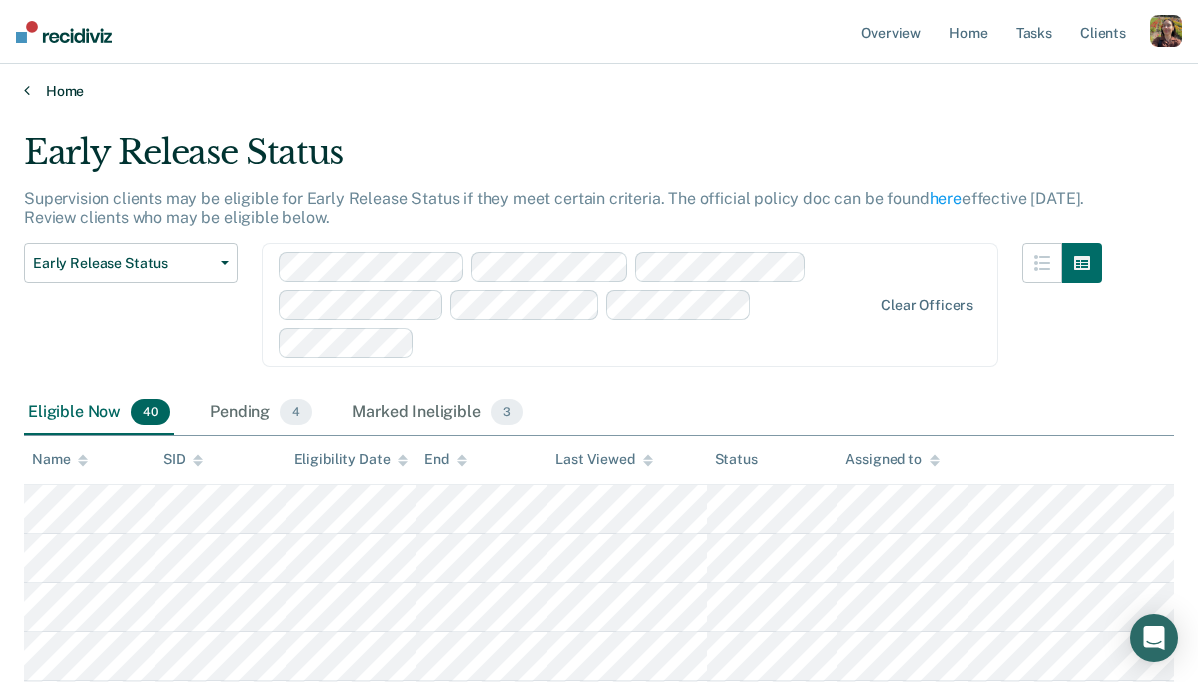 click on "Home" at bounding box center (599, 91) 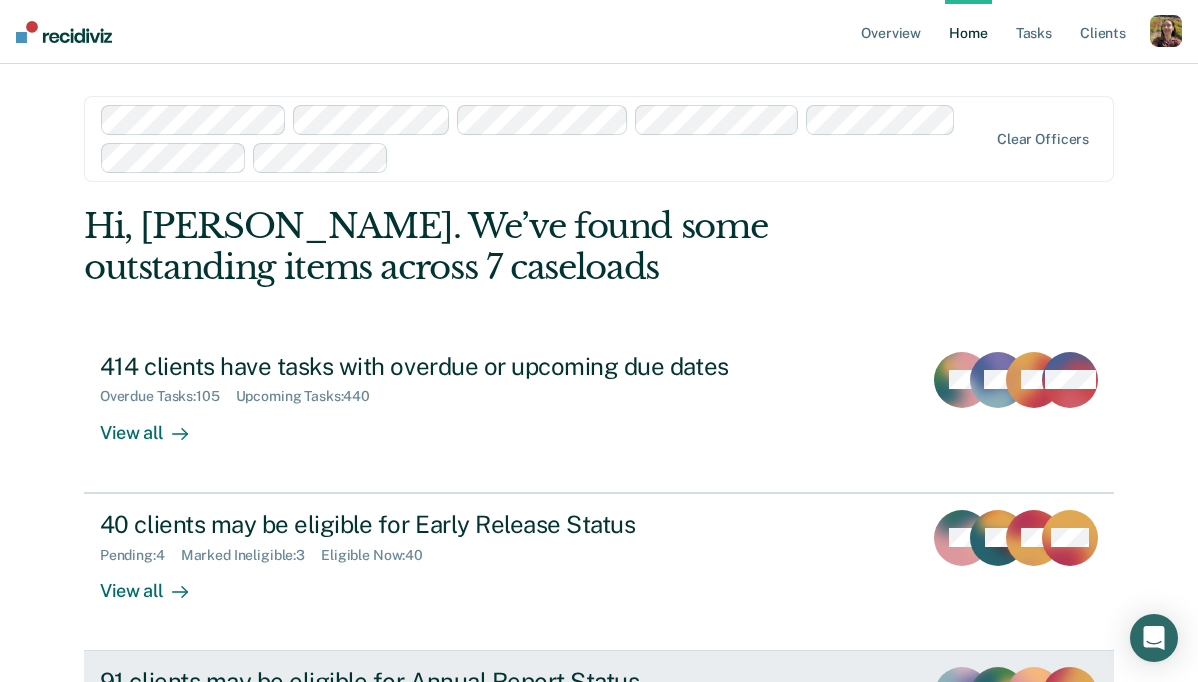 scroll, scrollTop: 206, scrollLeft: 0, axis: vertical 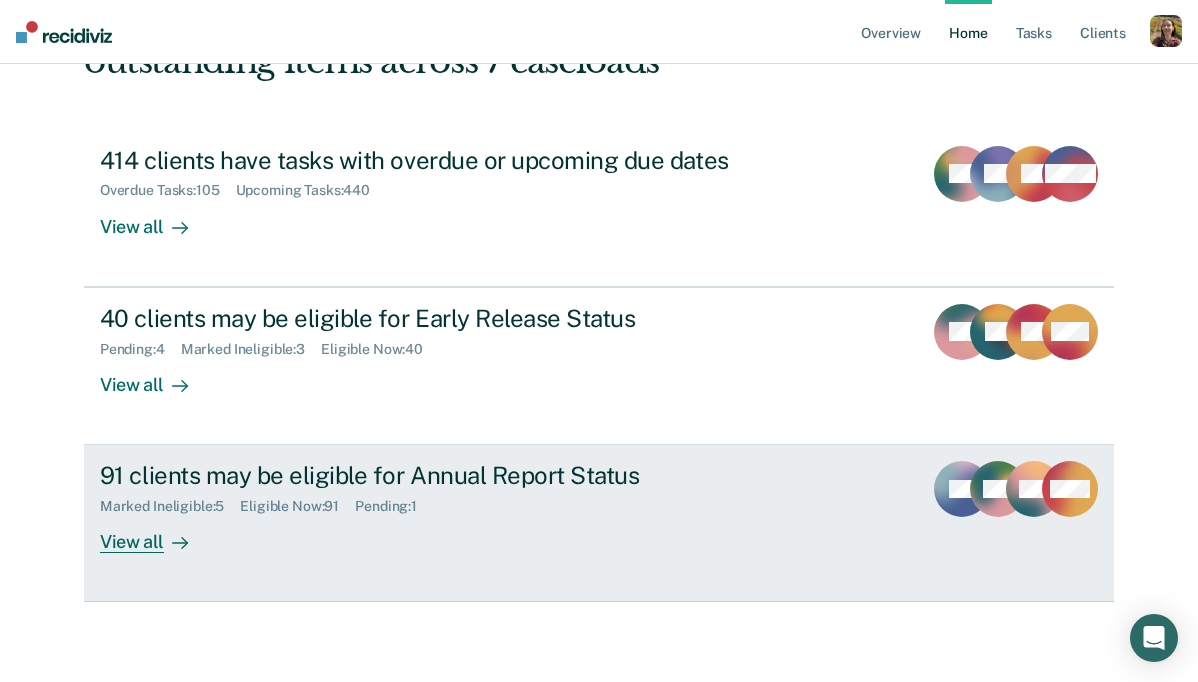 click on "View all" at bounding box center (156, 534) 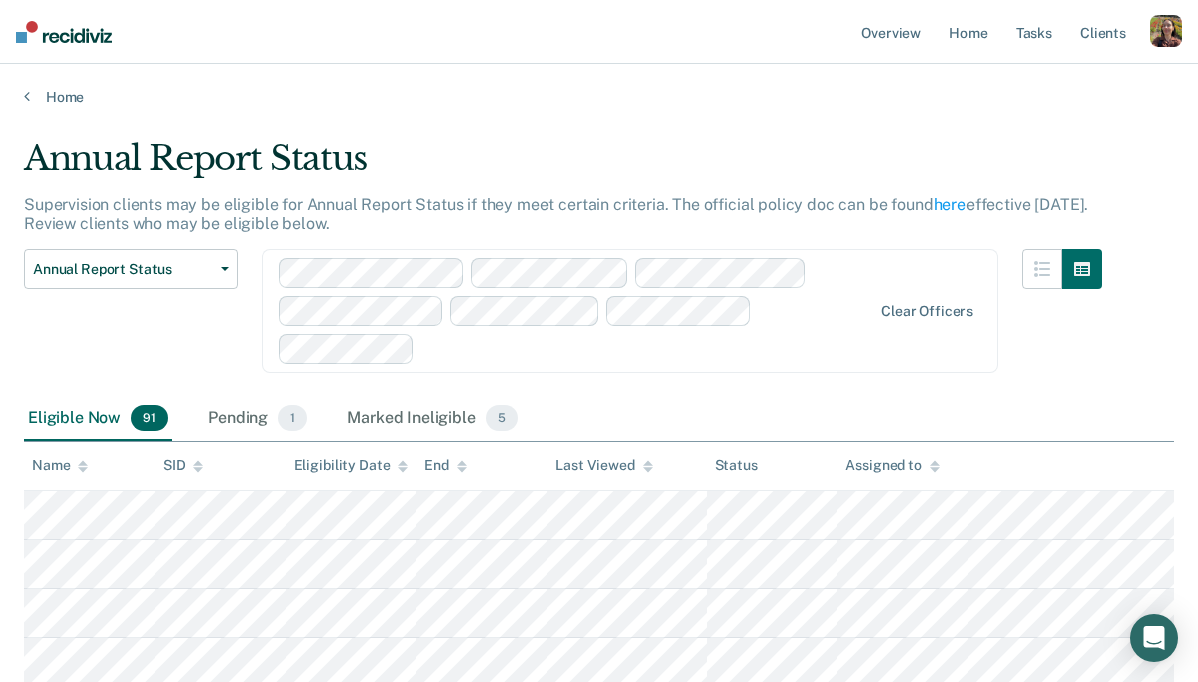 scroll, scrollTop: 2, scrollLeft: 0, axis: vertical 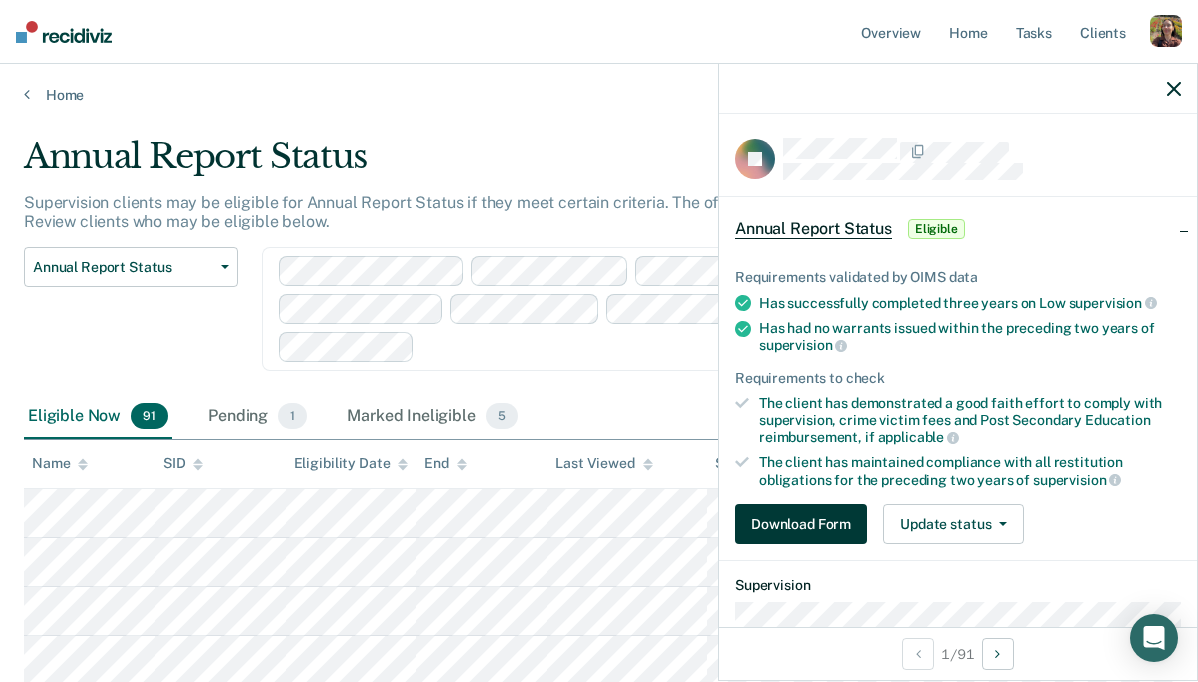 click on "Download Form" at bounding box center [801, 524] 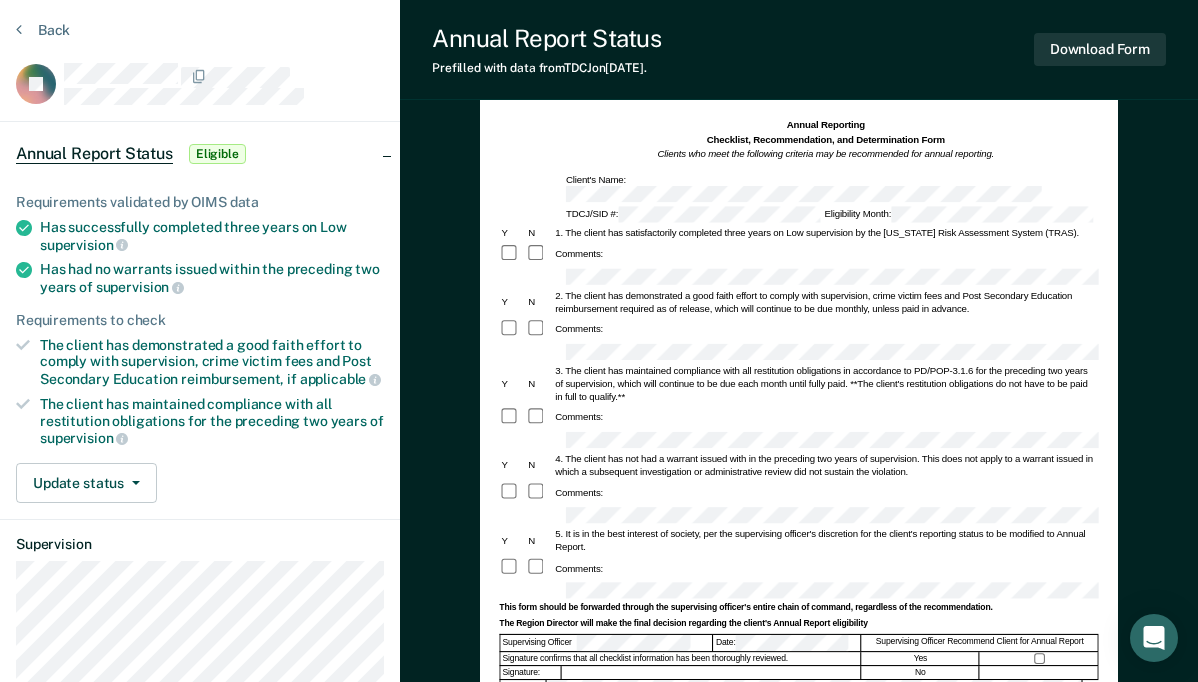 scroll, scrollTop: 113, scrollLeft: 0, axis: vertical 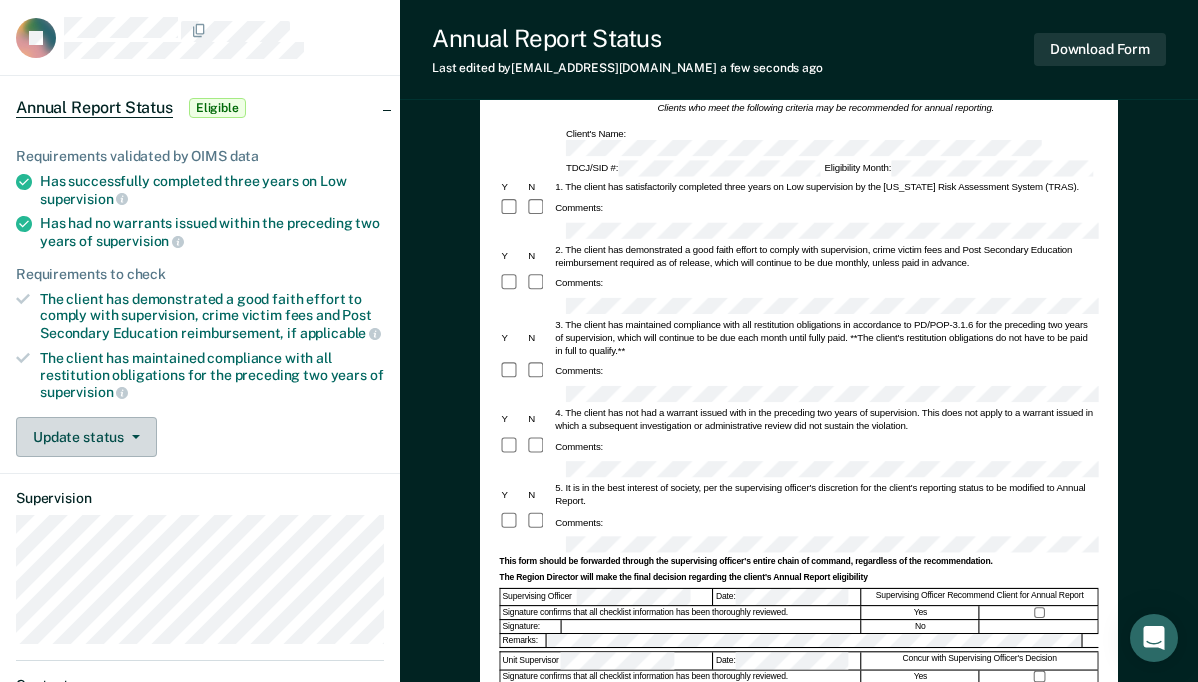 click on "Update status" at bounding box center (86, 437) 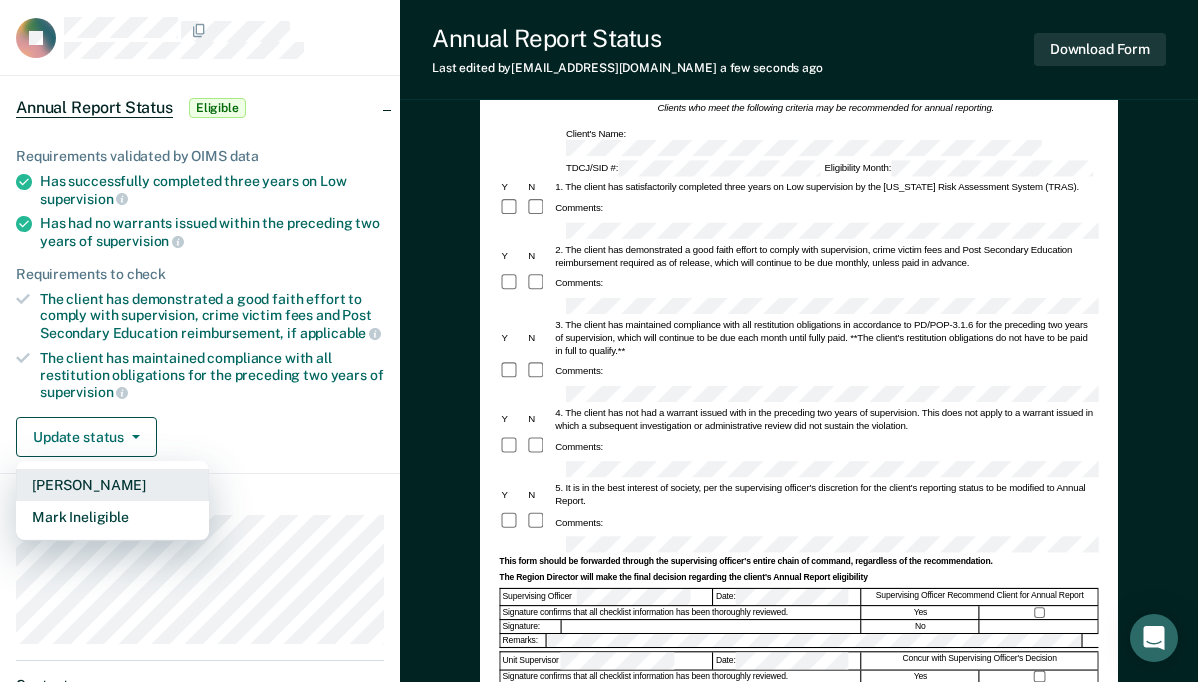 click on "[PERSON_NAME]" at bounding box center (112, 485) 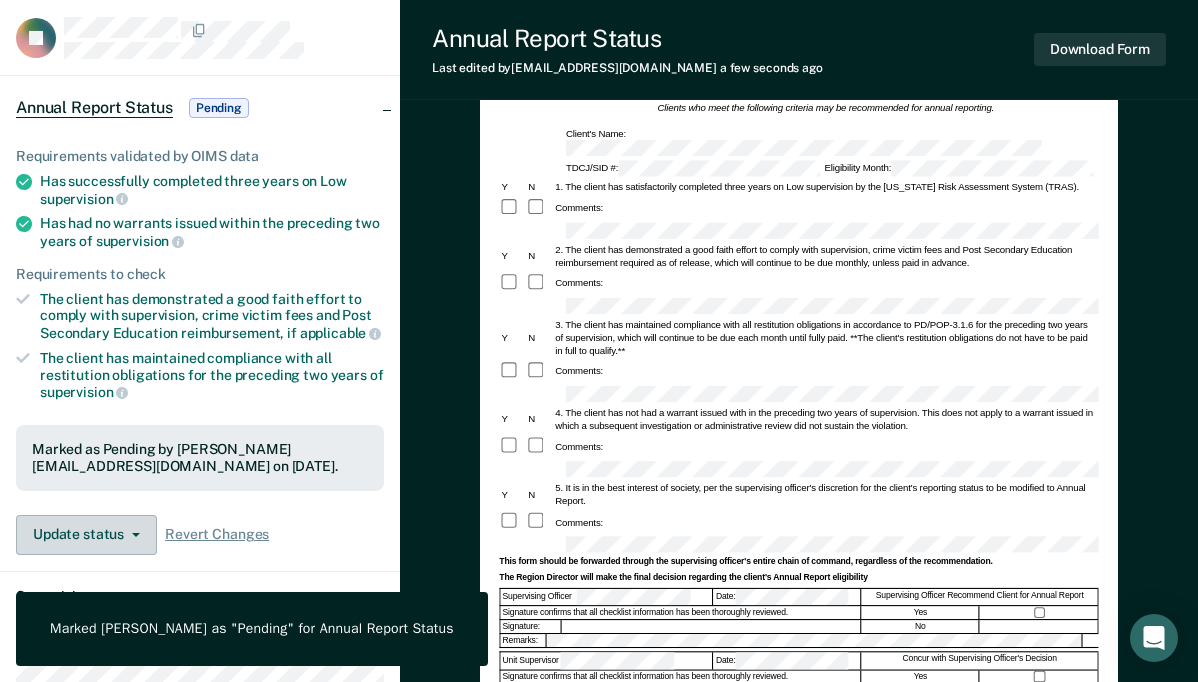 click on "Update status" at bounding box center [86, 535] 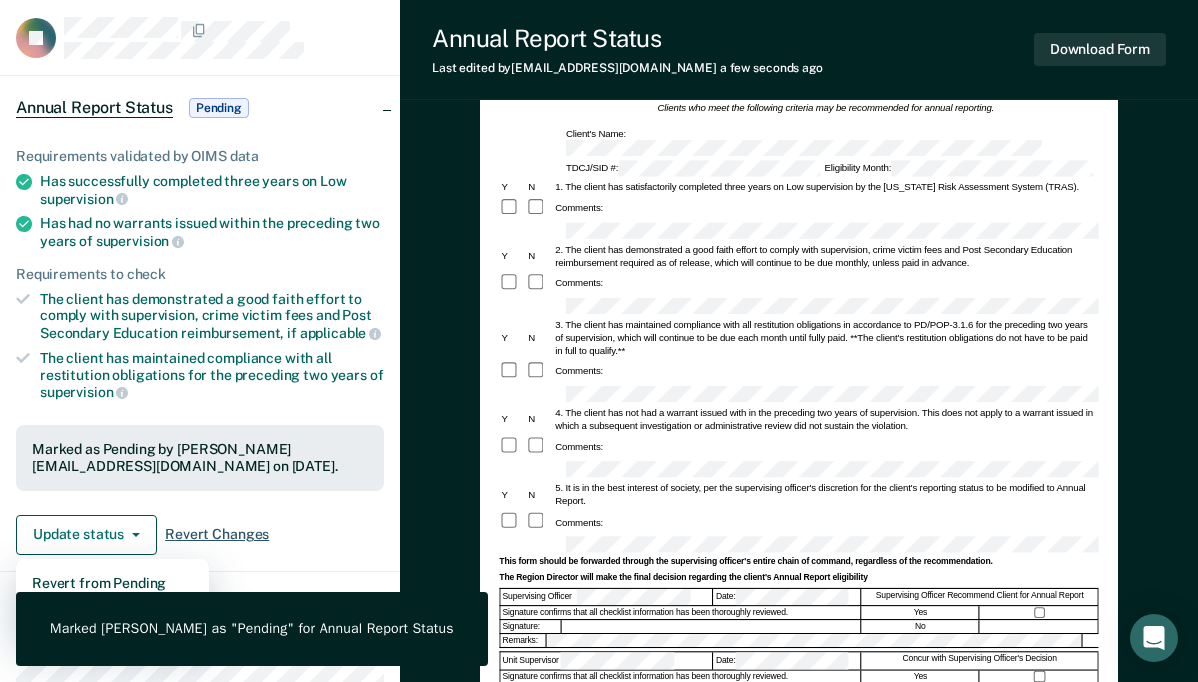 click on "Revert Changes" at bounding box center (217, 534) 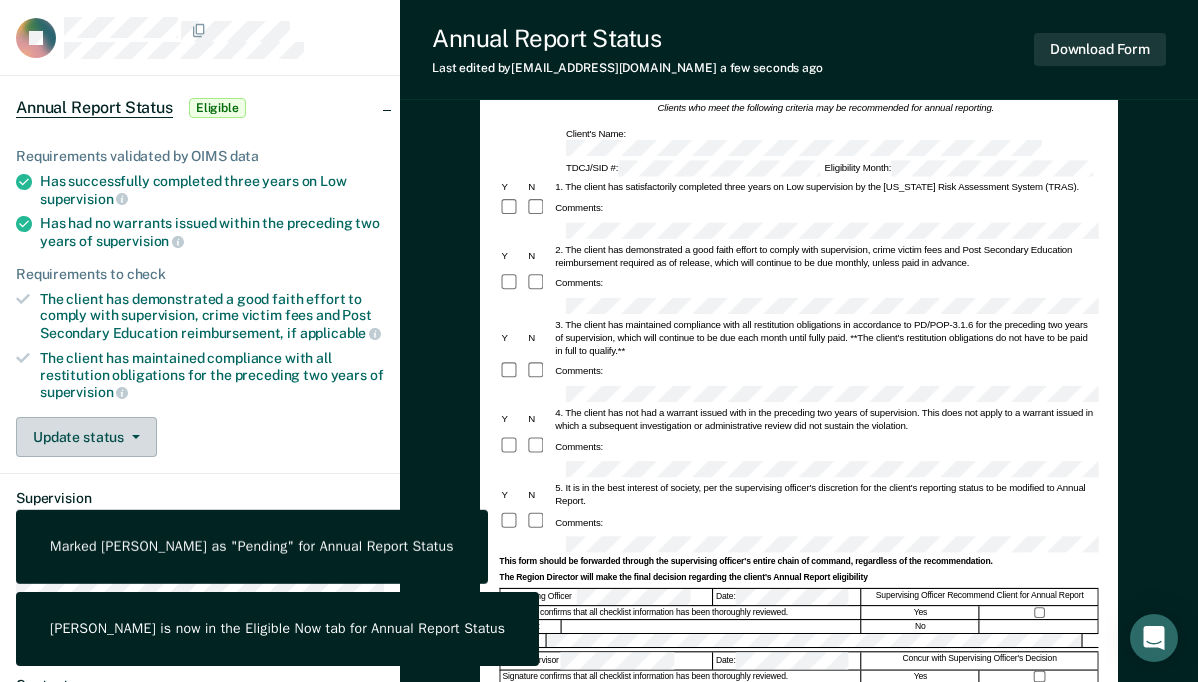 click on "Update status" at bounding box center (86, 437) 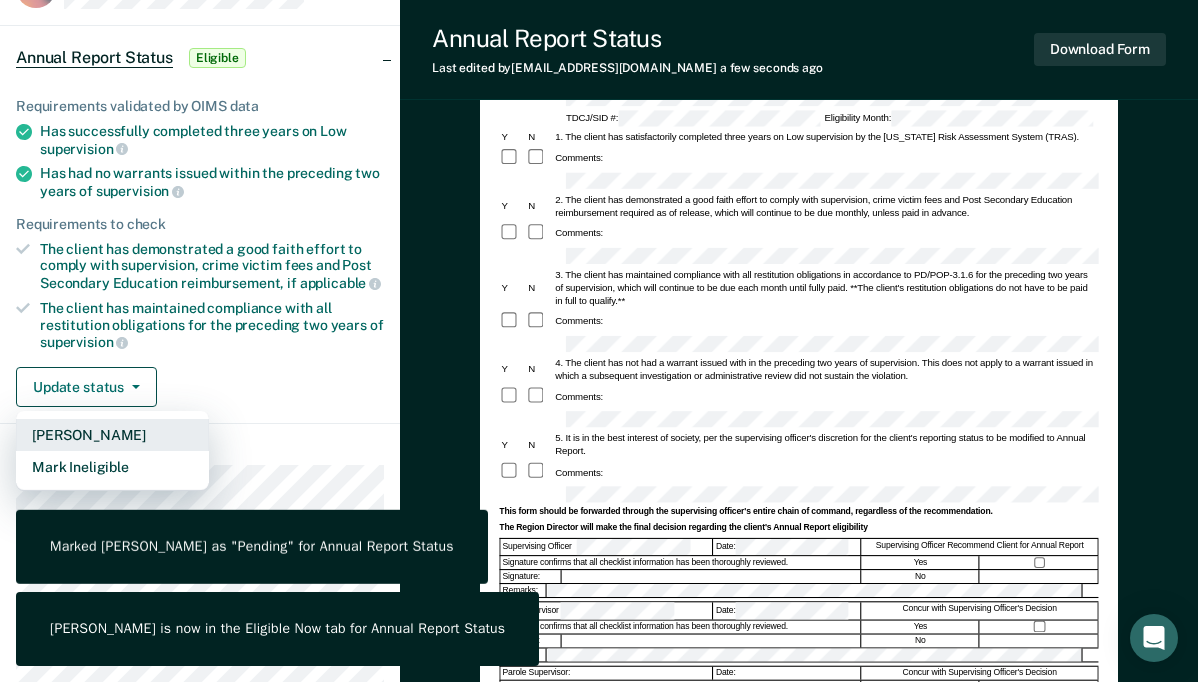 scroll, scrollTop: 181, scrollLeft: 0, axis: vertical 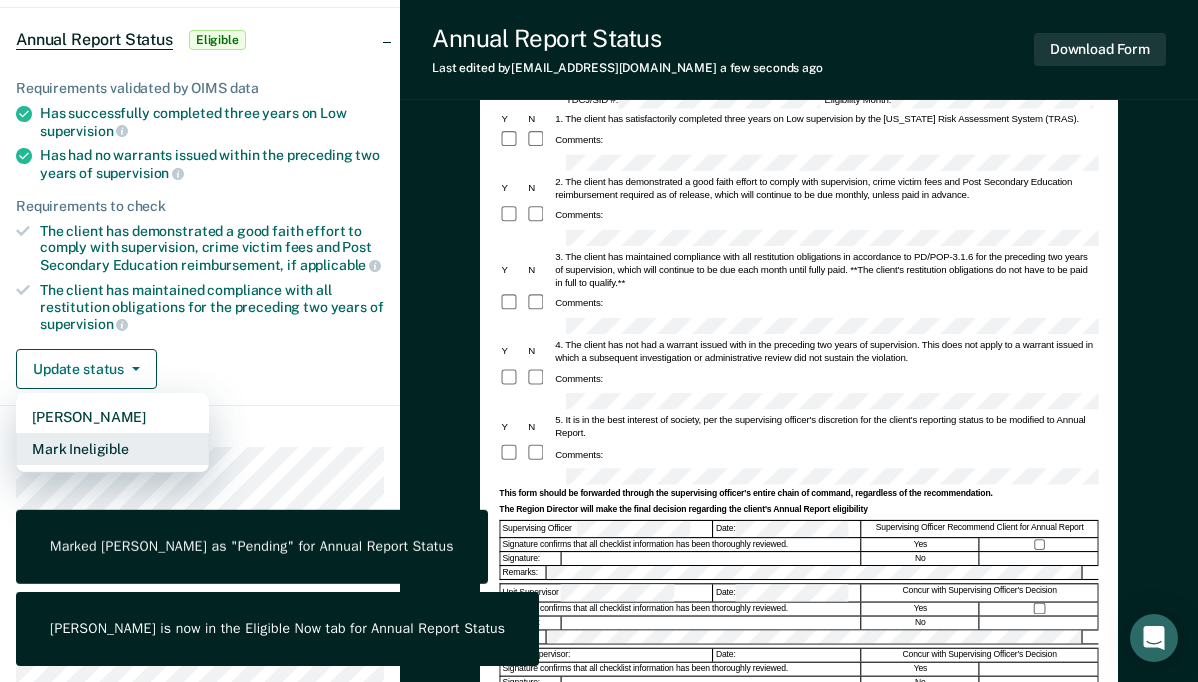 click on "Mark Ineligible" at bounding box center (112, 449) 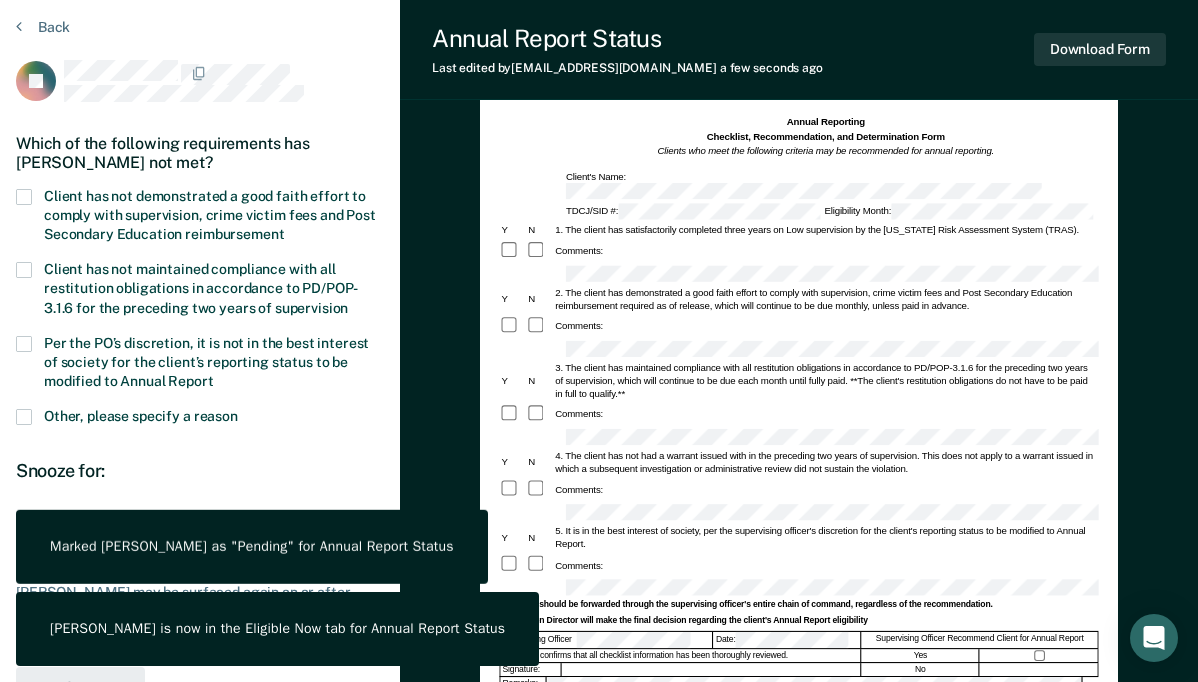 scroll, scrollTop: 58, scrollLeft: 0, axis: vertical 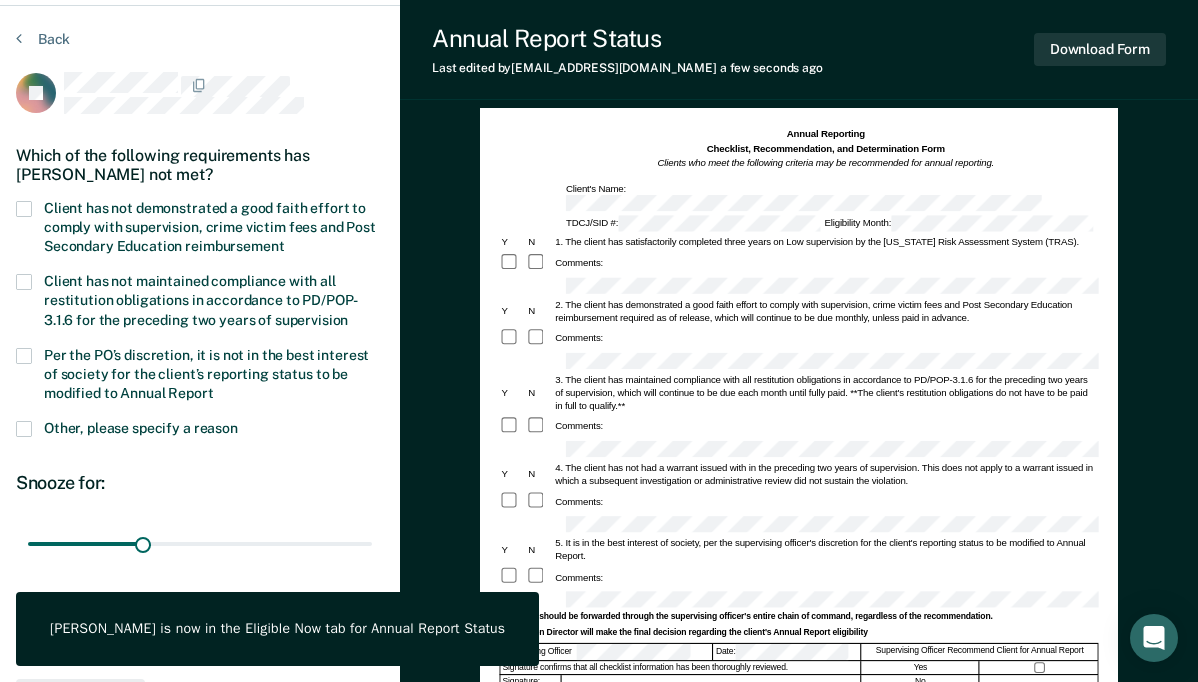 click on "Client has not demonstrated a good faith effort to comply with supervision, crime victim fees and Post Secondary Education reimbursement" at bounding box center [210, 227] 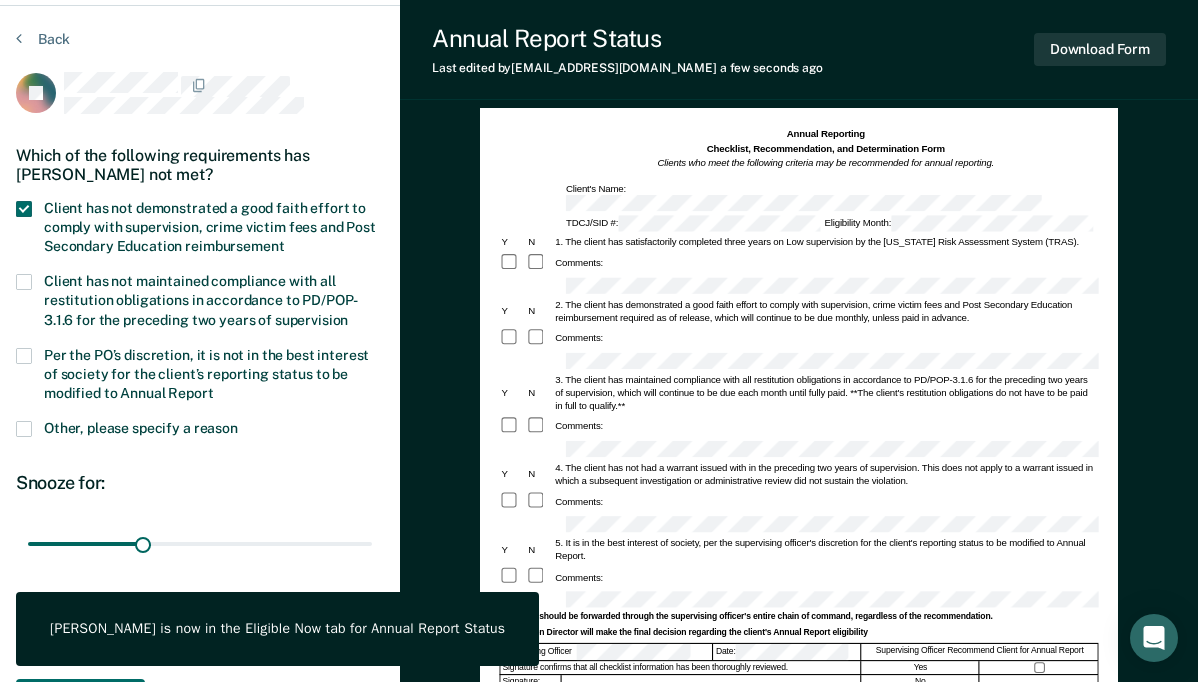 click on "Per the PO’s discretion, it is not in the best interest of society for the client’s reporting status to be modified to Annual Report" at bounding box center (206, 374) 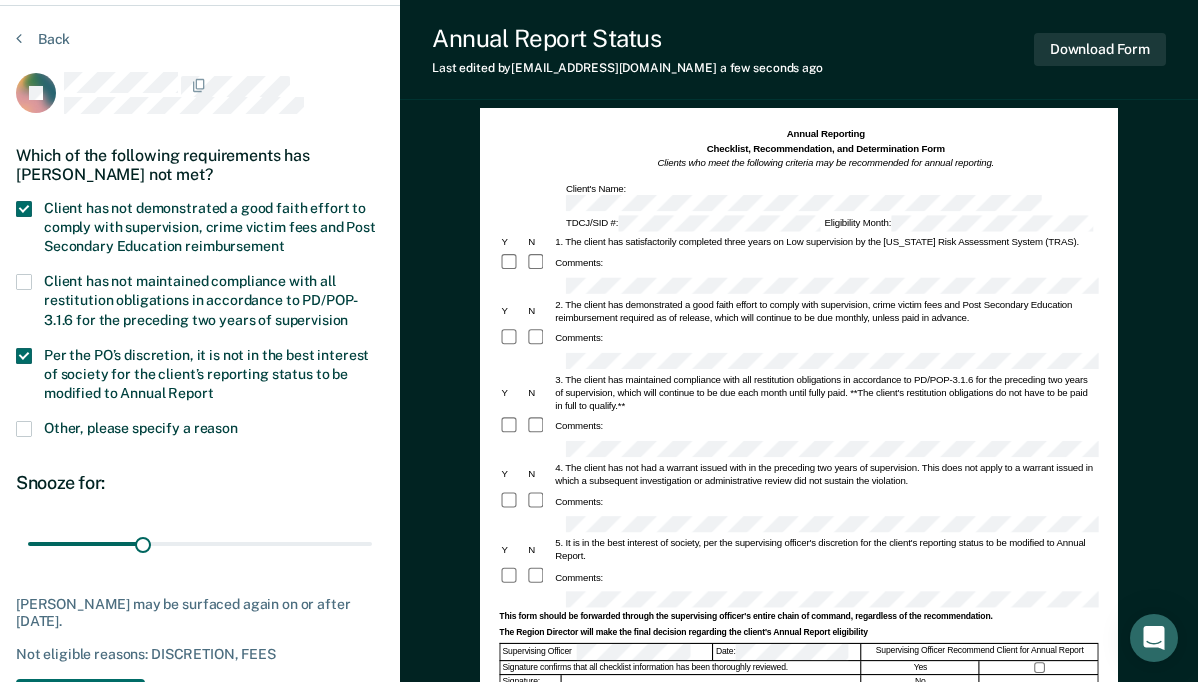 click on "Other, please specify a reason" at bounding box center (141, 428) 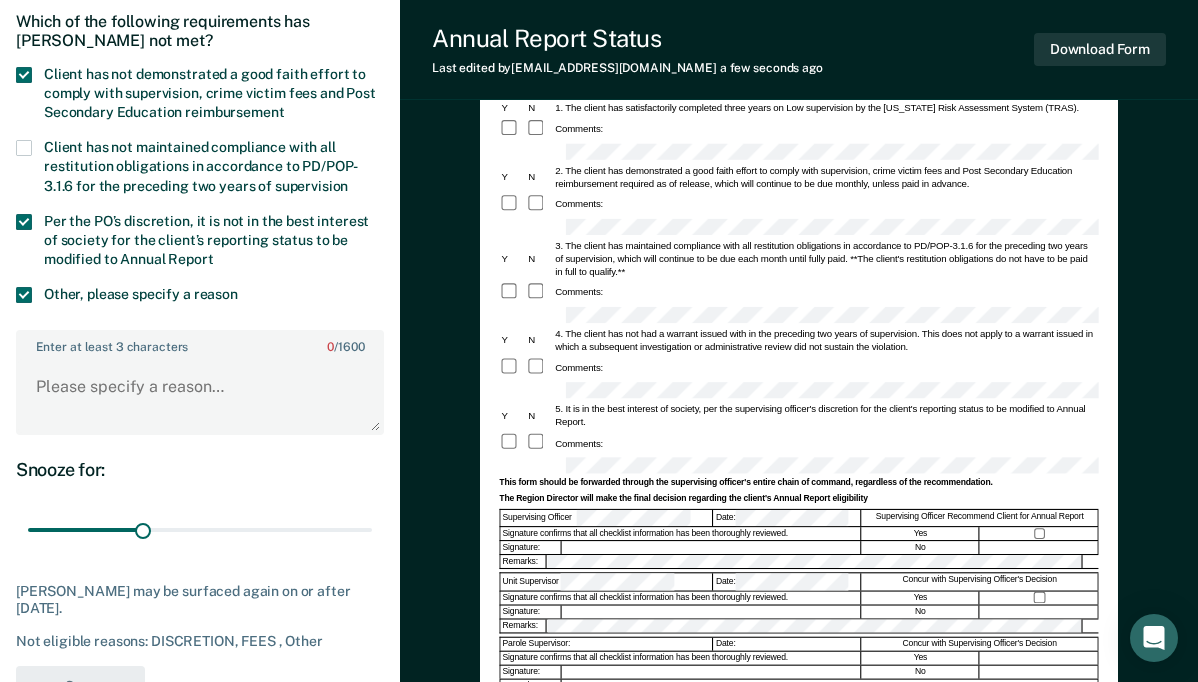 scroll, scrollTop: 193, scrollLeft: 0, axis: vertical 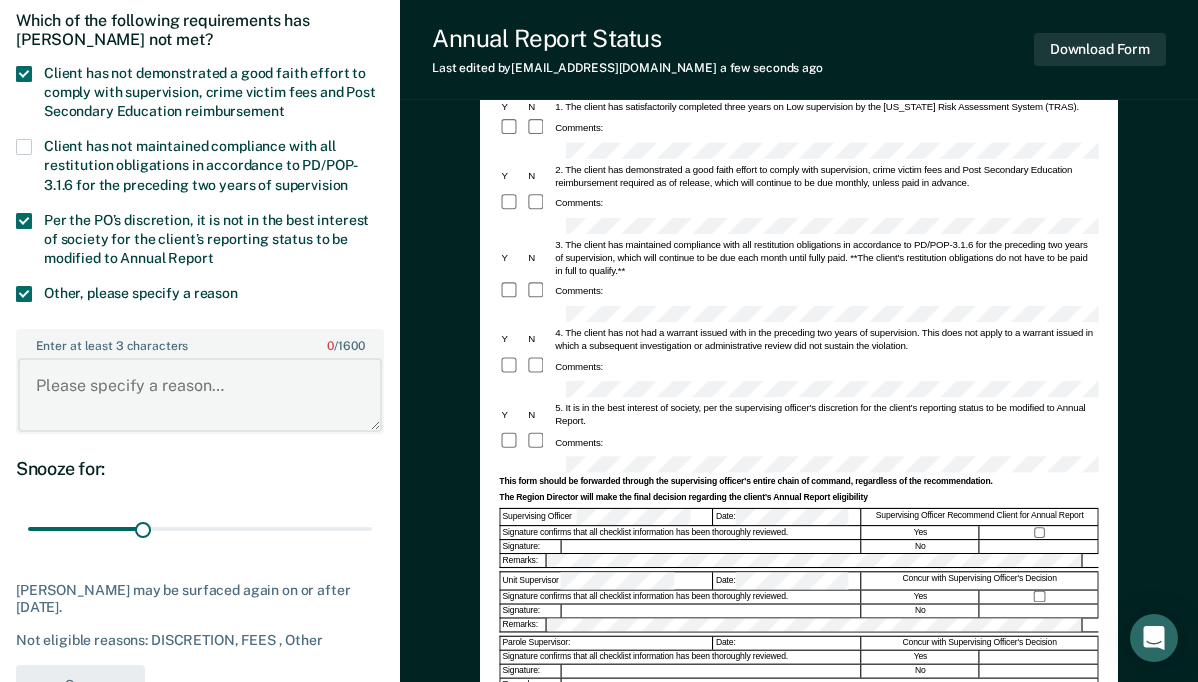 click on "Enter at least 3 characters 0  /  1600" at bounding box center (200, 395) 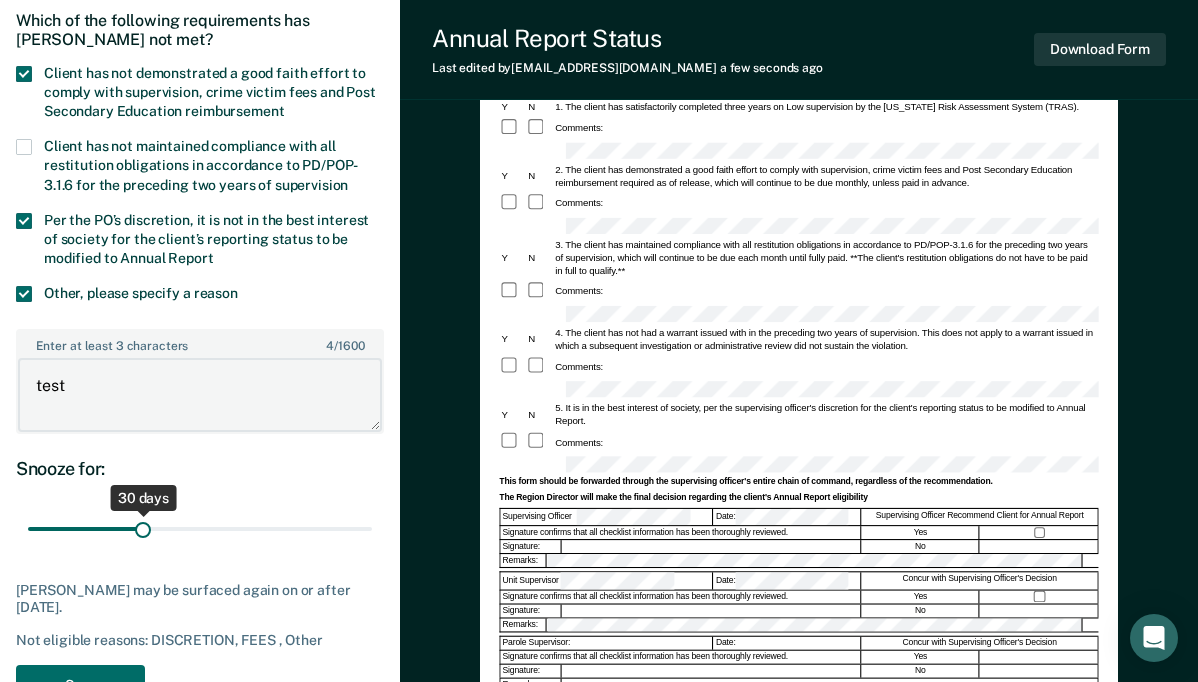 type on "test" 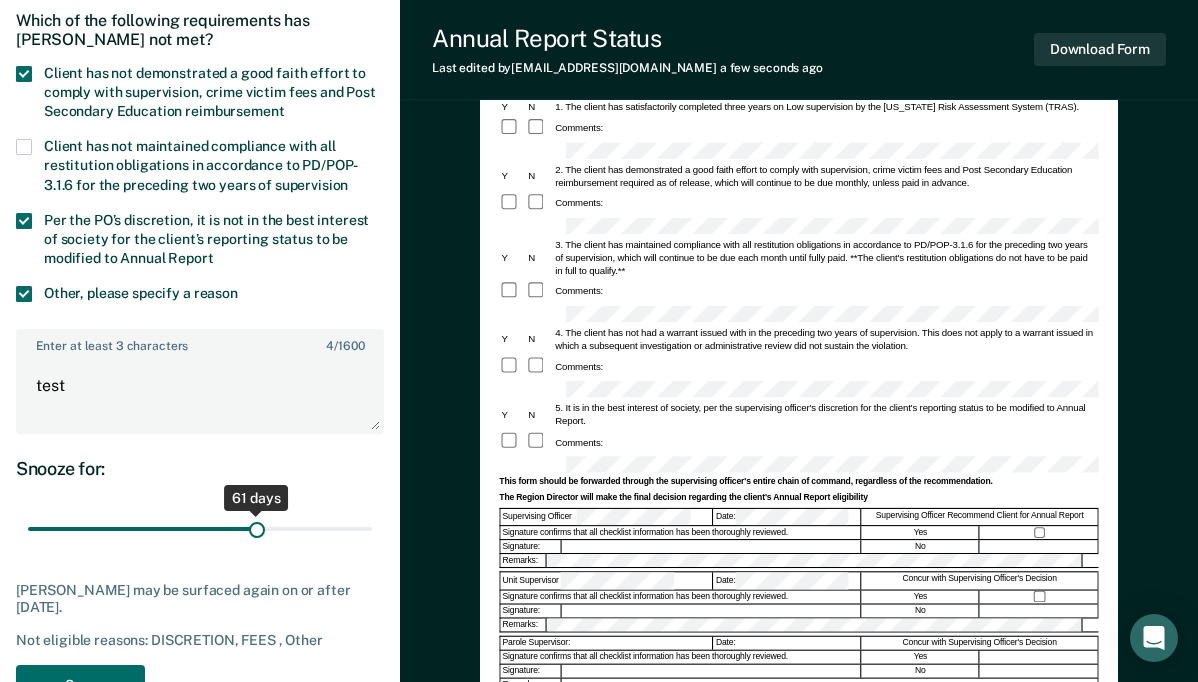 drag, startPoint x: 139, startPoint y: 532, endPoint x: 257, endPoint y: 534, distance: 118.016945 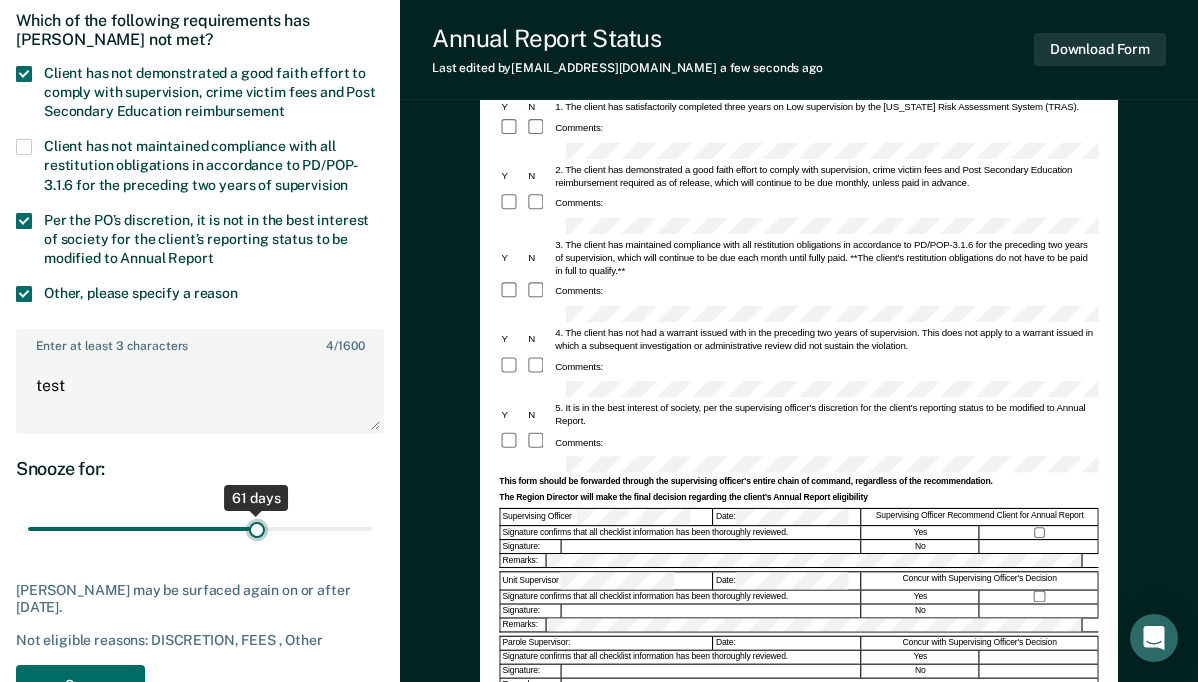 type on "61" 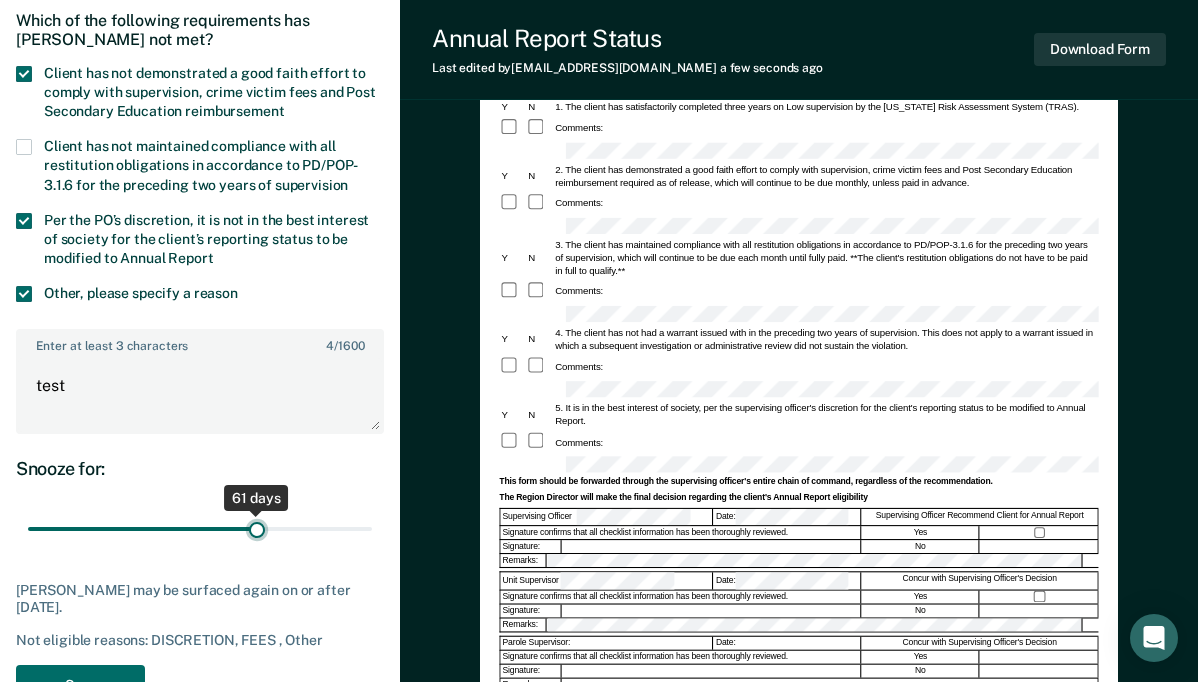 click at bounding box center [200, 529] 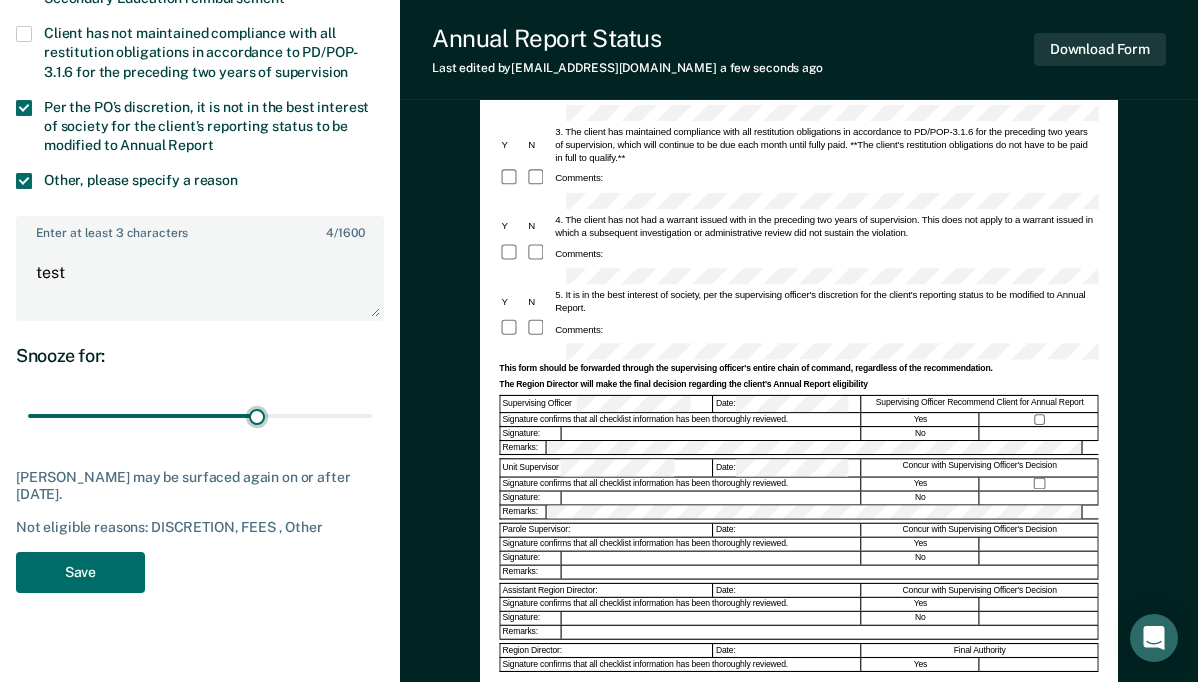 scroll, scrollTop: 316, scrollLeft: 0, axis: vertical 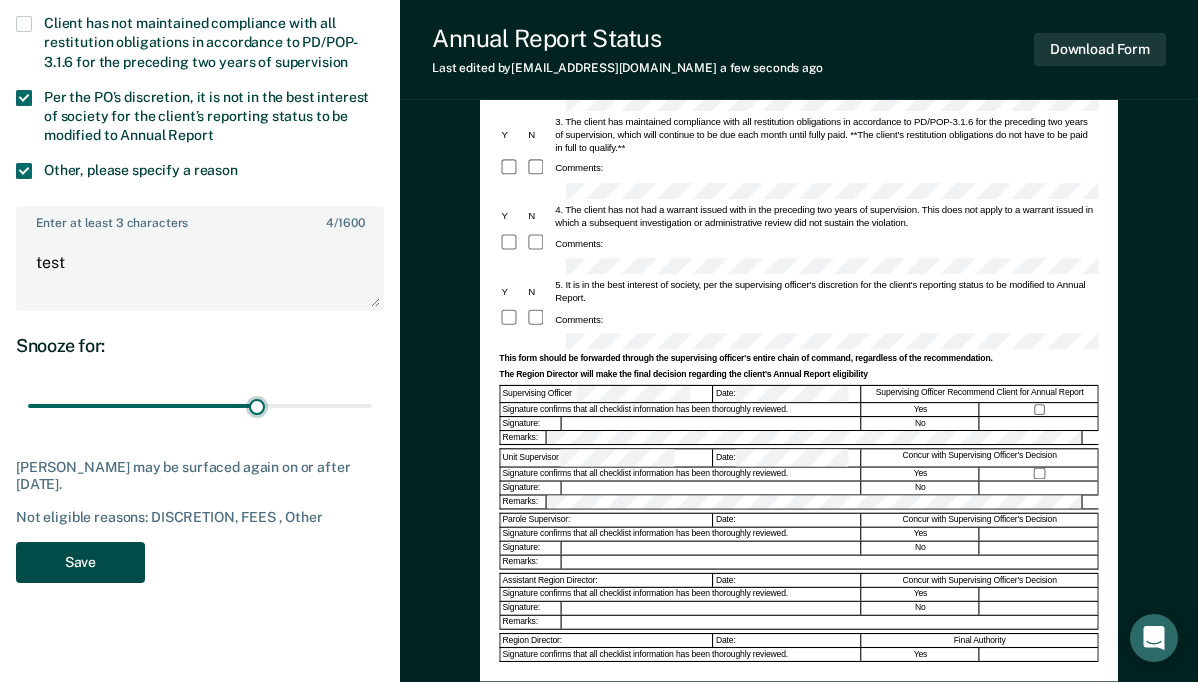 click on "Save" at bounding box center (80, 562) 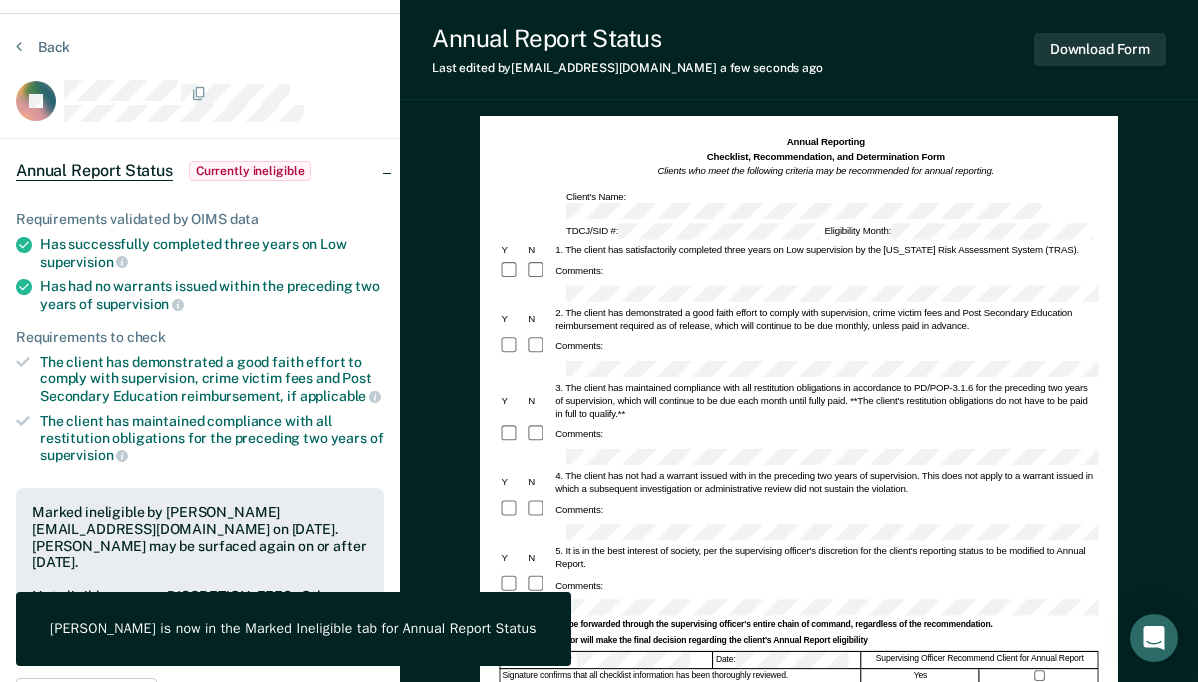 scroll, scrollTop: 0, scrollLeft: 0, axis: both 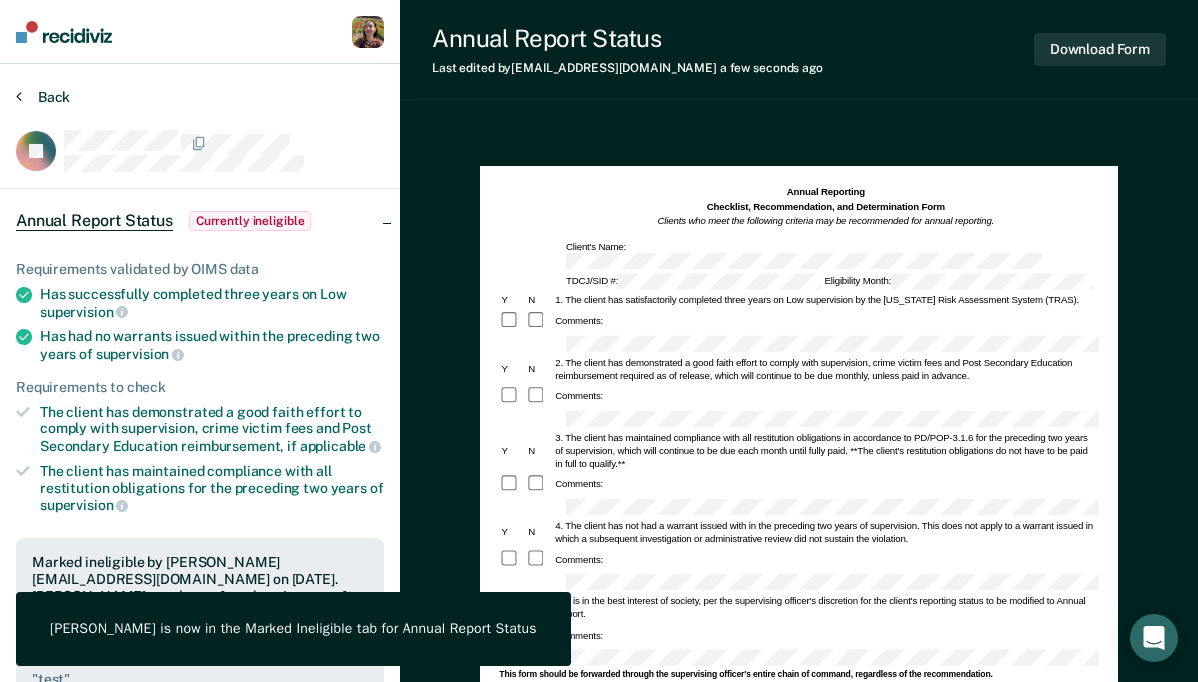 click on "Back" at bounding box center (43, 97) 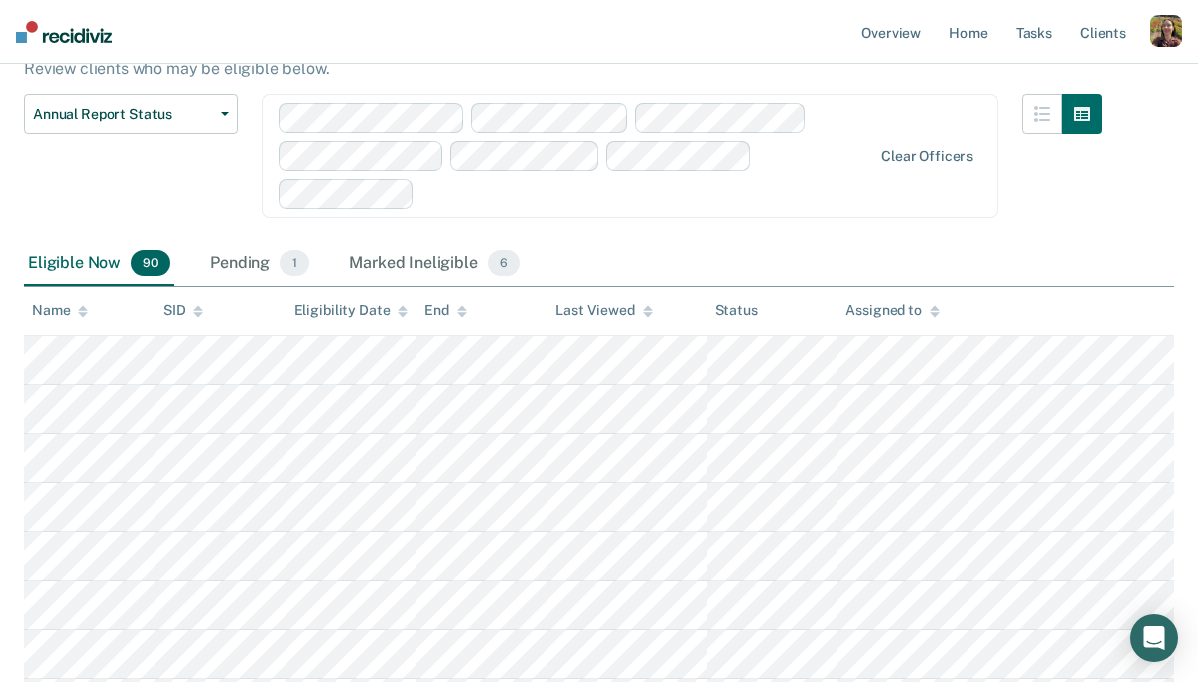 scroll, scrollTop: 156, scrollLeft: 0, axis: vertical 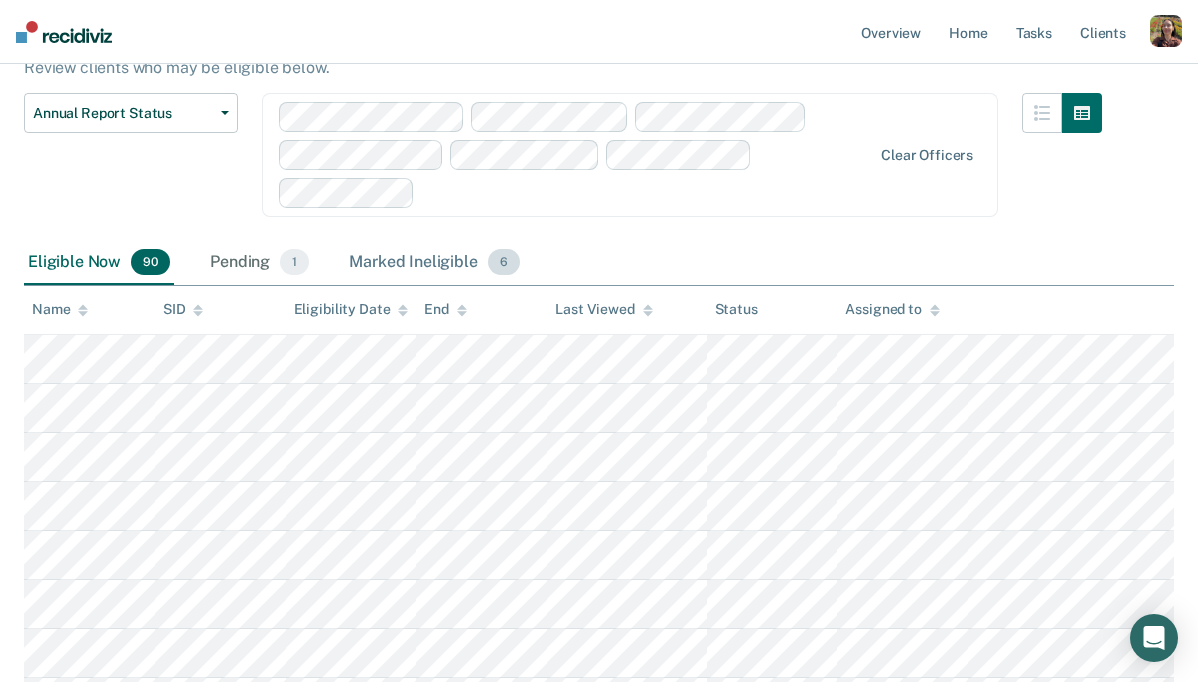 click on "Marked Ineligible 6" at bounding box center (434, 263) 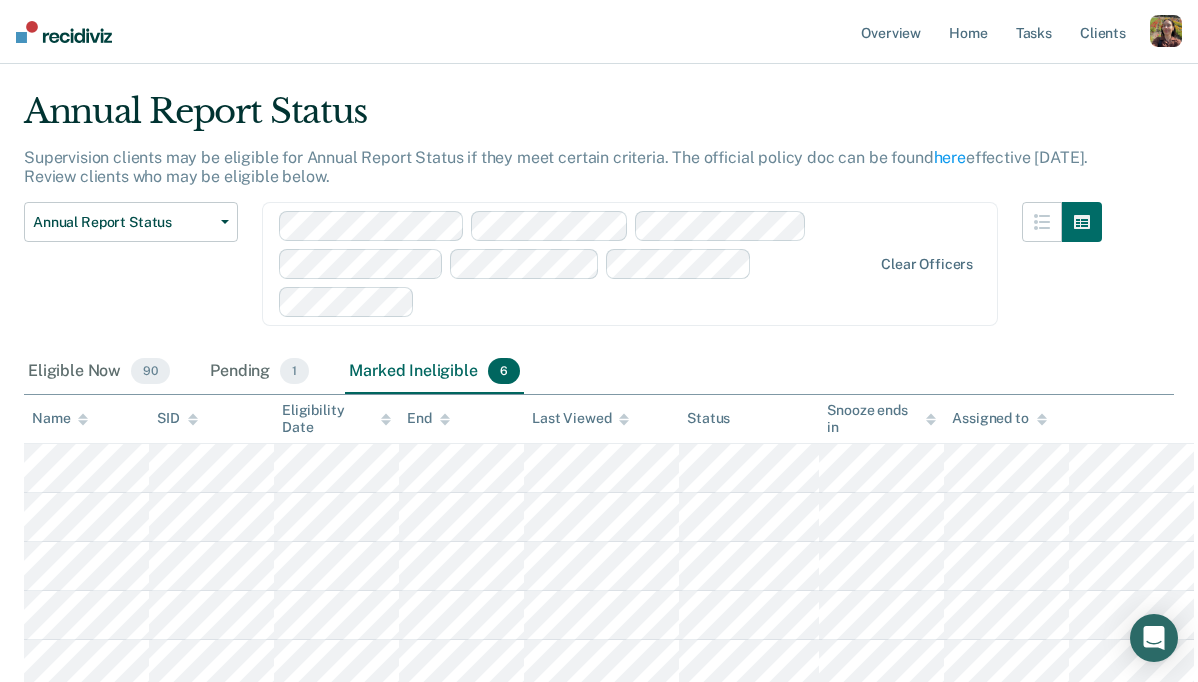 scroll, scrollTop: 45, scrollLeft: 0, axis: vertical 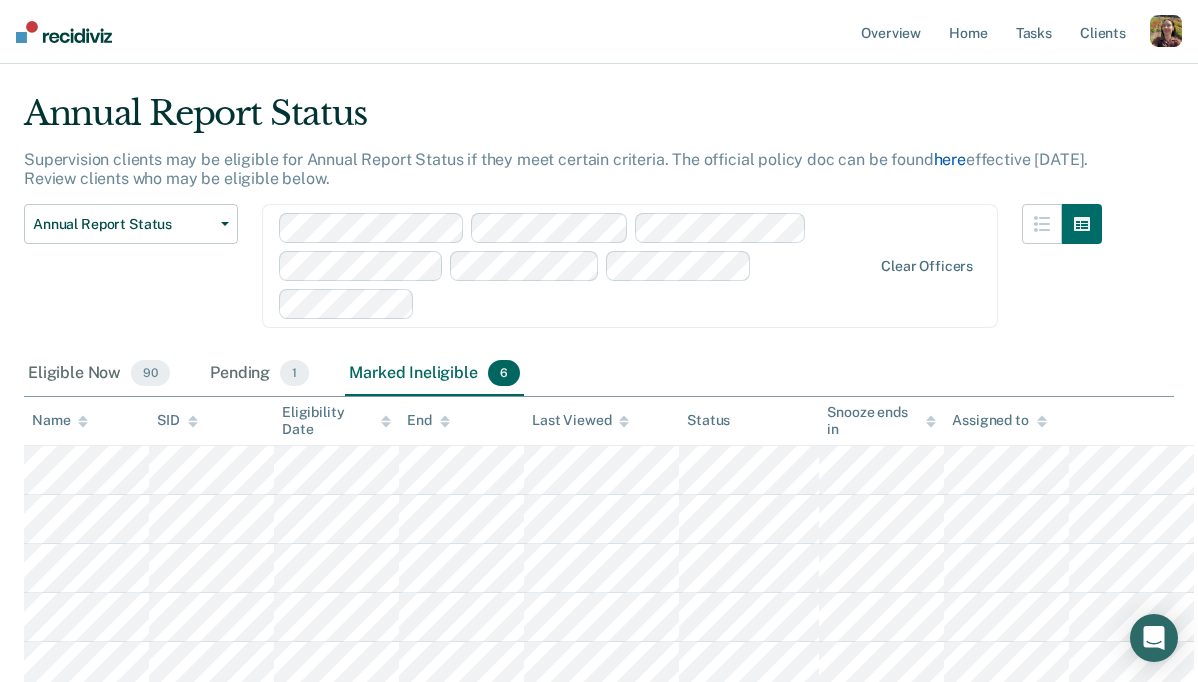 click on "here" at bounding box center [950, 159] 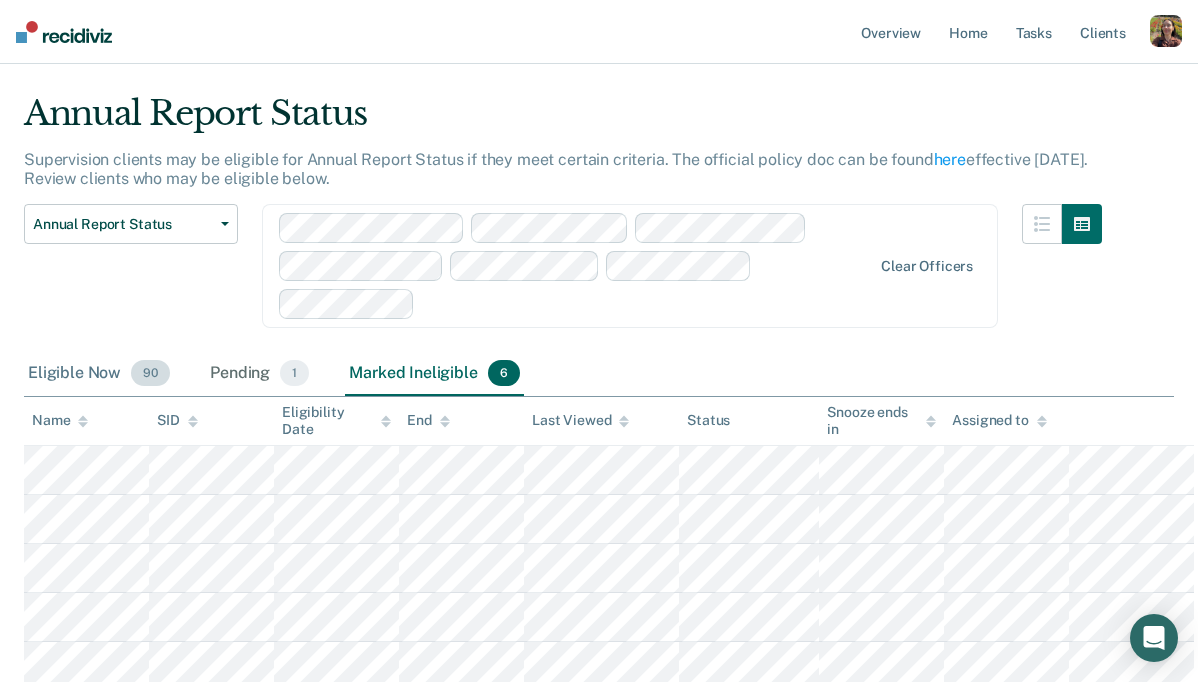 click on "Eligible Now 90" at bounding box center (99, 374) 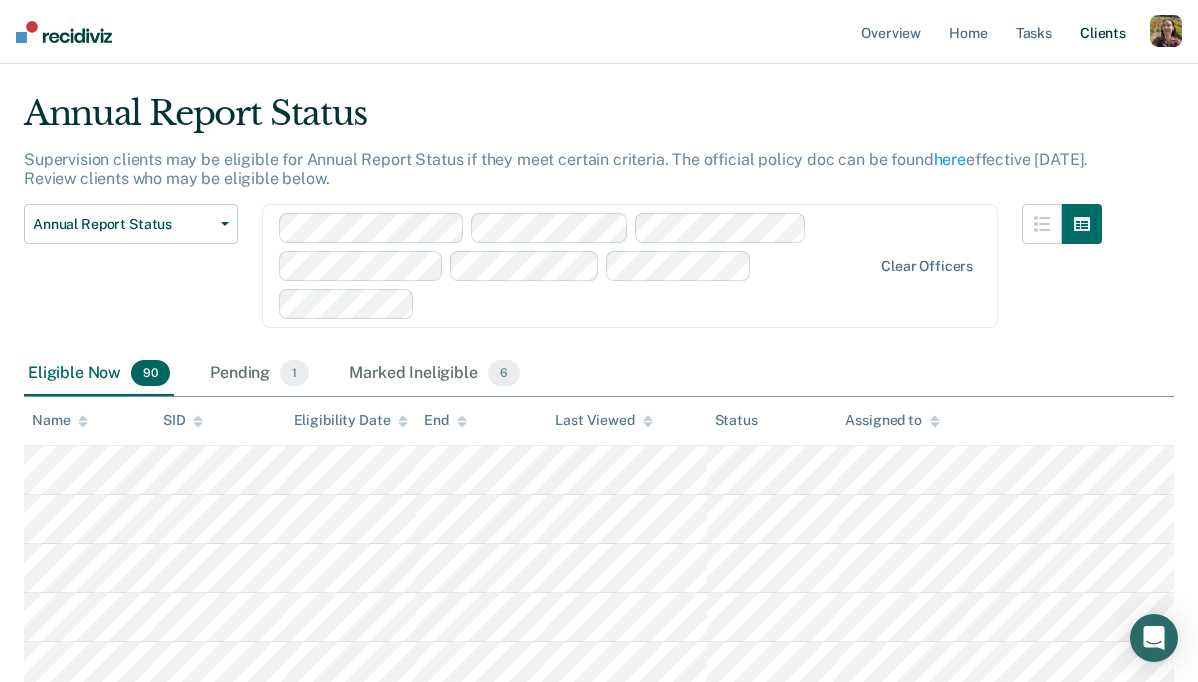 click on "Client s" at bounding box center [1103, 32] 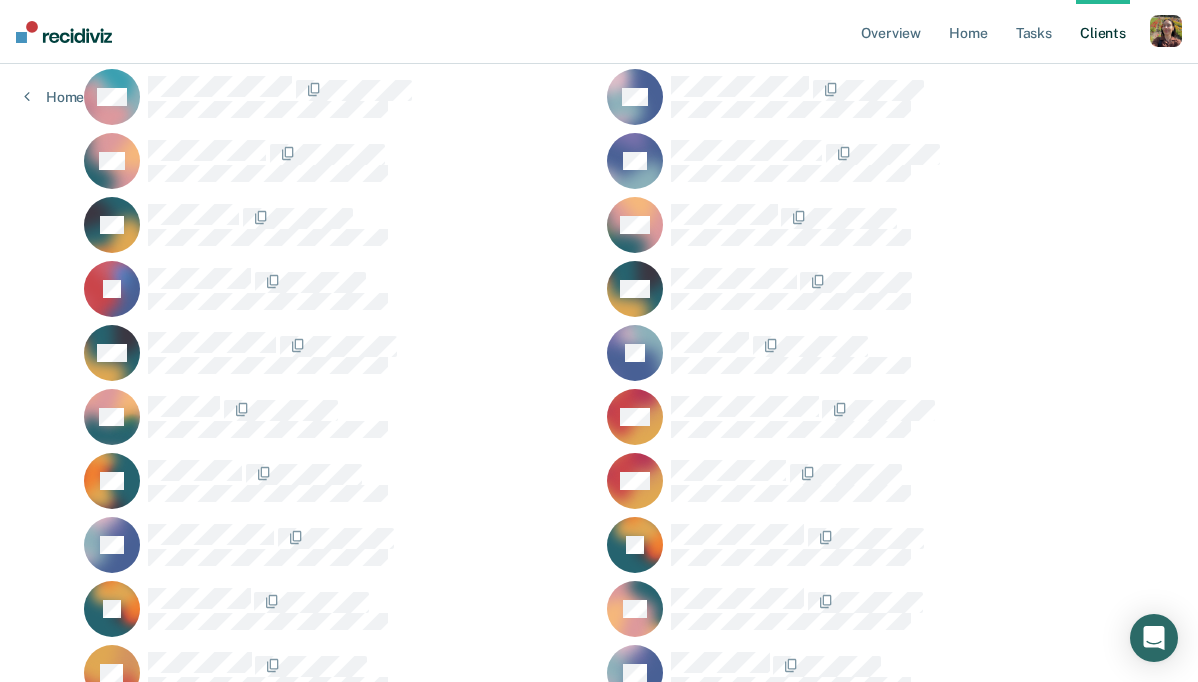 scroll, scrollTop: 6969, scrollLeft: 0, axis: vertical 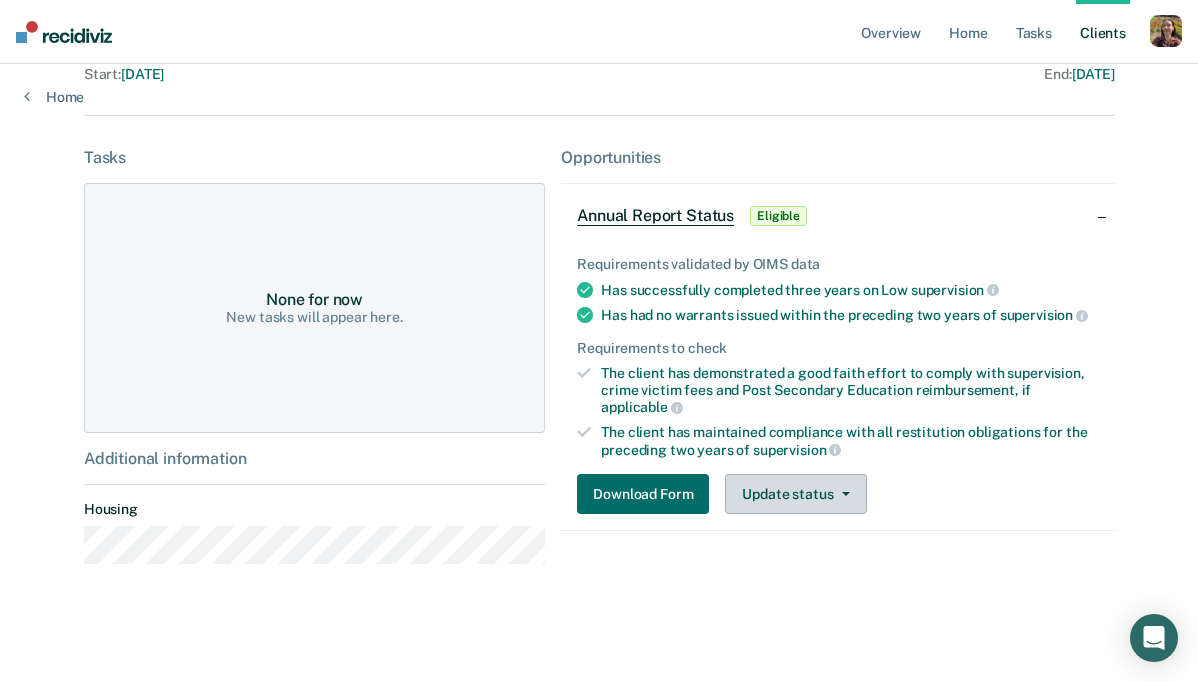 click on "Update status" at bounding box center (795, 494) 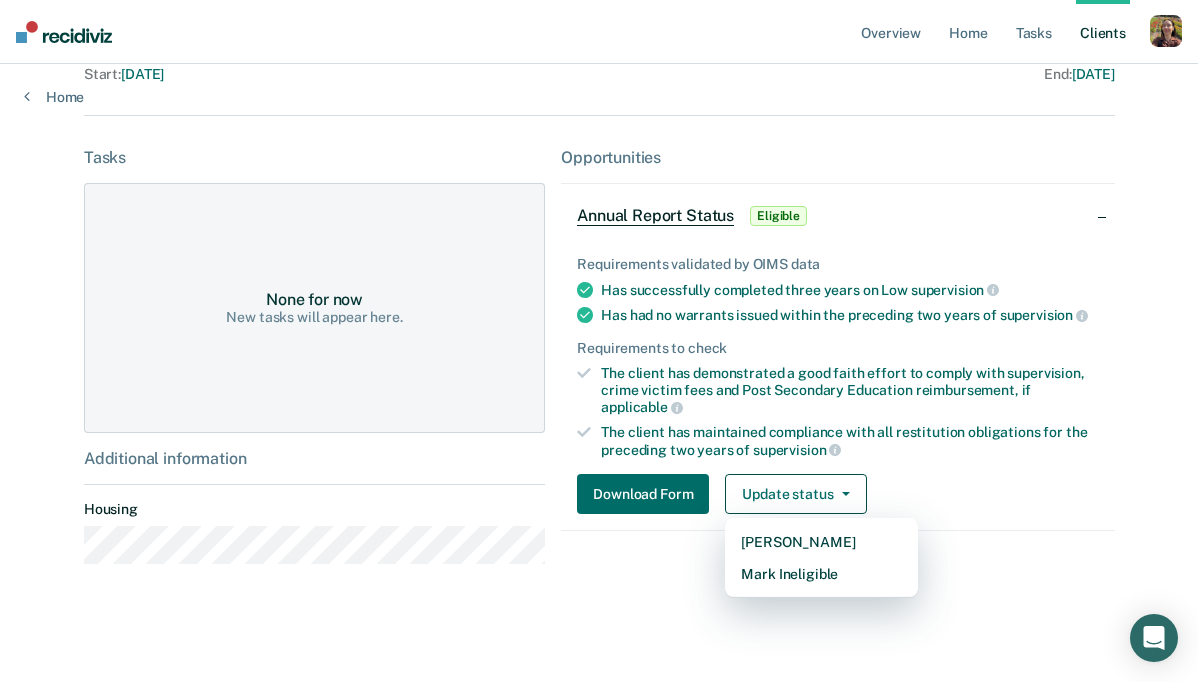 click on "Opportunities Annual Report Status Eligible  Requirements validated by OIMS data Has successfully completed three years on Low   supervision   Has had no warrants issued within the preceding two years of   supervision   Requirements to check The client has demonstrated a good faith effort to comply with supervision, crime victim fees and Post Secondary Education reimbursement, if   applicable   The client has maintained compliance with all restitution obligations for the preceding two years of   supervision   Download Form Update status [PERSON_NAME] Mark Ineligible" at bounding box center [838, 364] 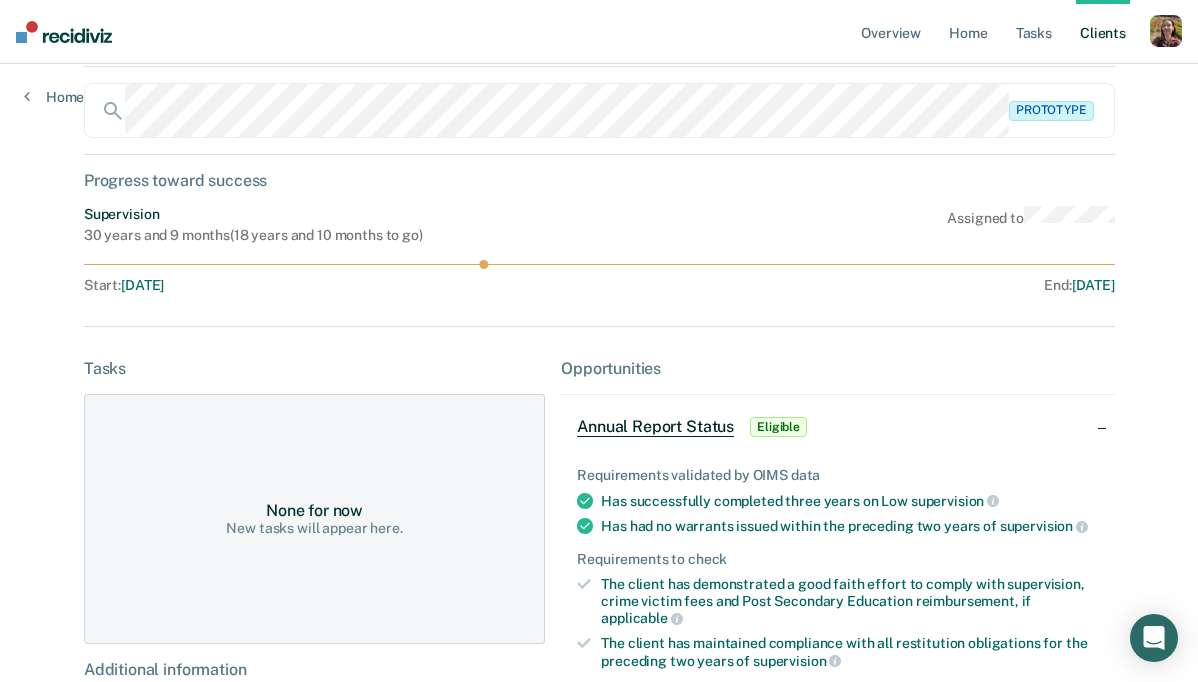 scroll, scrollTop: 115, scrollLeft: 0, axis: vertical 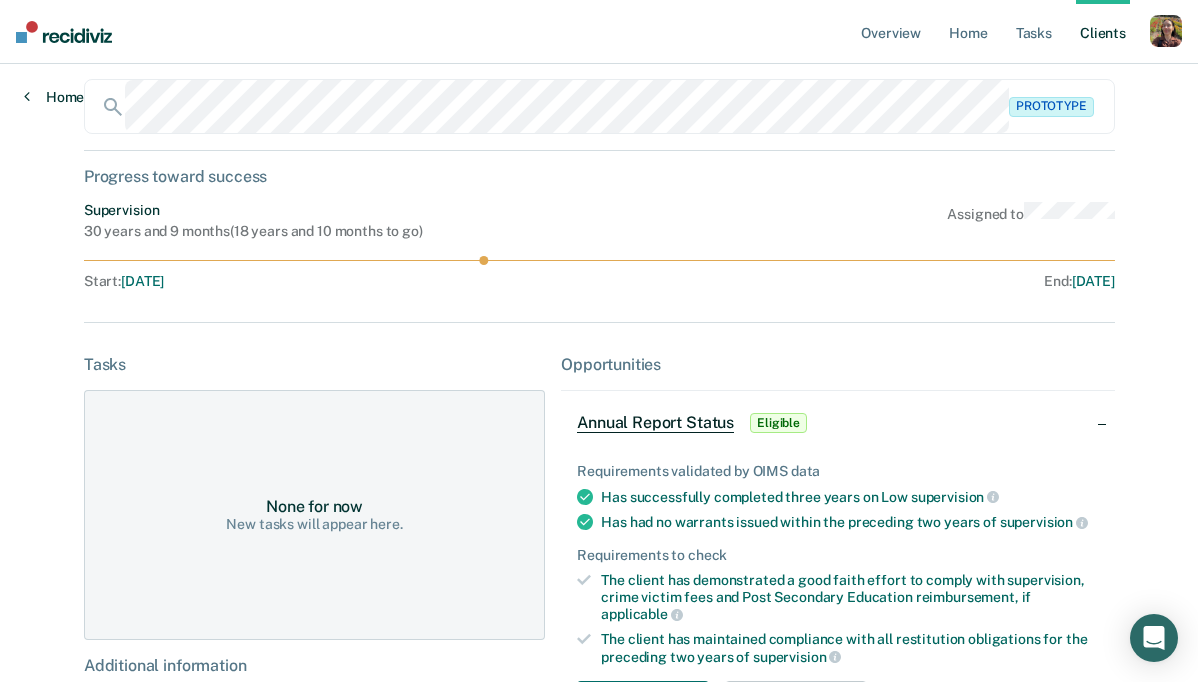 click on "Home" at bounding box center [54, 97] 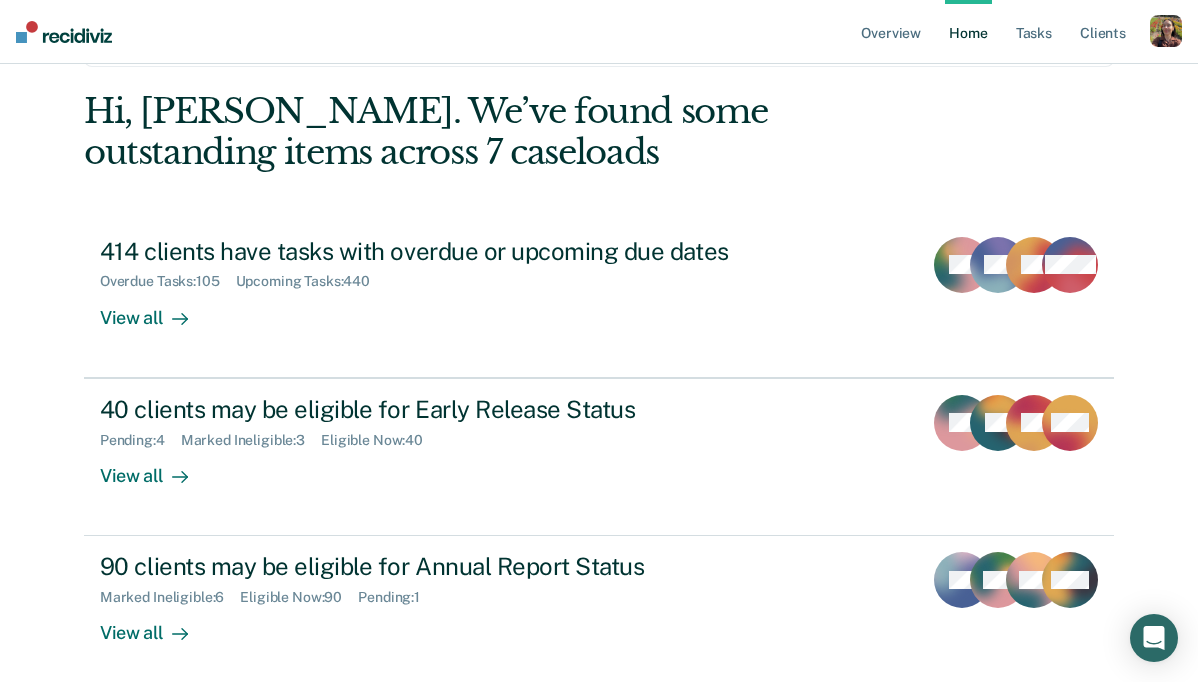 scroll, scrollTop: 0, scrollLeft: 0, axis: both 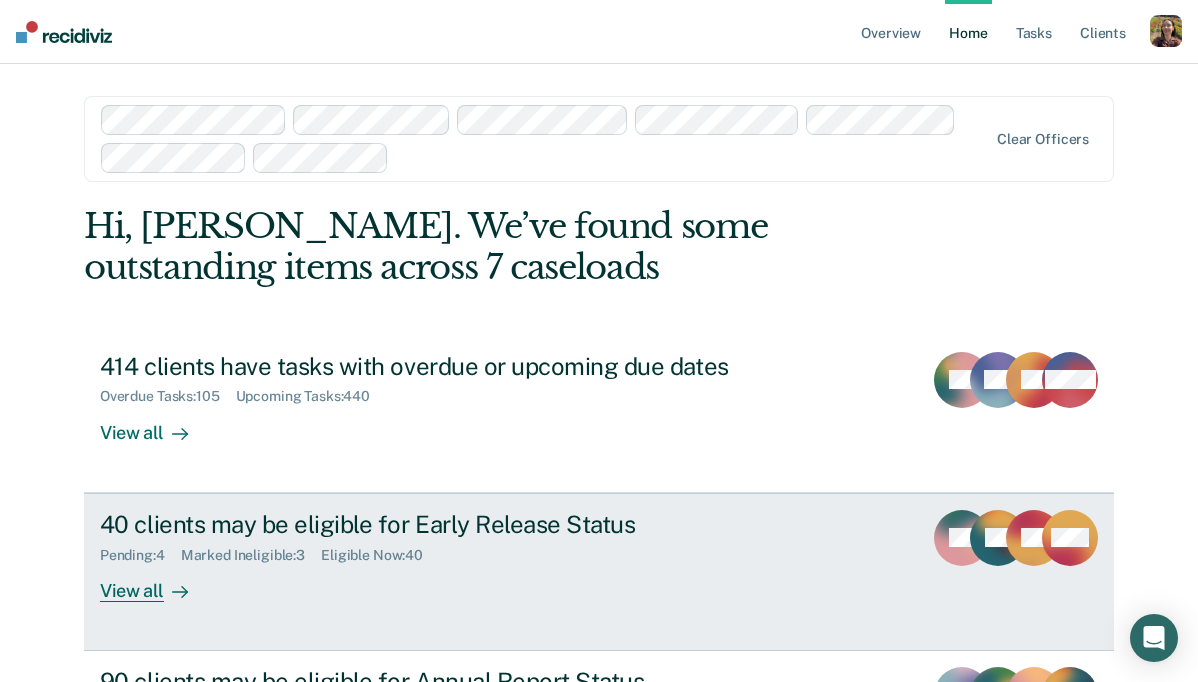 click on "View all" at bounding box center (156, 582) 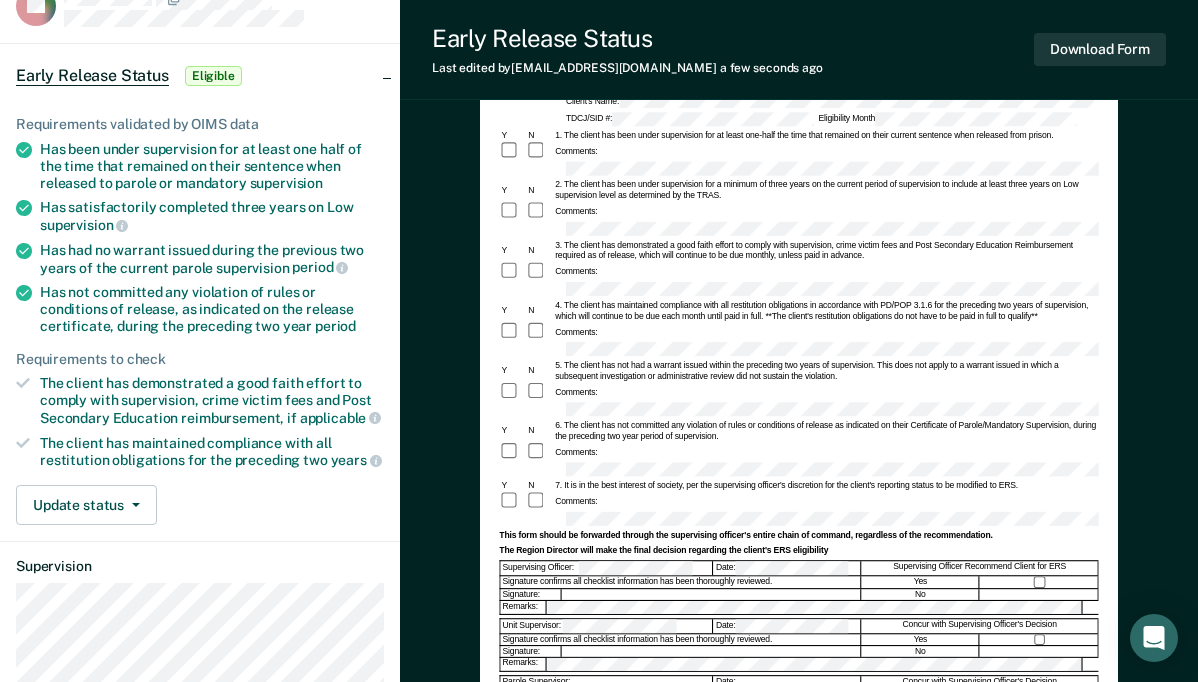 scroll, scrollTop: 233, scrollLeft: 0, axis: vertical 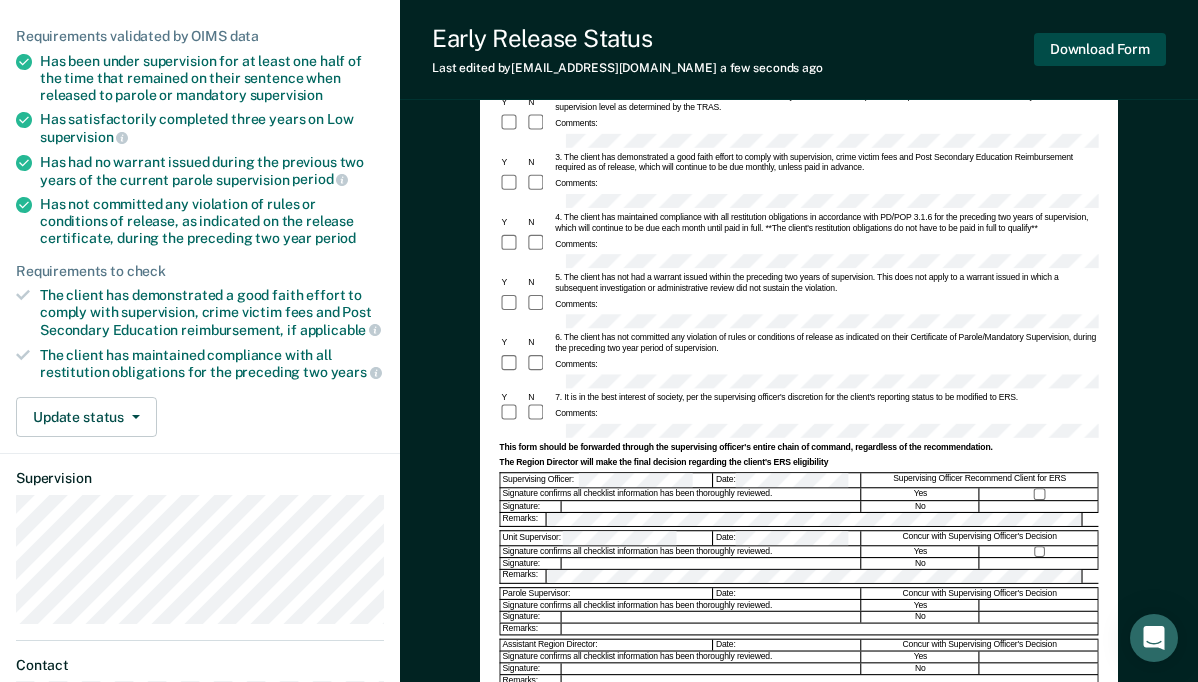 click on "Download Form" at bounding box center [1100, 49] 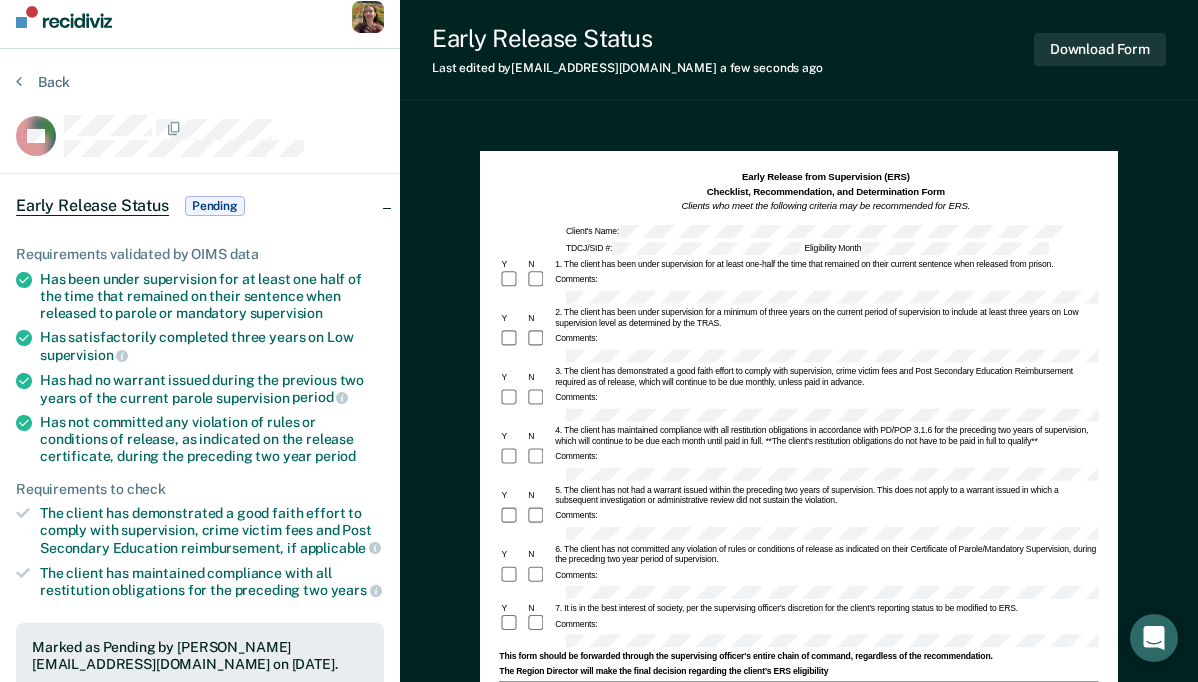 scroll, scrollTop: 1, scrollLeft: 0, axis: vertical 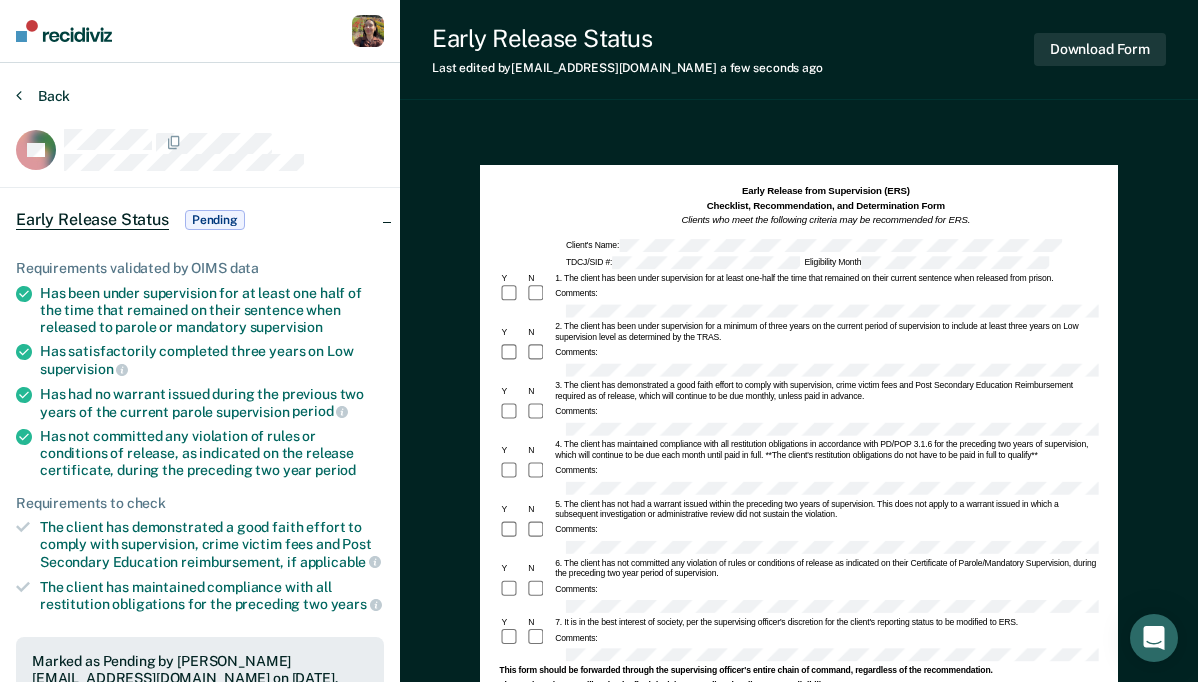 click on "Back" at bounding box center (43, 96) 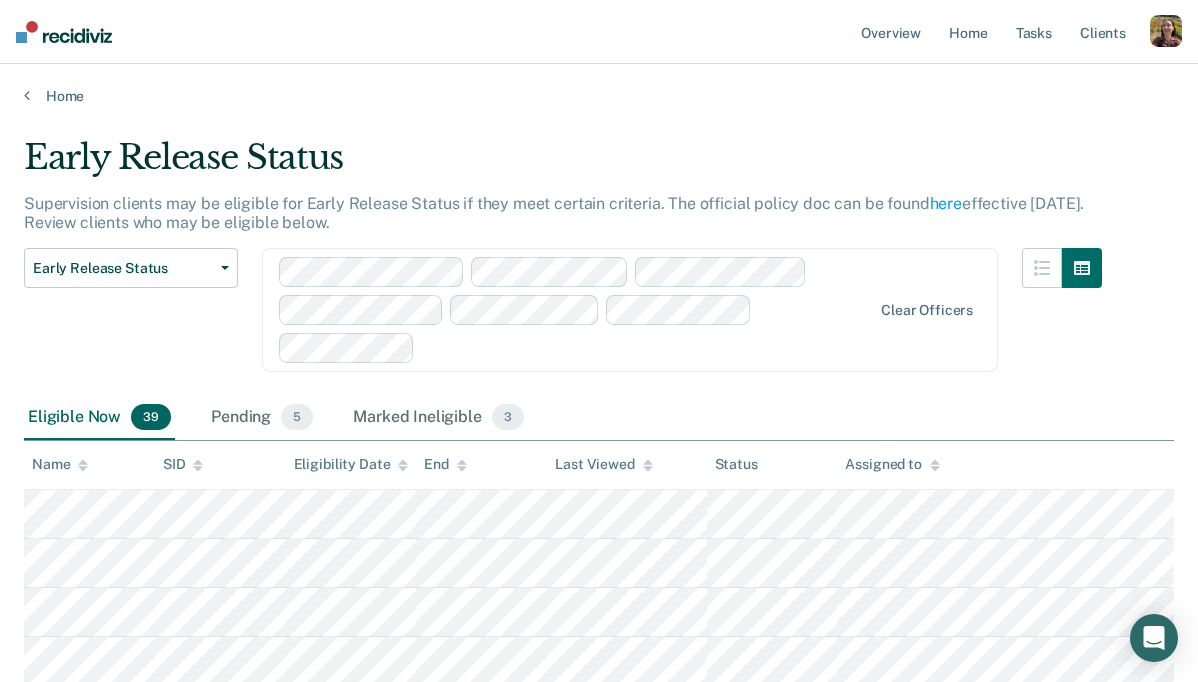 scroll, scrollTop: 0, scrollLeft: 0, axis: both 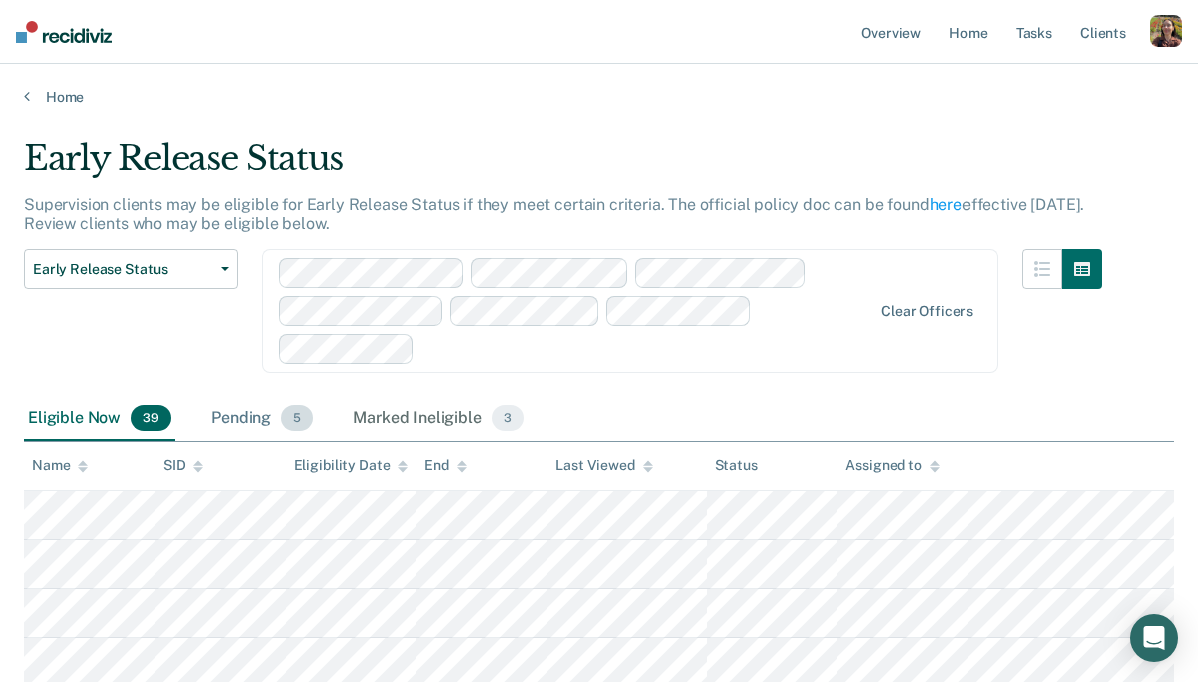 click on "Pending 5" at bounding box center [262, 419] 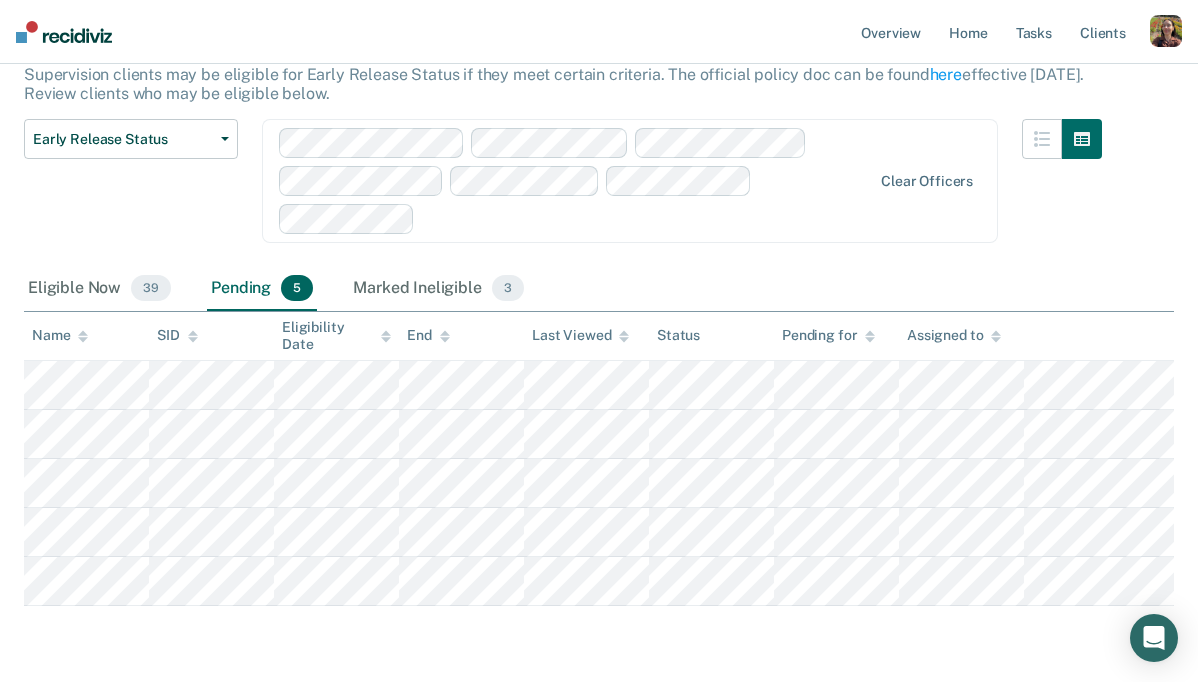 scroll, scrollTop: 133, scrollLeft: 0, axis: vertical 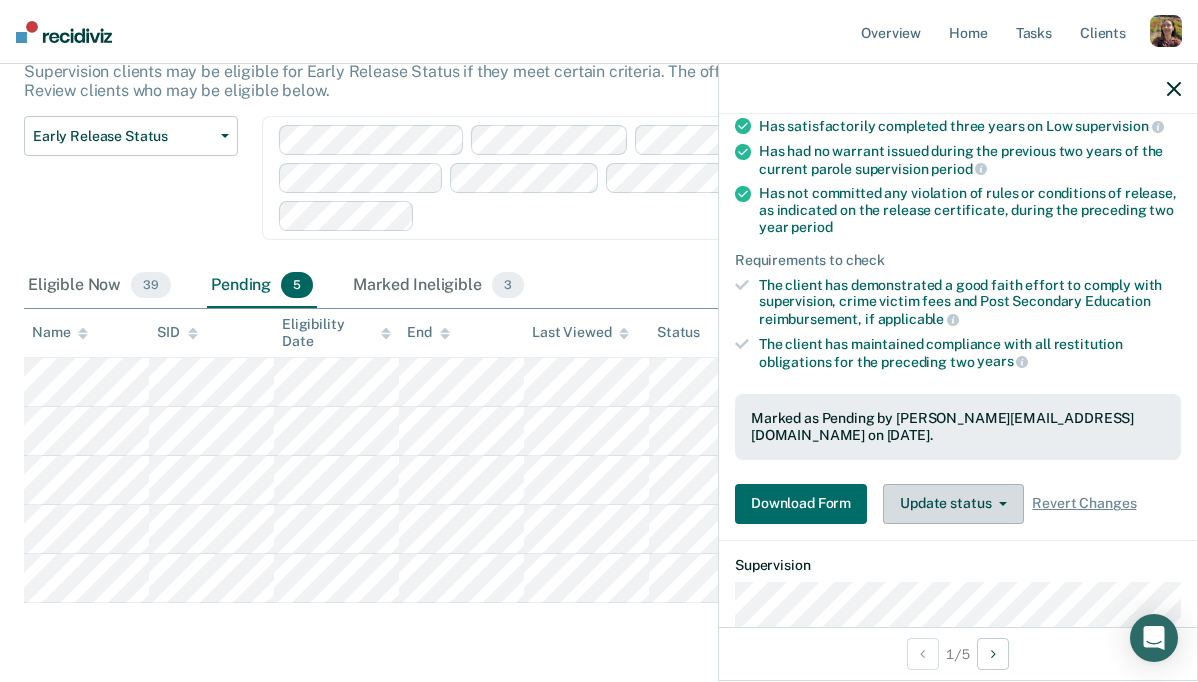 click on "Update status" at bounding box center (953, 504) 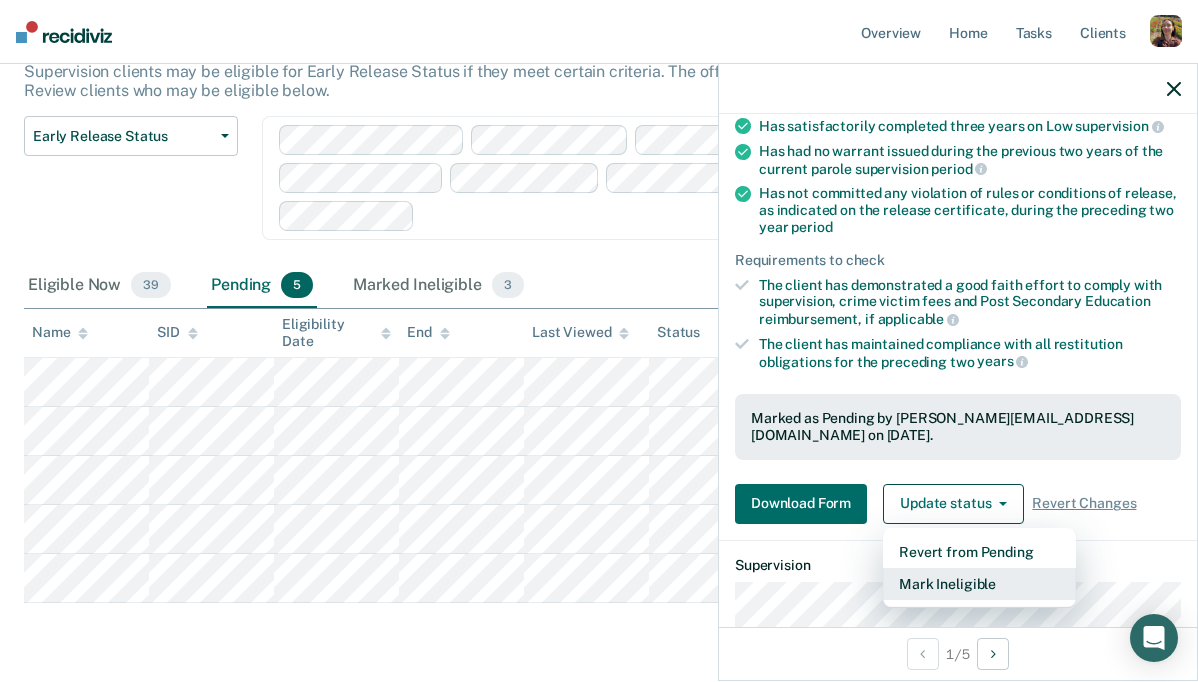 click on "Mark Ineligible" at bounding box center [979, 584] 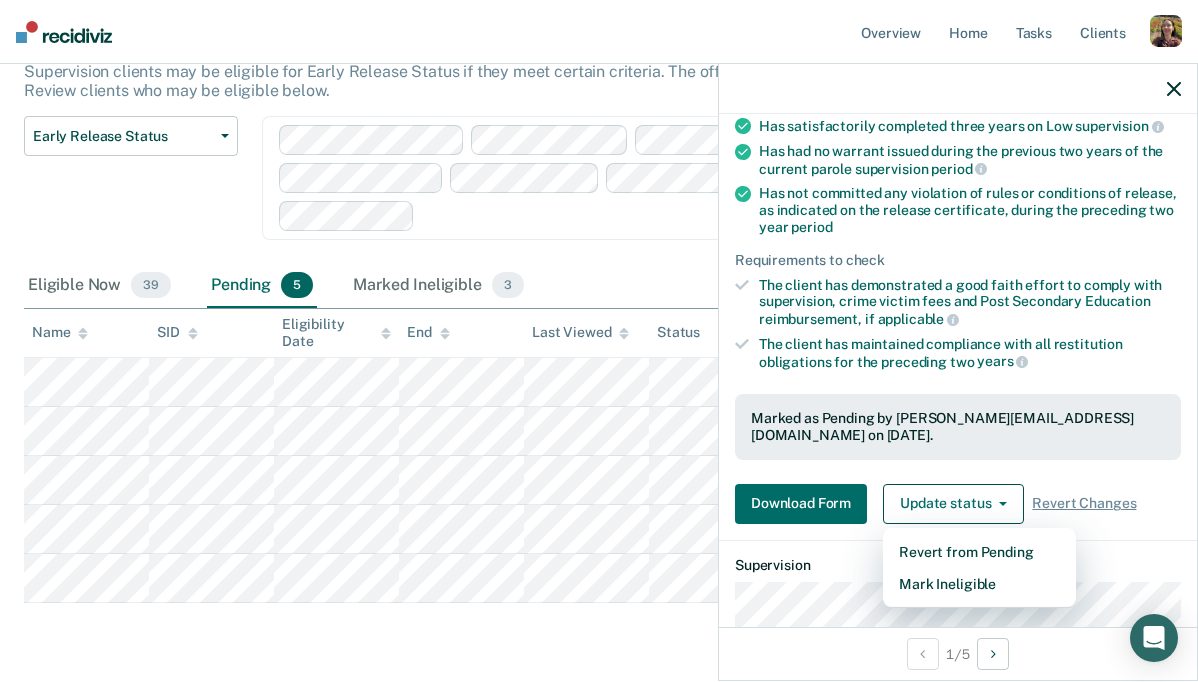 scroll, scrollTop: 120, scrollLeft: 0, axis: vertical 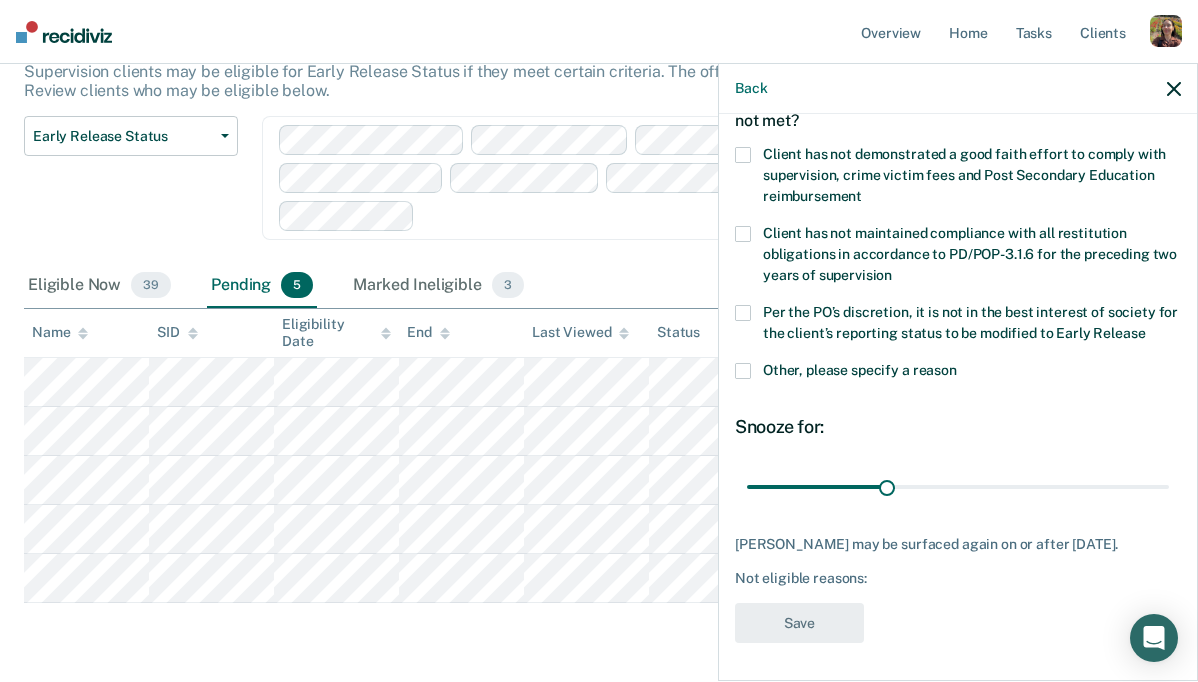 click on "Client has not demonstrated a good faith effort to comply with supervision, crime victim fees and Post Secondary Education reimbursement" at bounding box center (964, 175) 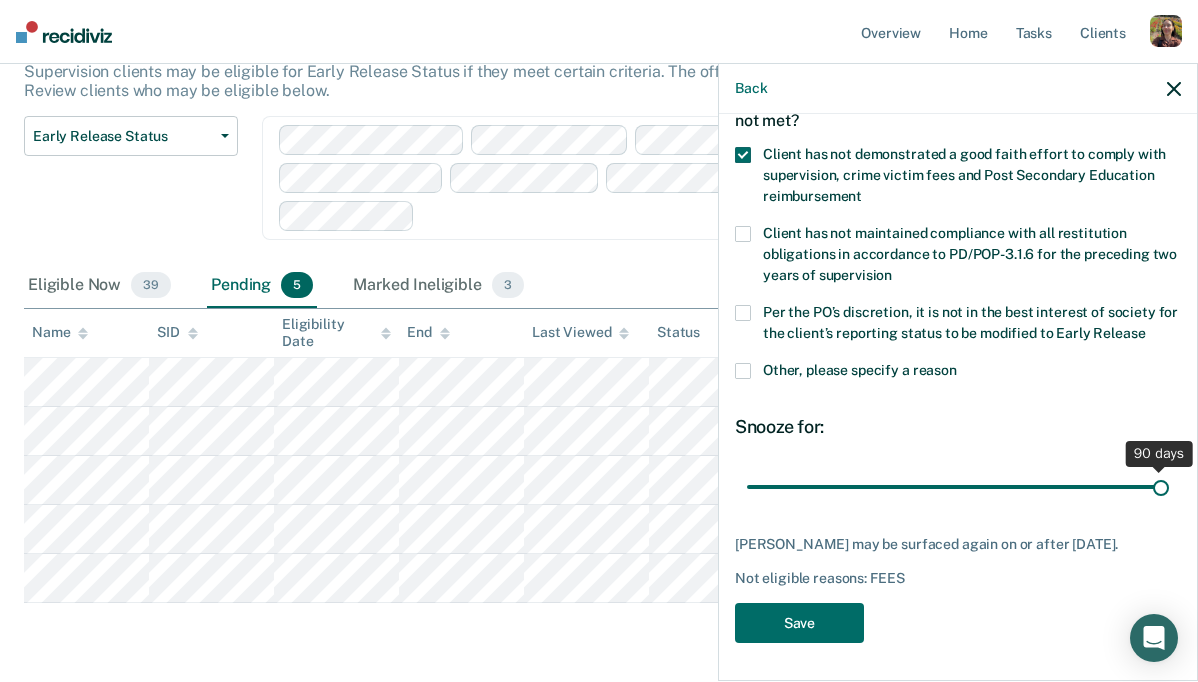 drag, startPoint x: 891, startPoint y: 489, endPoint x: 1199, endPoint y: 483, distance: 308.05844 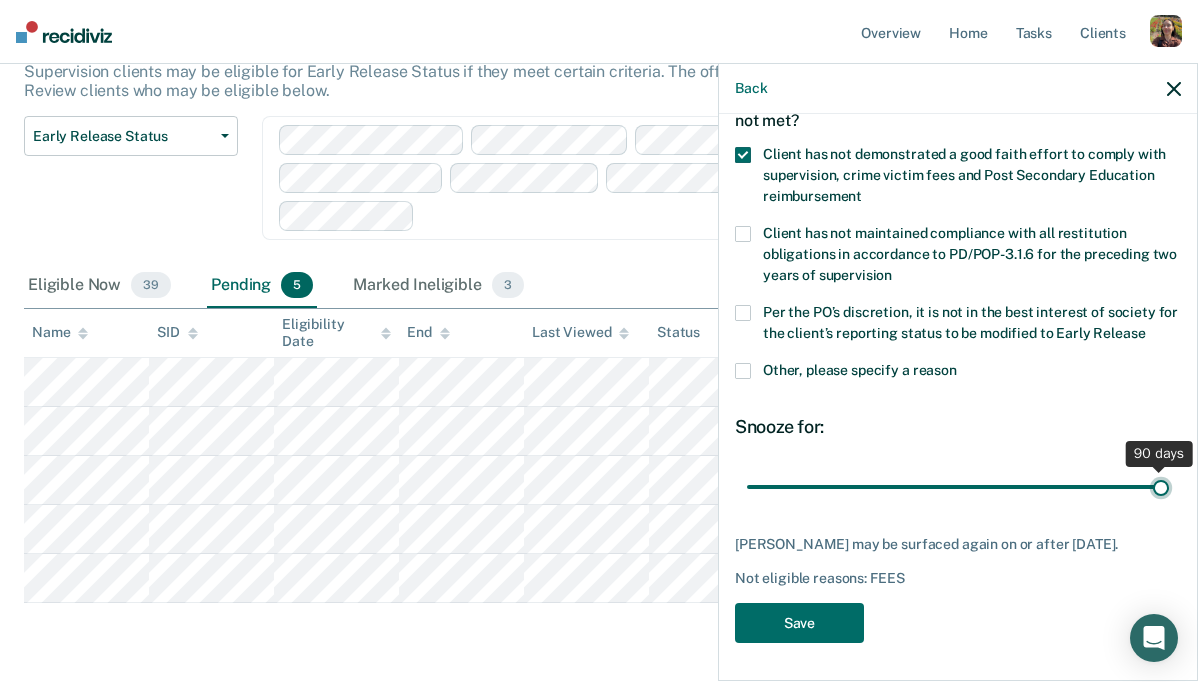 type on "90" 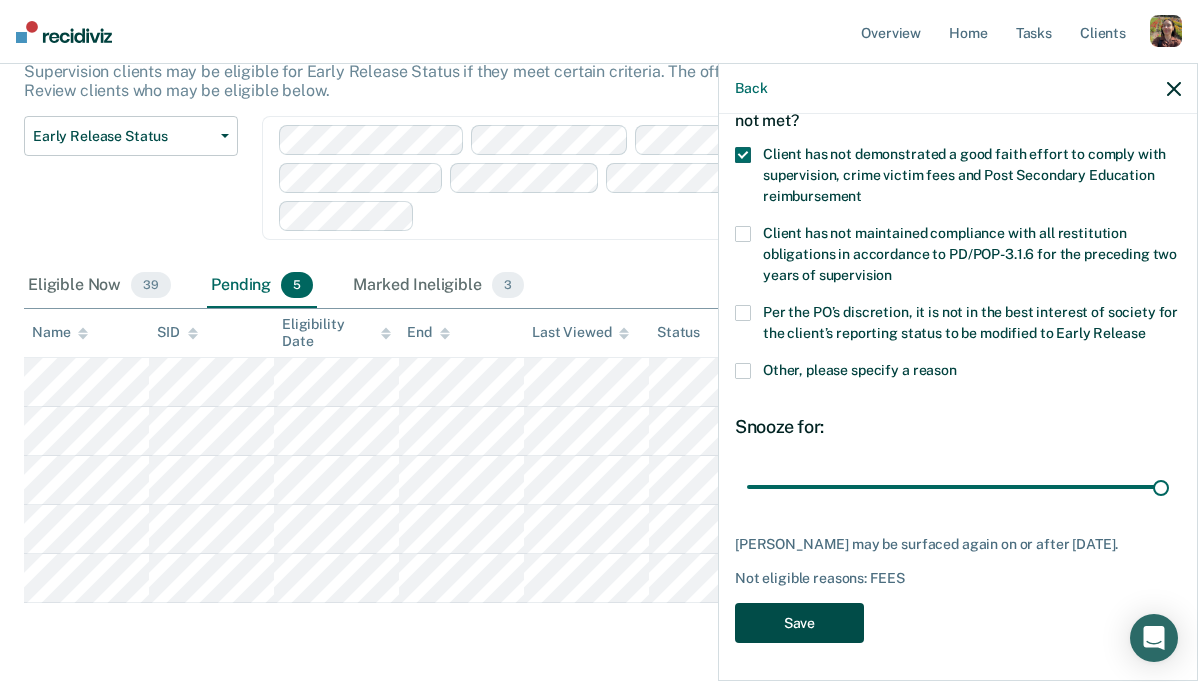 click on "Save" at bounding box center [799, 623] 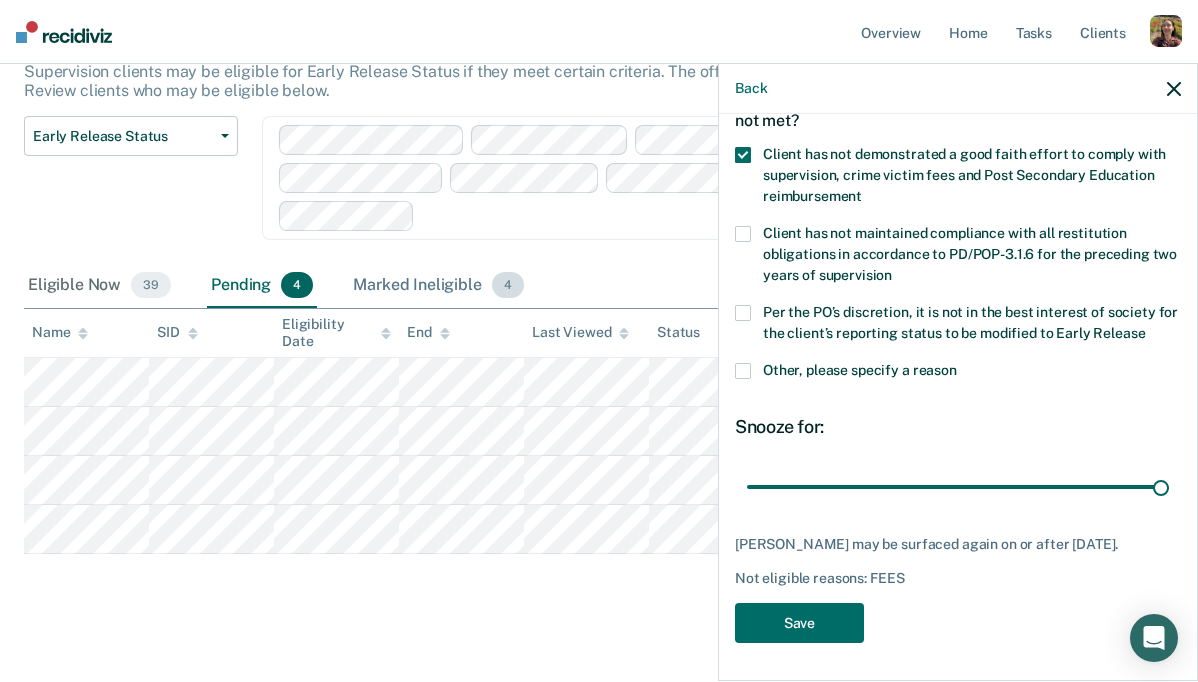 click on "Marked Ineligible 4" at bounding box center (438, 286) 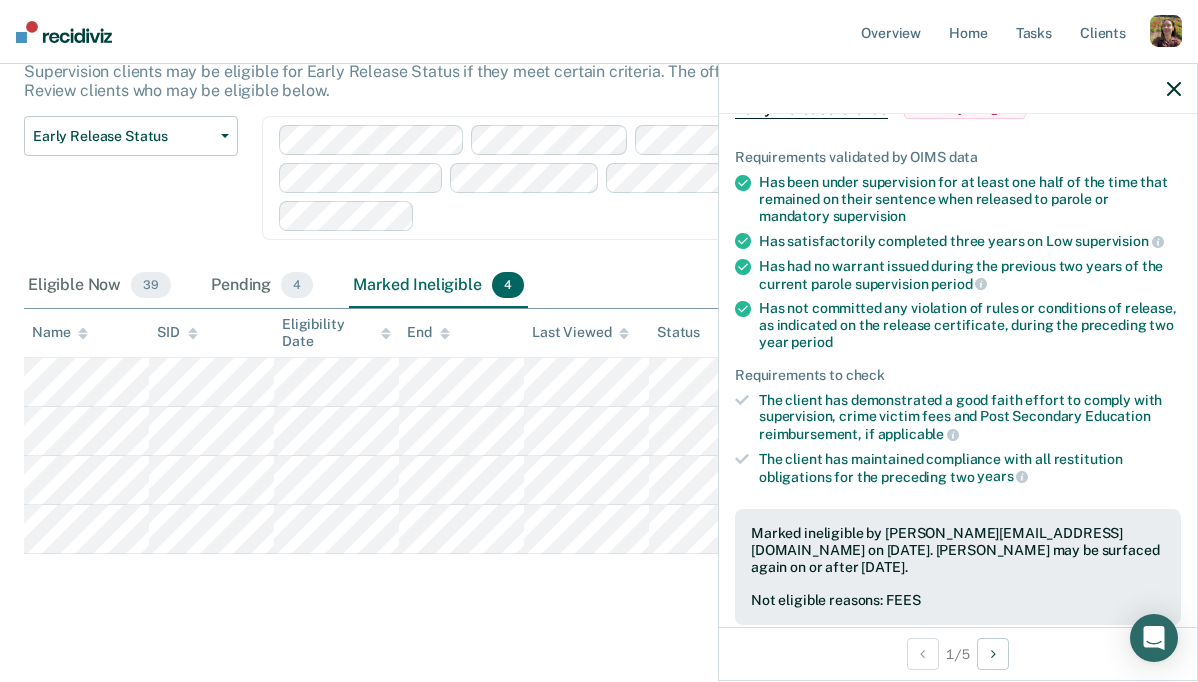 click at bounding box center (958, 89) 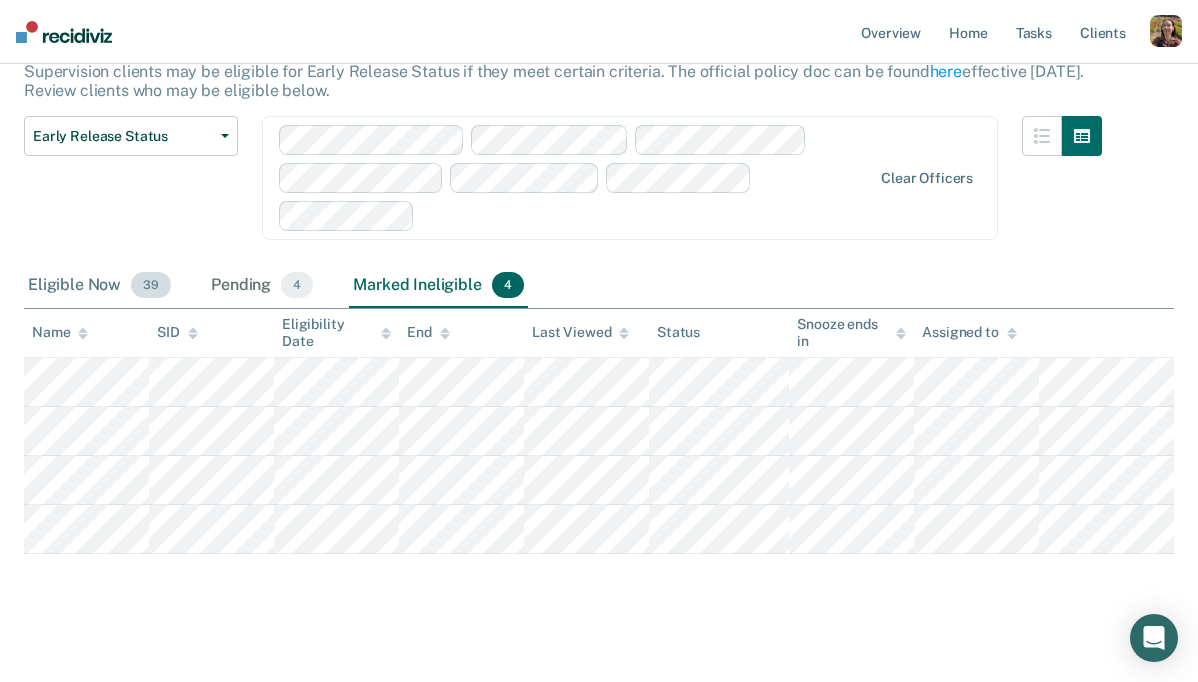 click on "Eligible Now 39" at bounding box center [99, 286] 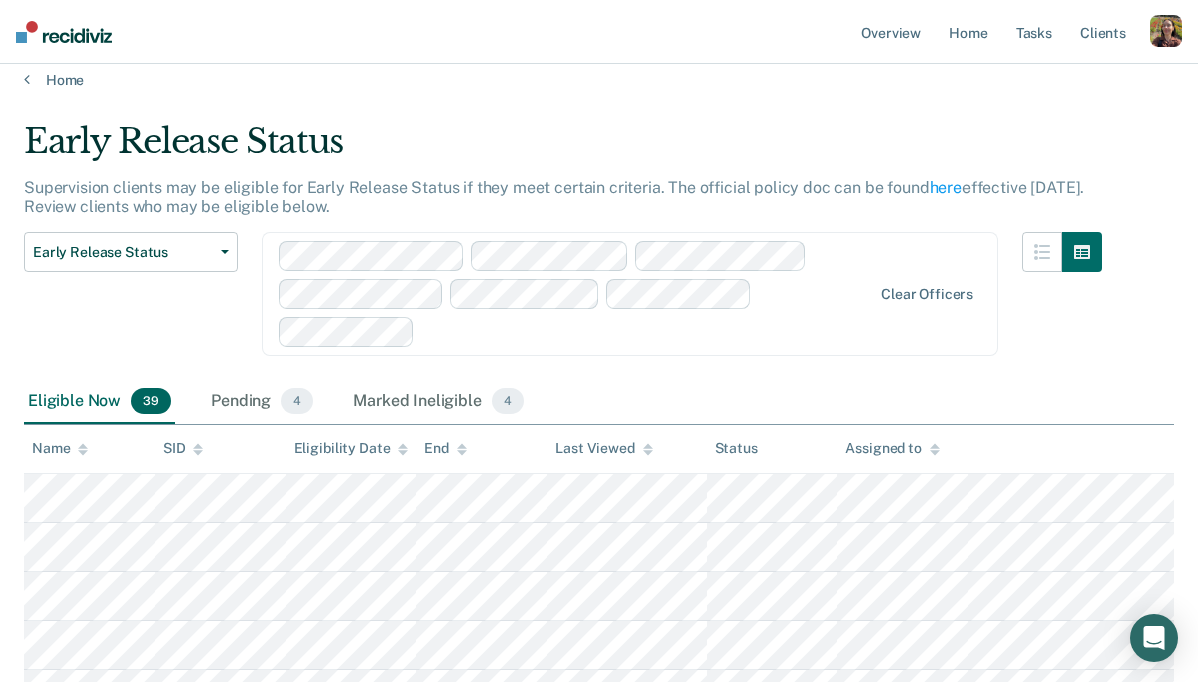 scroll, scrollTop: 0, scrollLeft: 0, axis: both 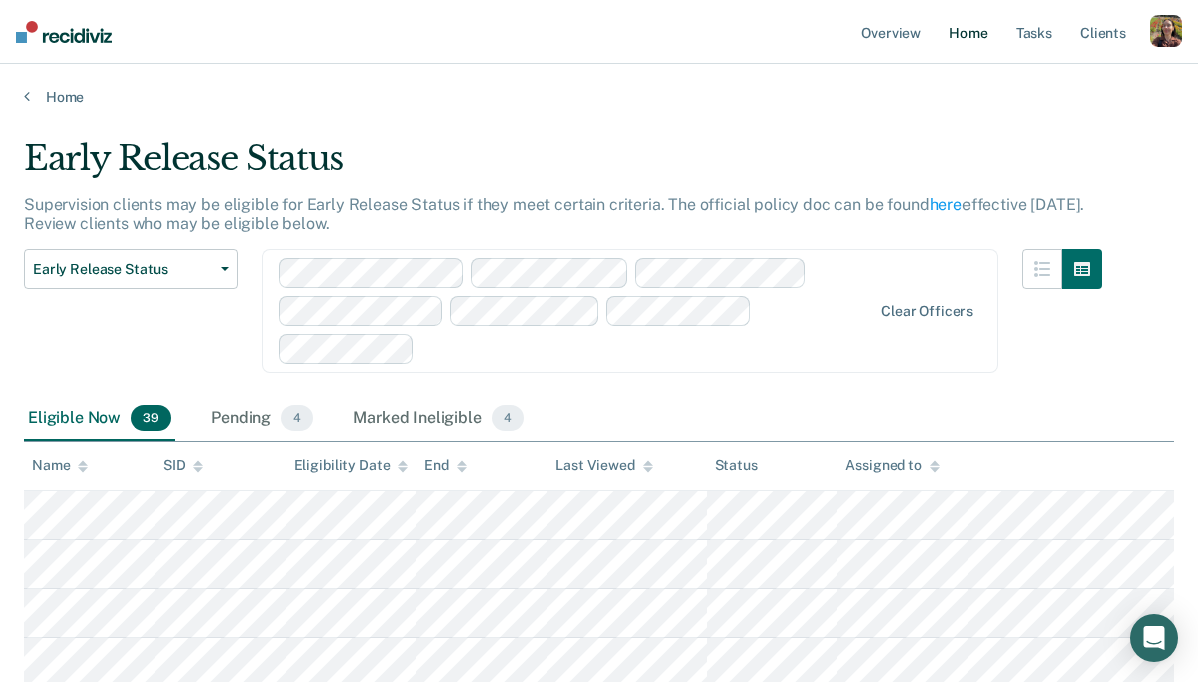 click on "Home" at bounding box center (968, 32) 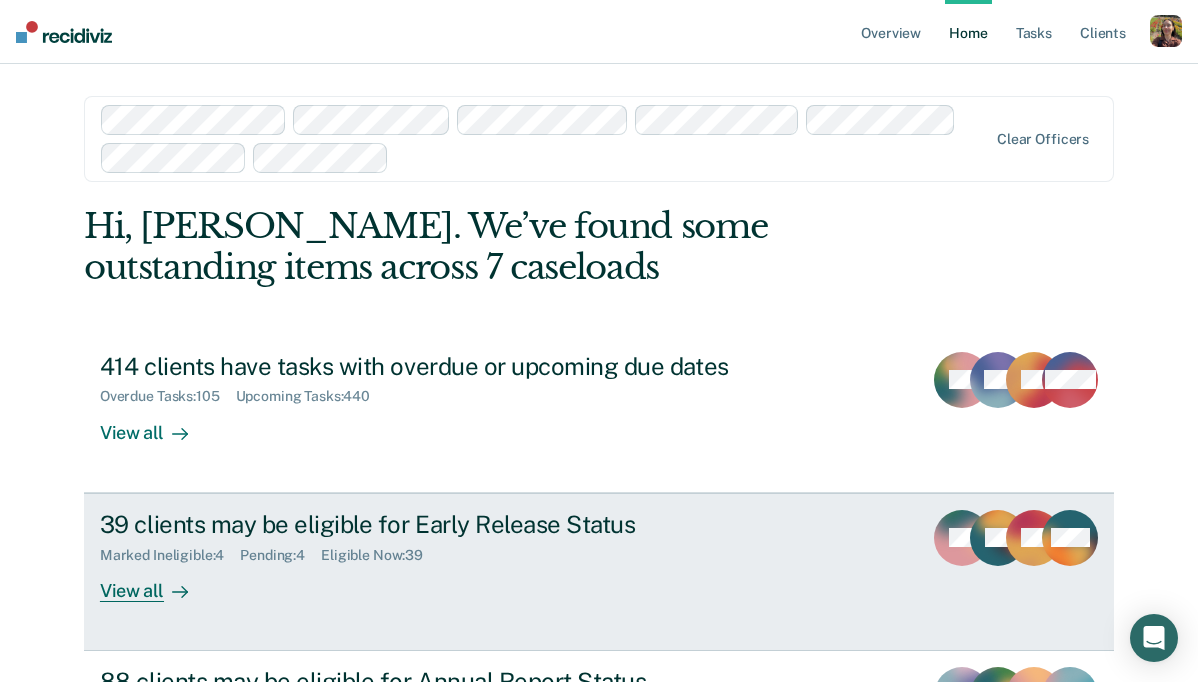 scroll, scrollTop: 184, scrollLeft: 0, axis: vertical 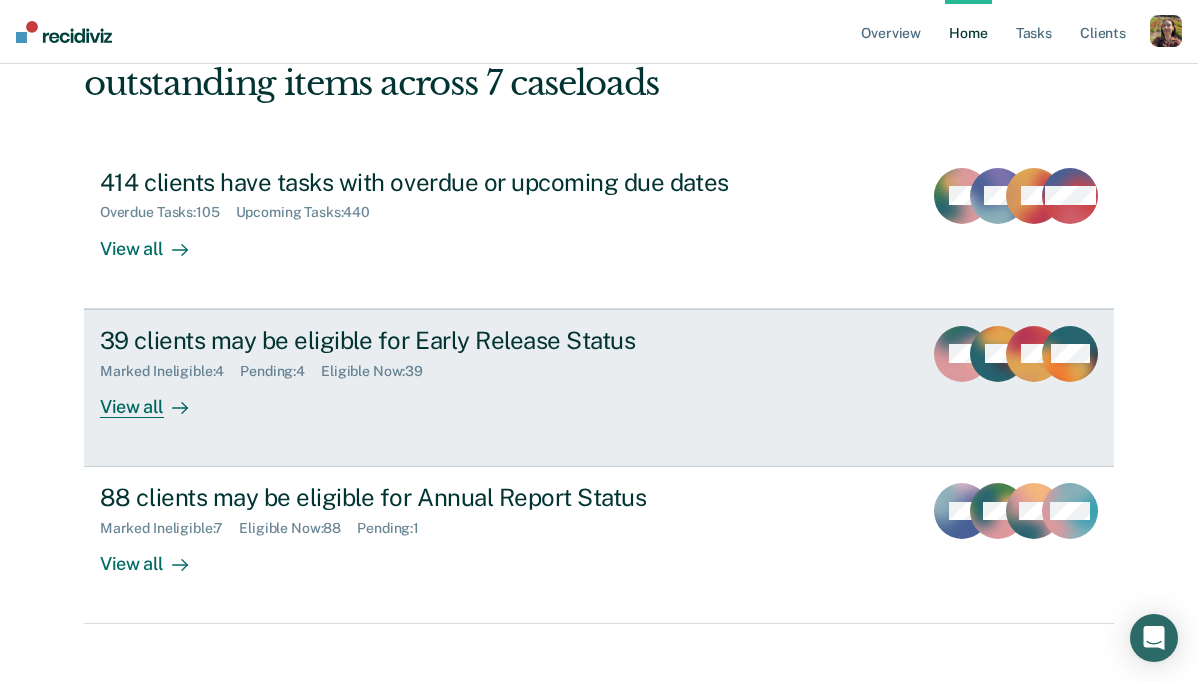 click on "View all" at bounding box center [156, 398] 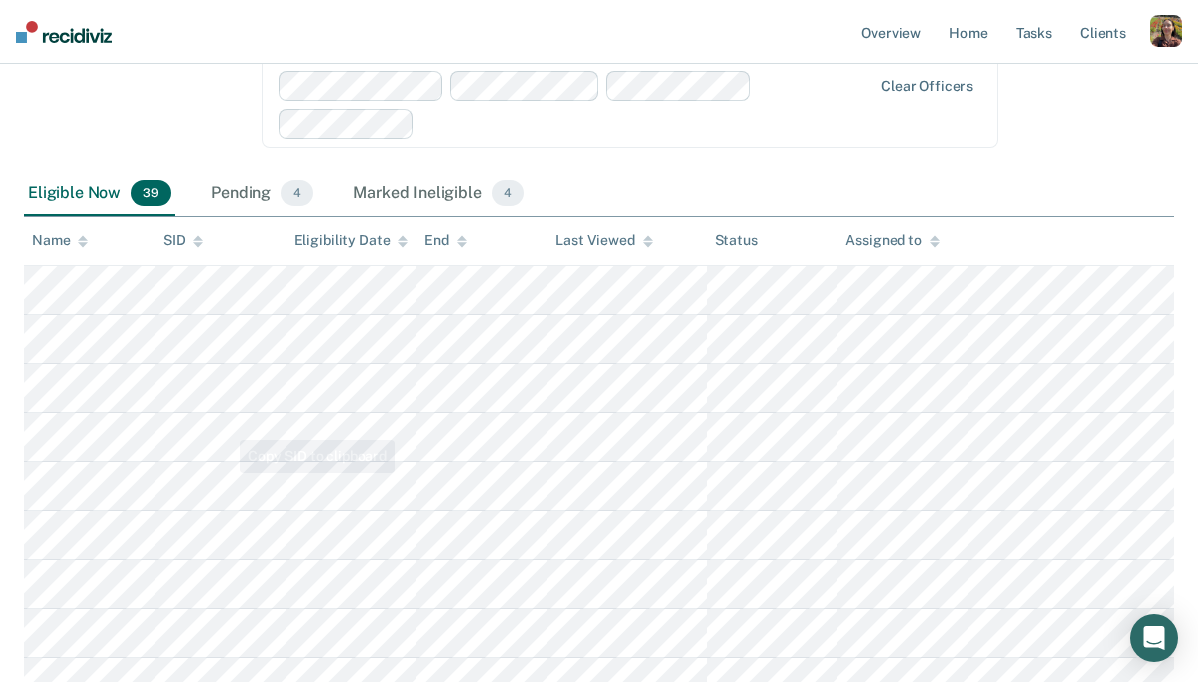 scroll, scrollTop: 233, scrollLeft: 0, axis: vertical 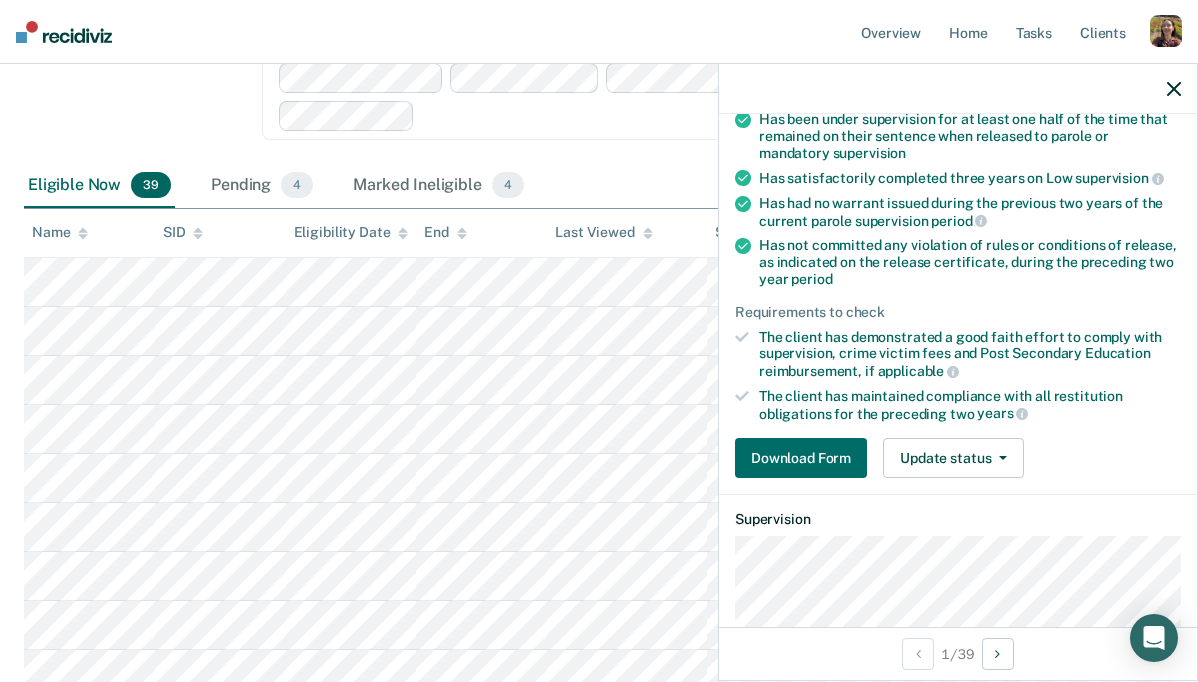 click 